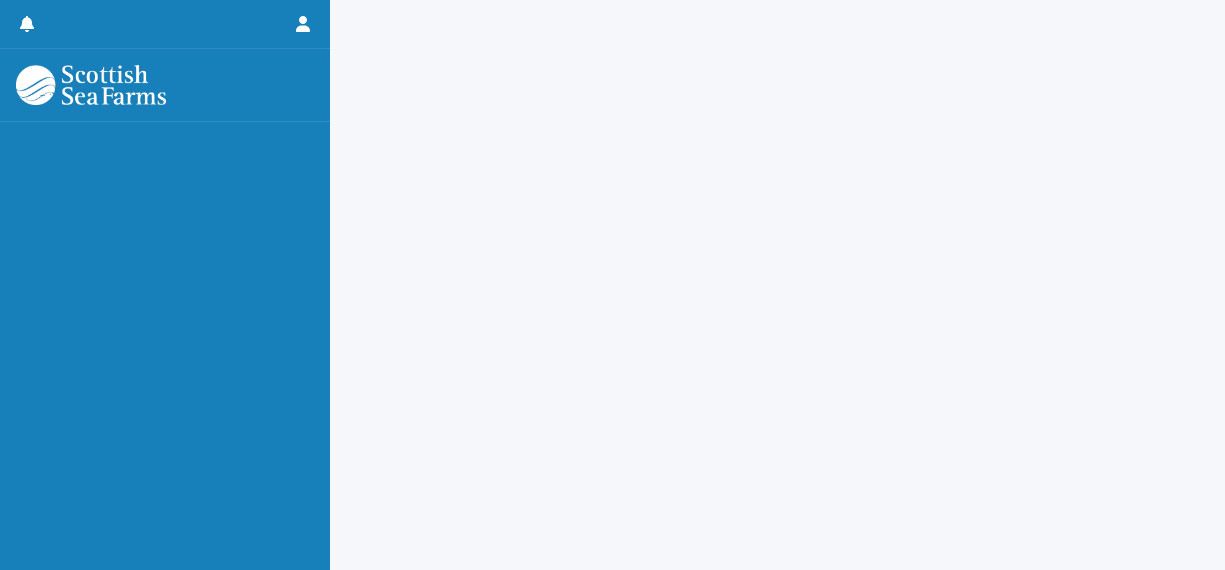 scroll, scrollTop: 0, scrollLeft: 0, axis: both 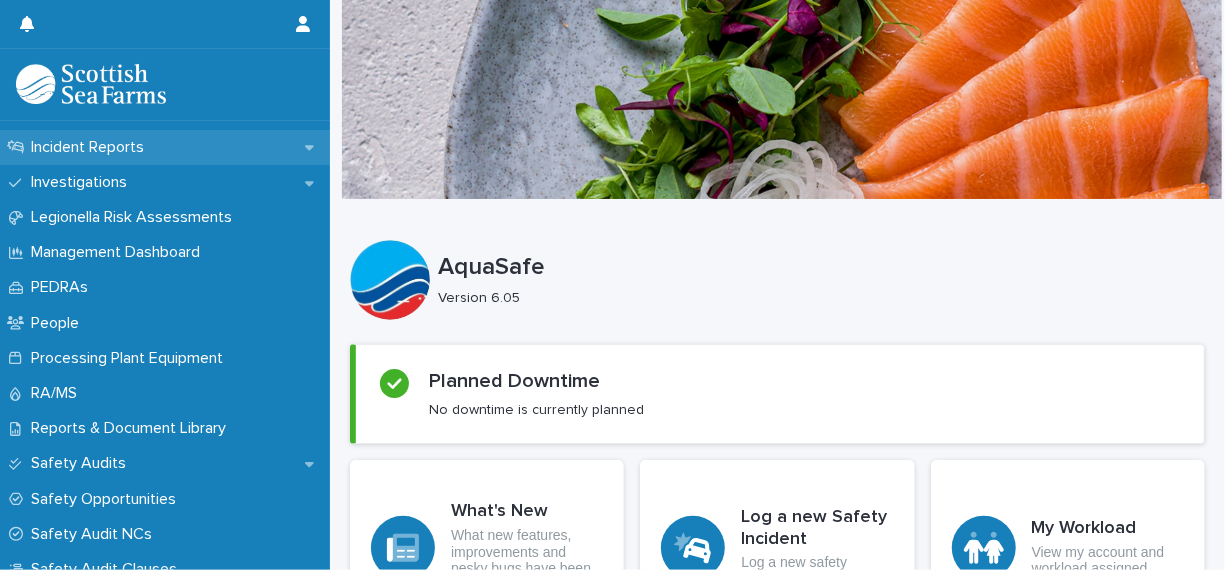 click on "Incident Reports" at bounding box center [165, 147] 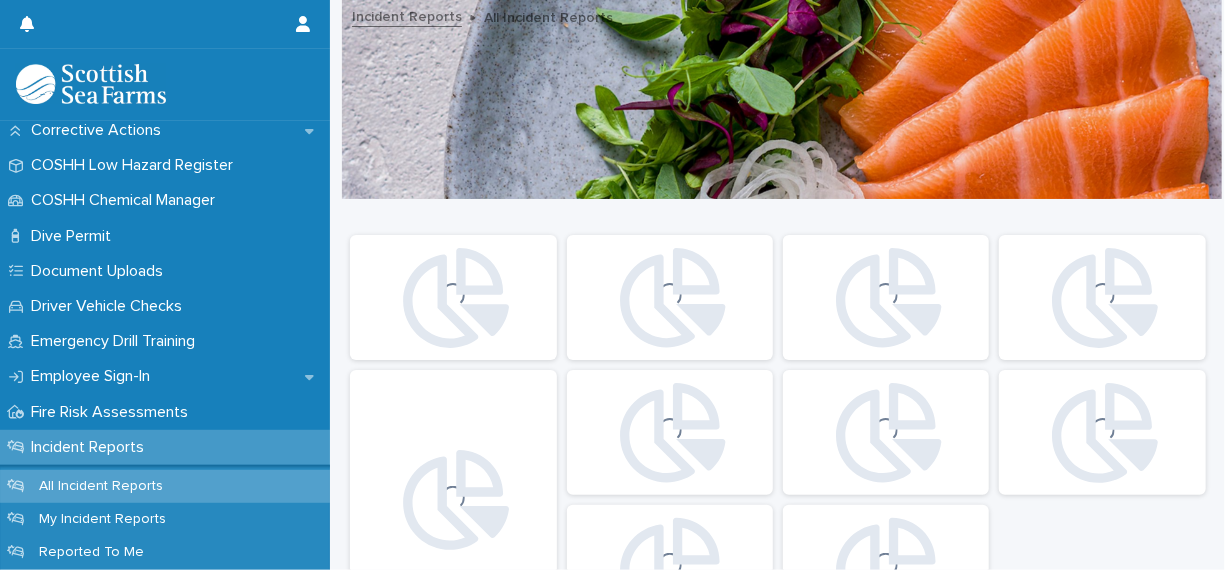 scroll, scrollTop: 700, scrollLeft: 0, axis: vertical 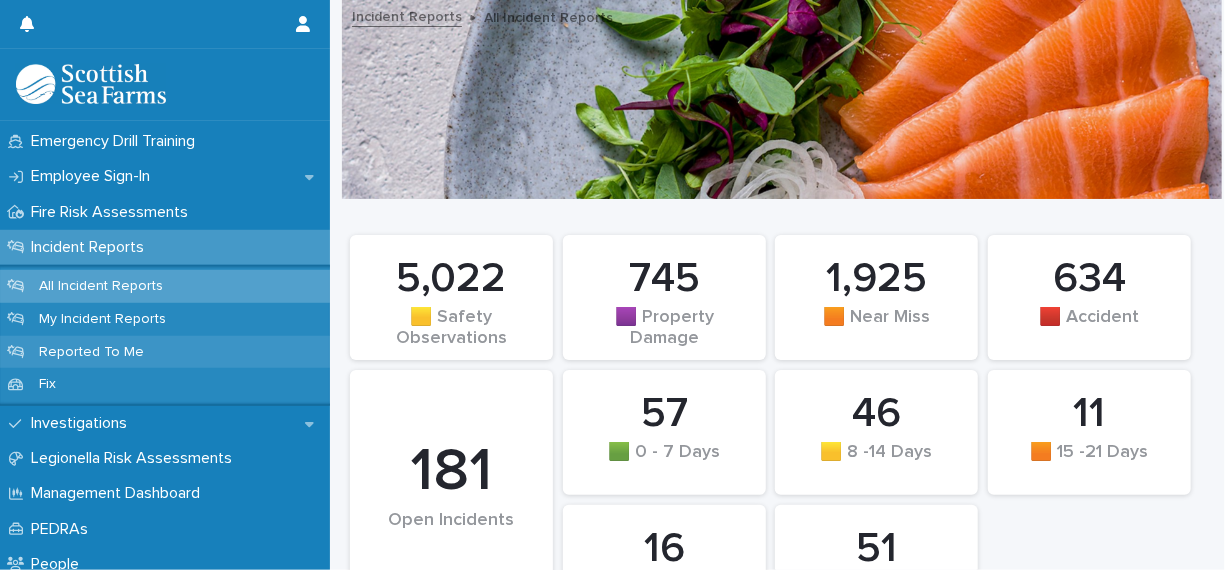 click on "Reported To Me" at bounding box center (165, 352) 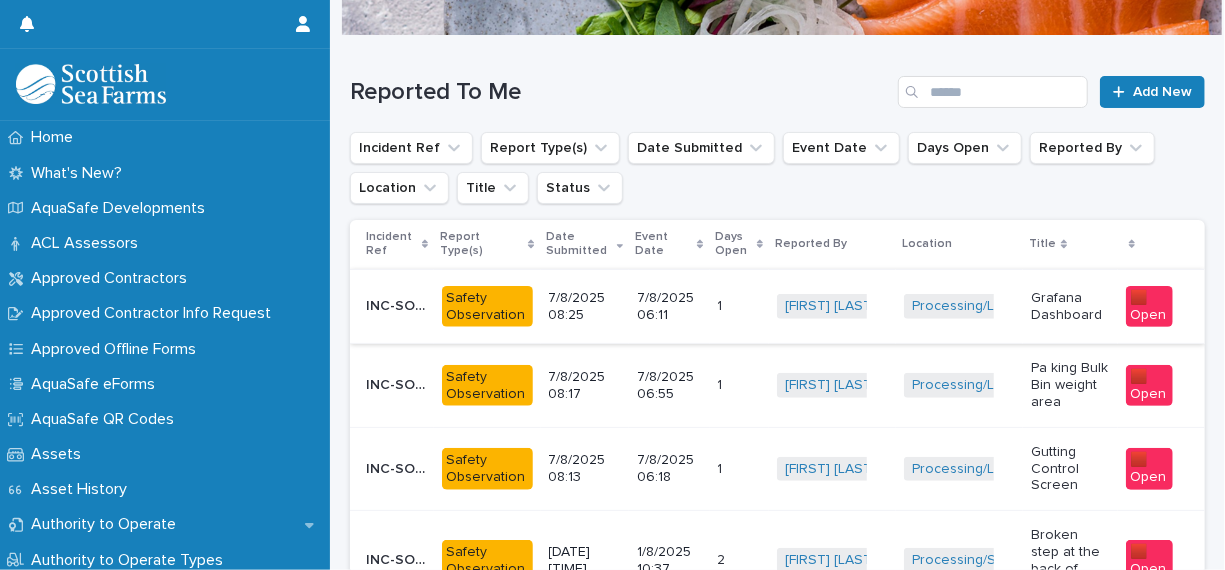 scroll, scrollTop: 200, scrollLeft: 0, axis: vertical 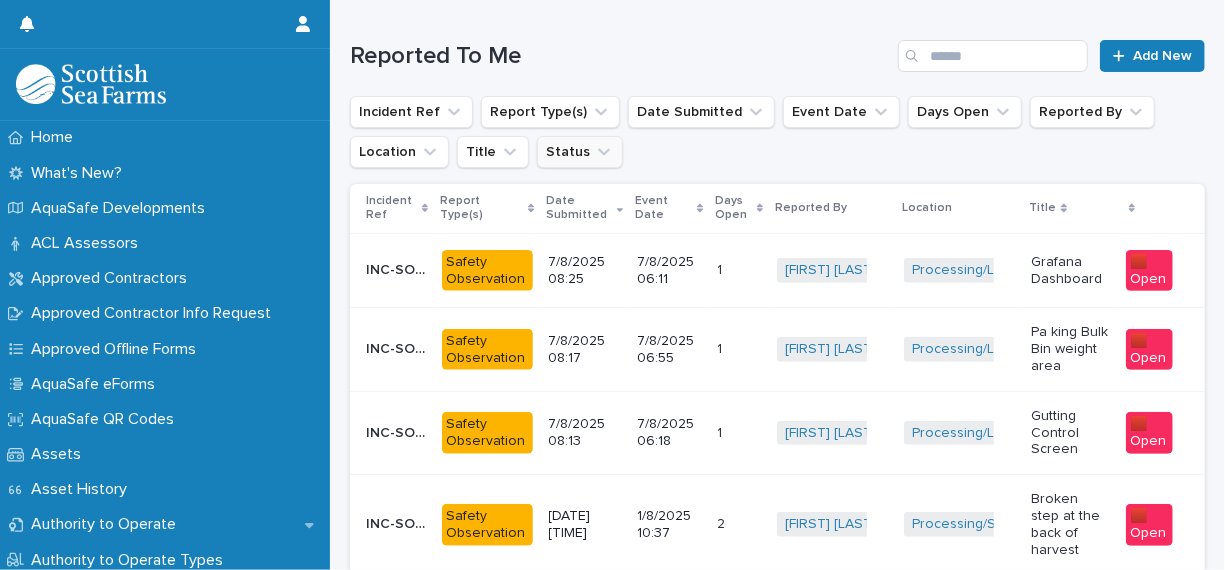 click 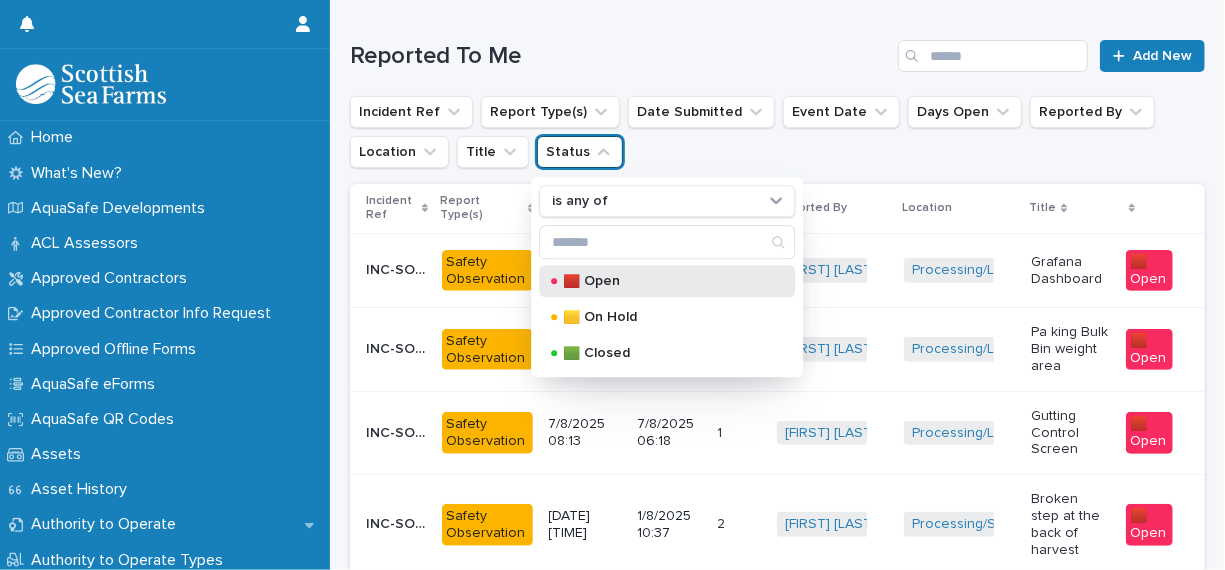 click on "🟥 Open" at bounding box center (663, 281) 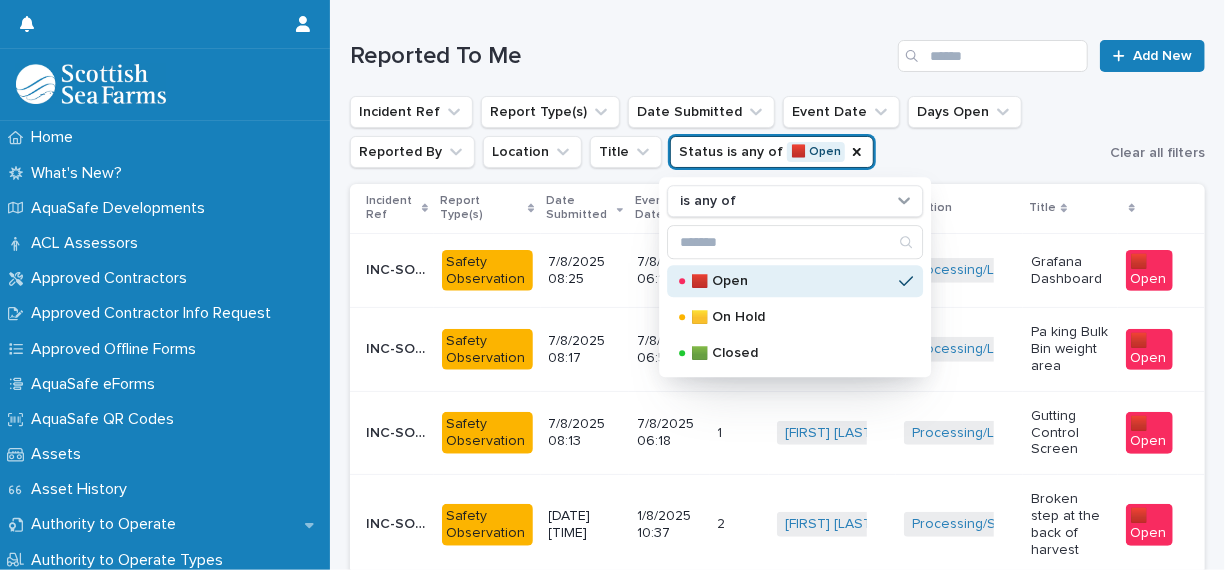 click on "🟥 Open" at bounding box center (795, 281) 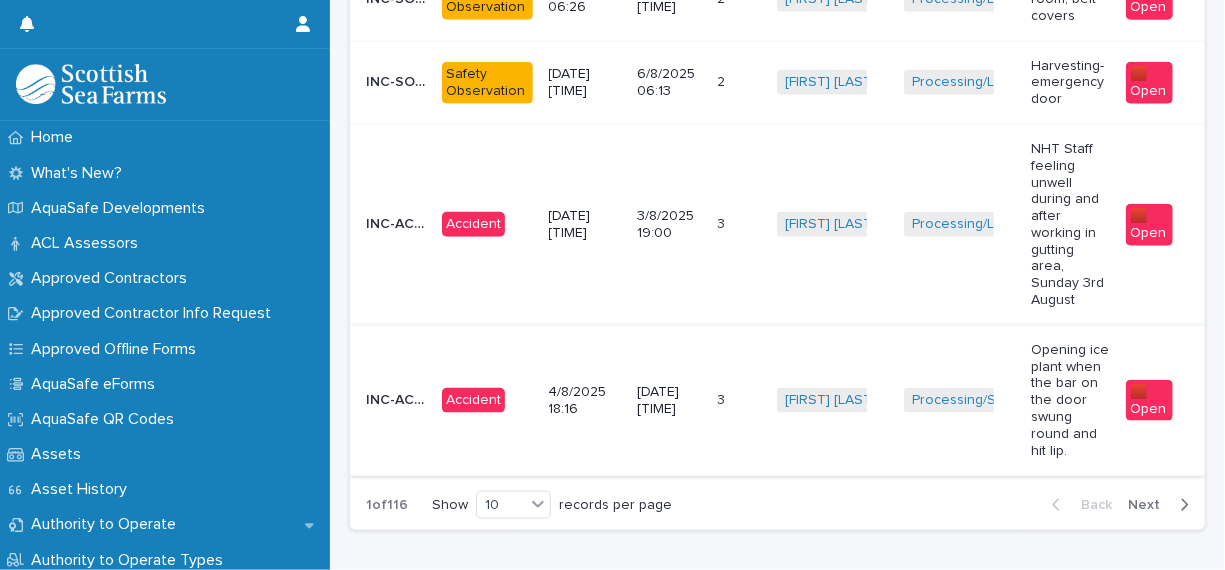 scroll, scrollTop: 956, scrollLeft: 0, axis: vertical 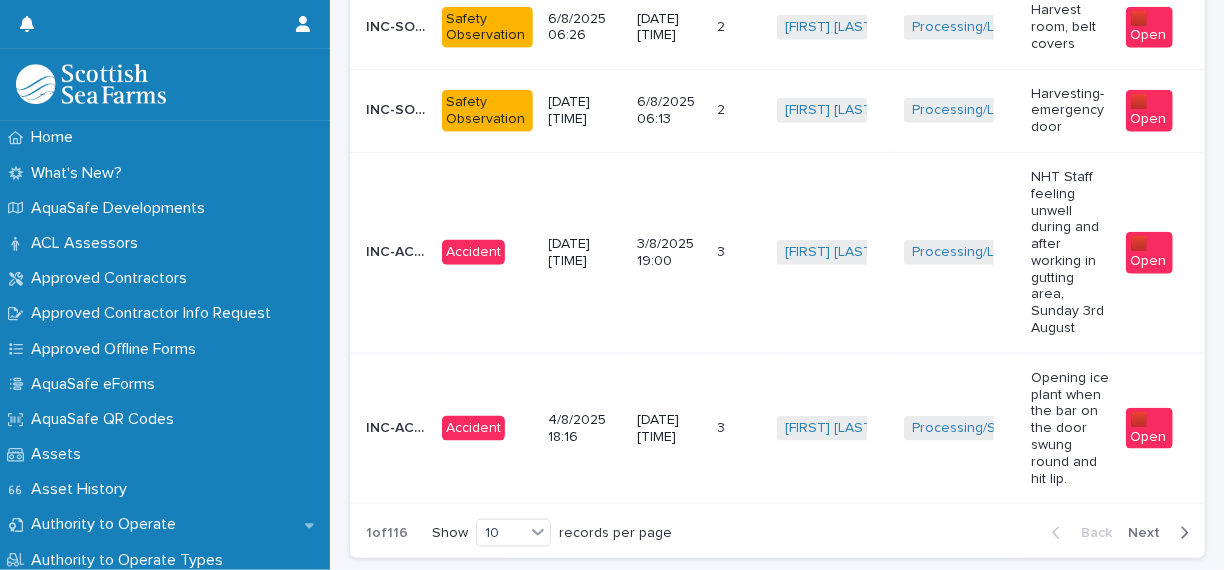 click on "🟥 Open" at bounding box center [1149, 253] 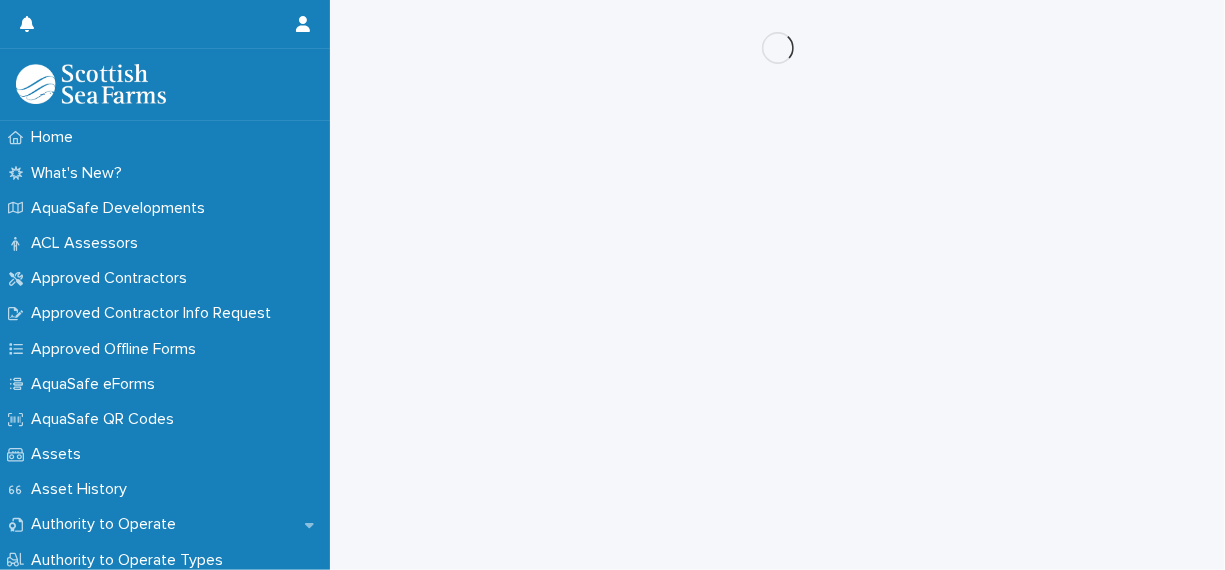 scroll, scrollTop: 0, scrollLeft: 0, axis: both 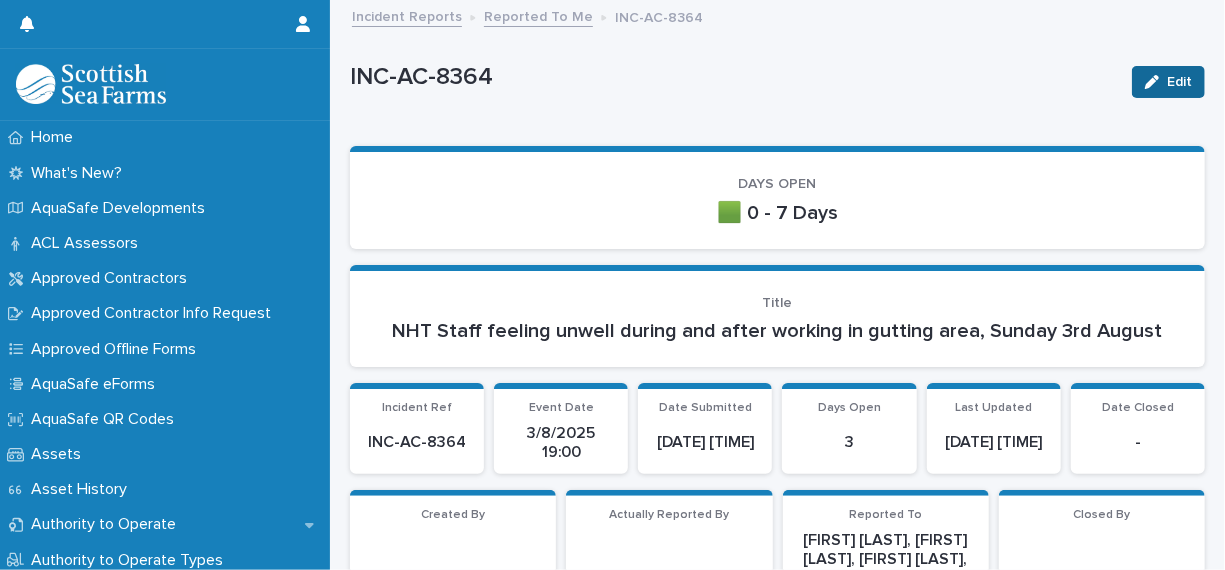 click on "Edit" at bounding box center (1179, 82) 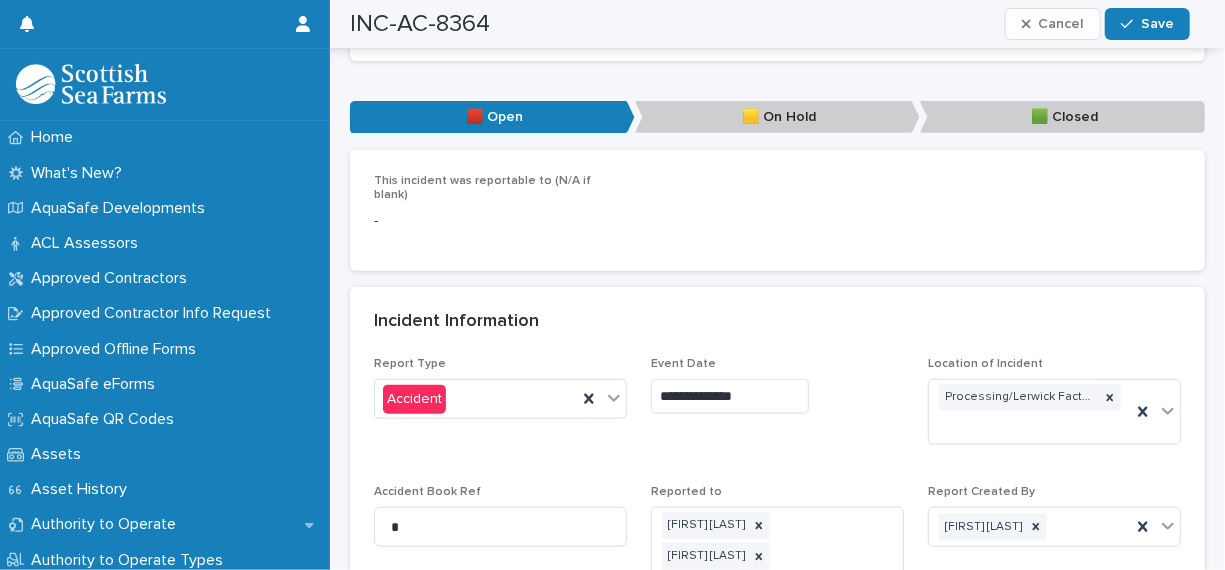 scroll, scrollTop: 1000, scrollLeft: 0, axis: vertical 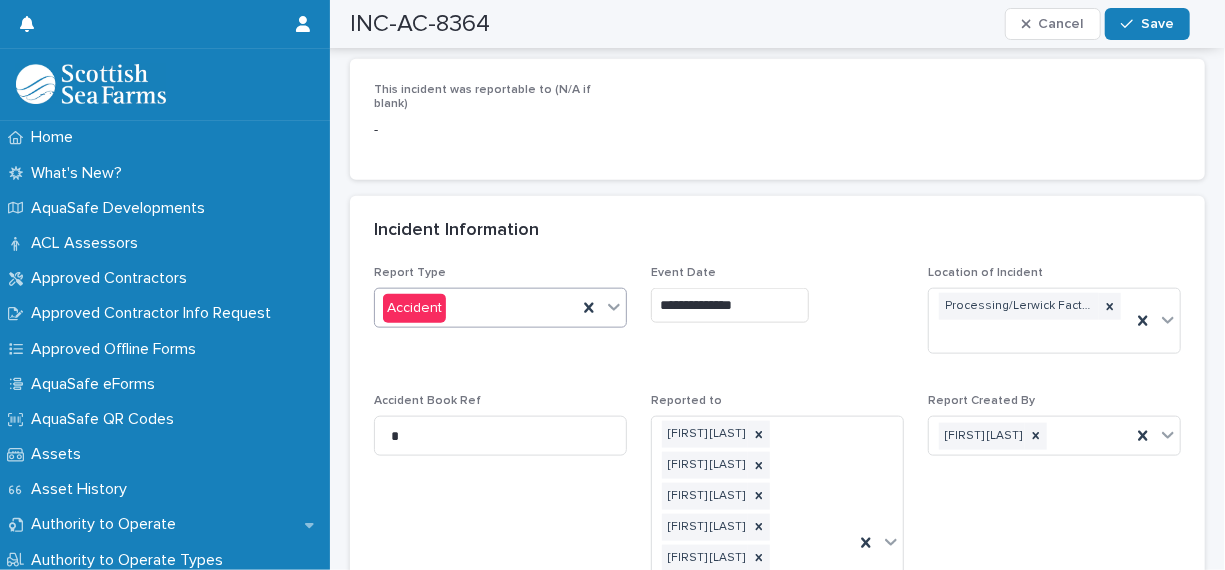 click 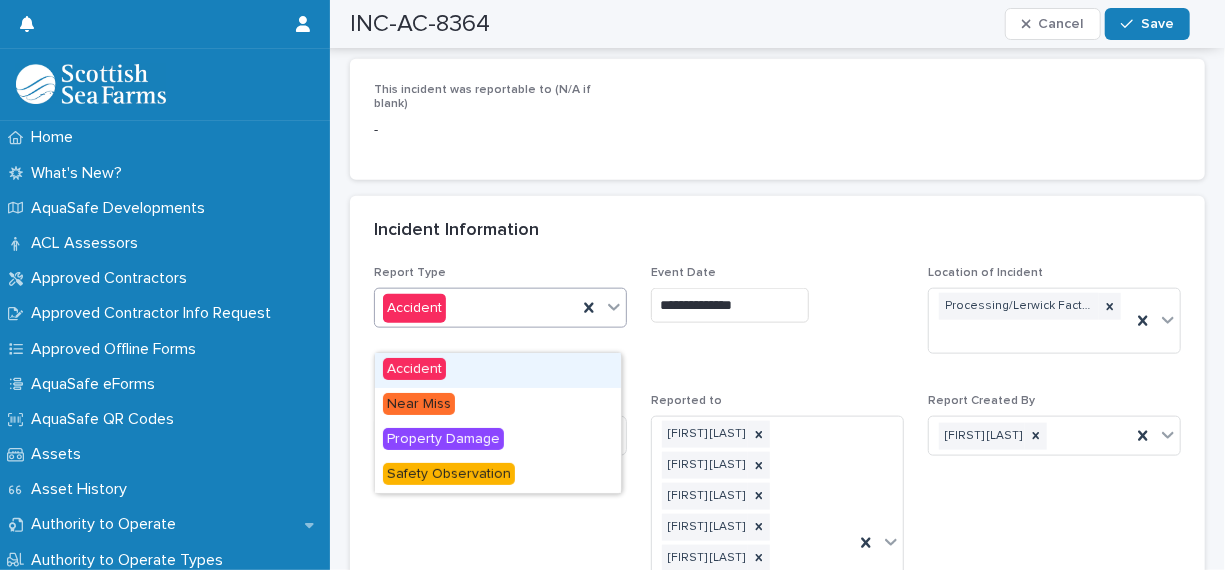 click on "Incident Information" at bounding box center [773, 231] 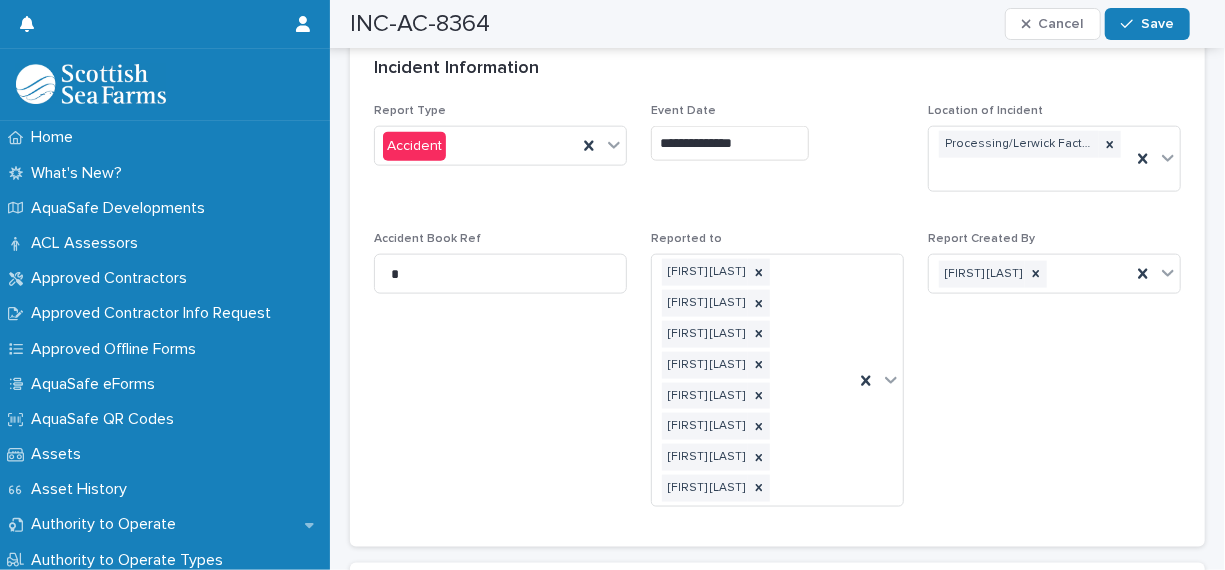 scroll, scrollTop: 1300, scrollLeft: 0, axis: vertical 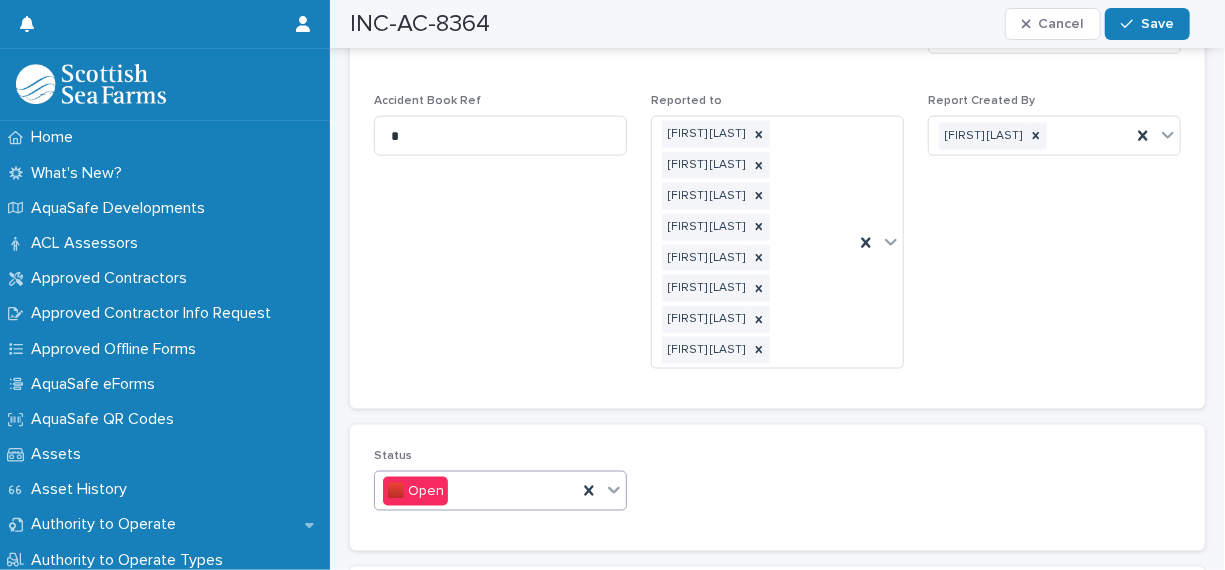 click 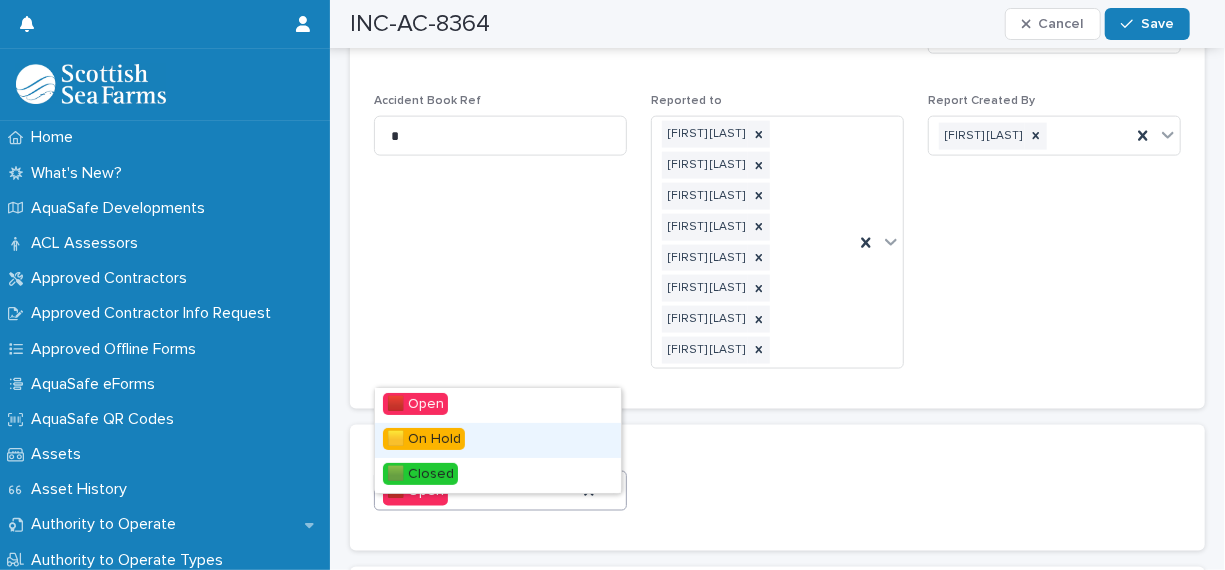 drag, startPoint x: 569, startPoint y: 460, endPoint x: 553, endPoint y: 446, distance: 21.260292 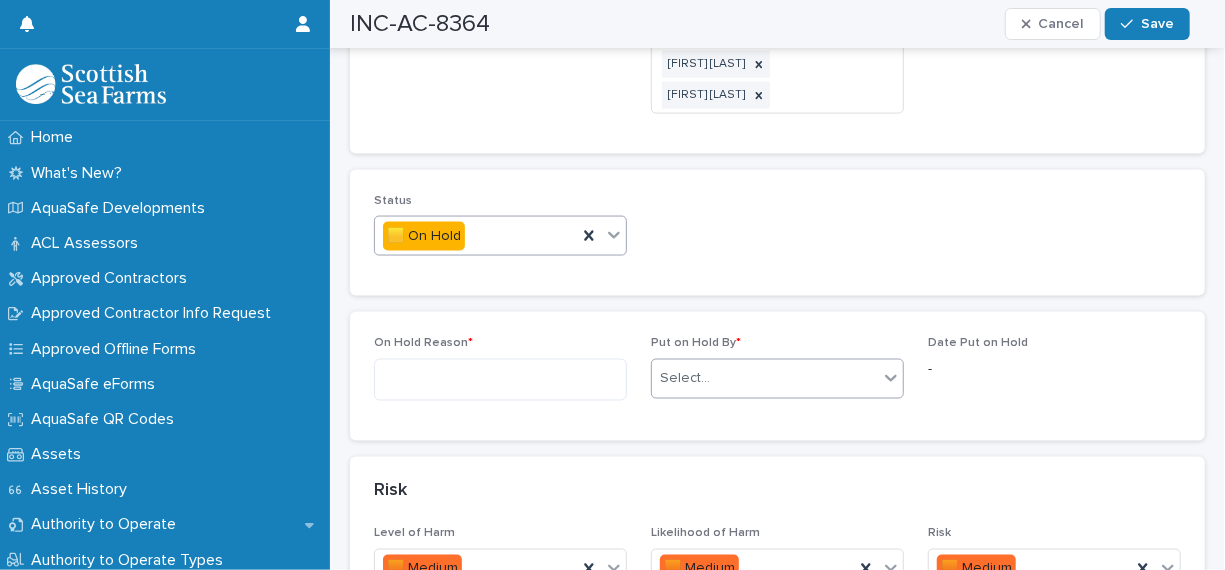 scroll, scrollTop: 1500, scrollLeft: 0, axis: vertical 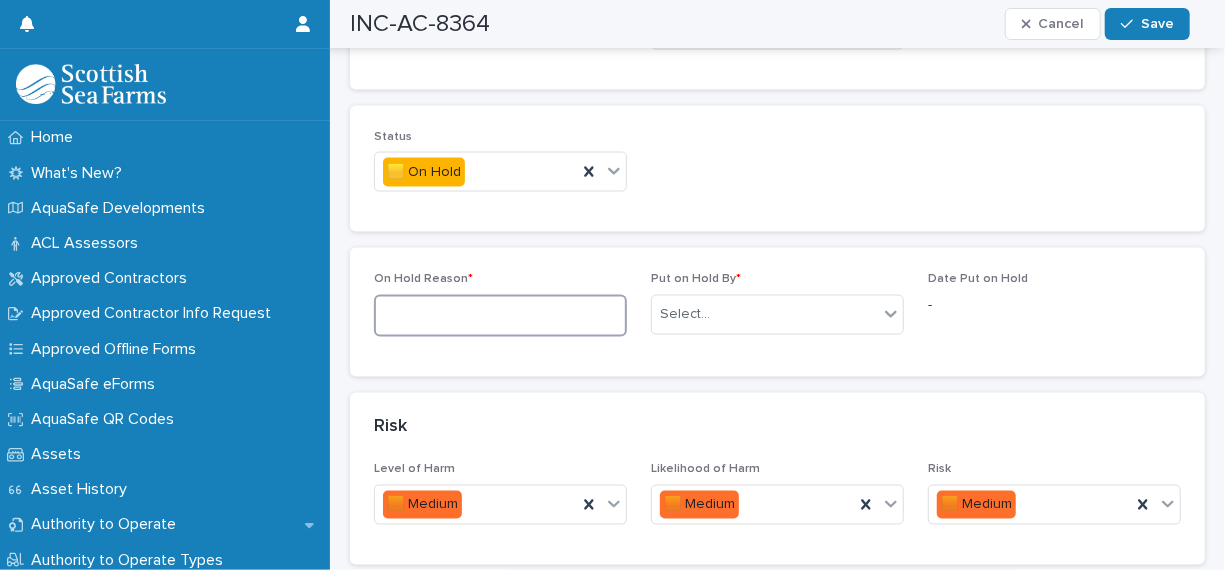 click at bounding box center (500, 316) 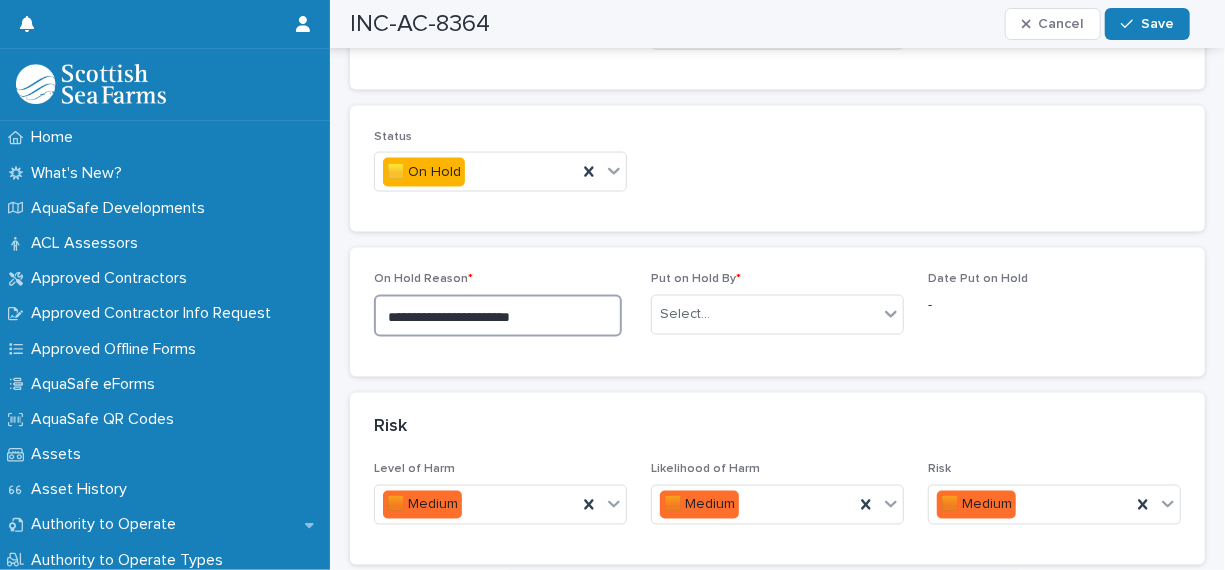 click on "**********" at bounding box center (498, 316) 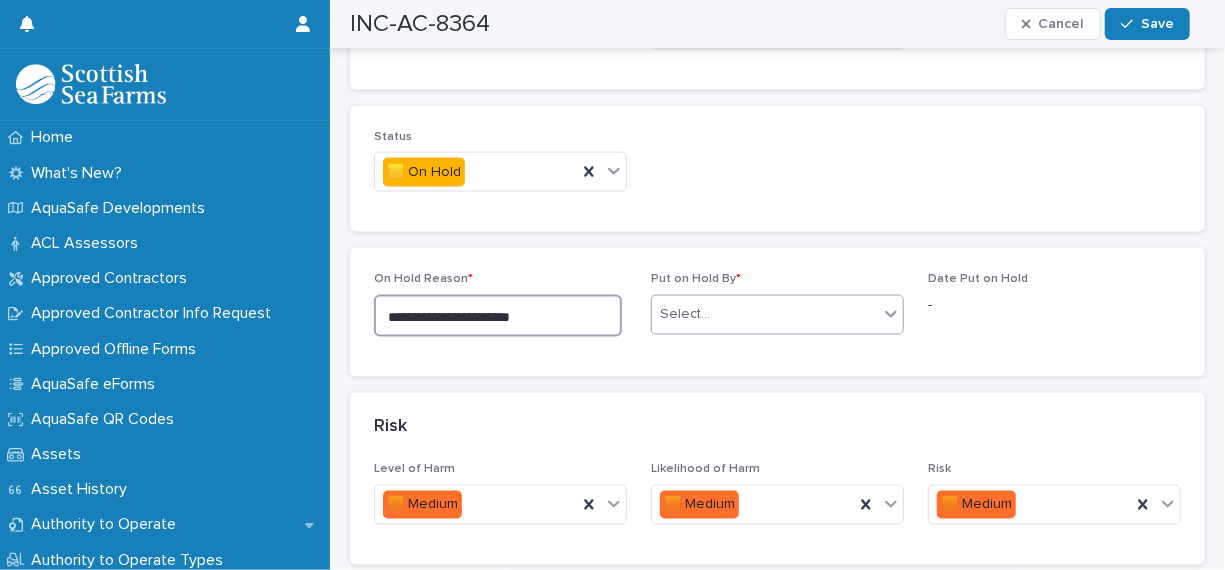 type on "**********" 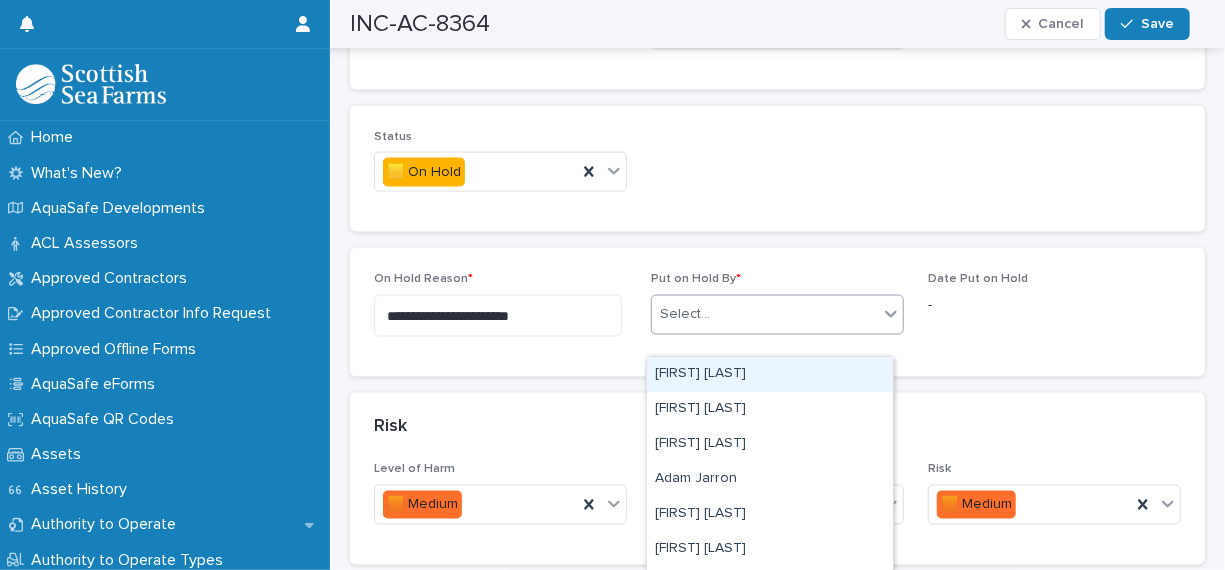 click on "Select..." at bounding box center [765, 314] 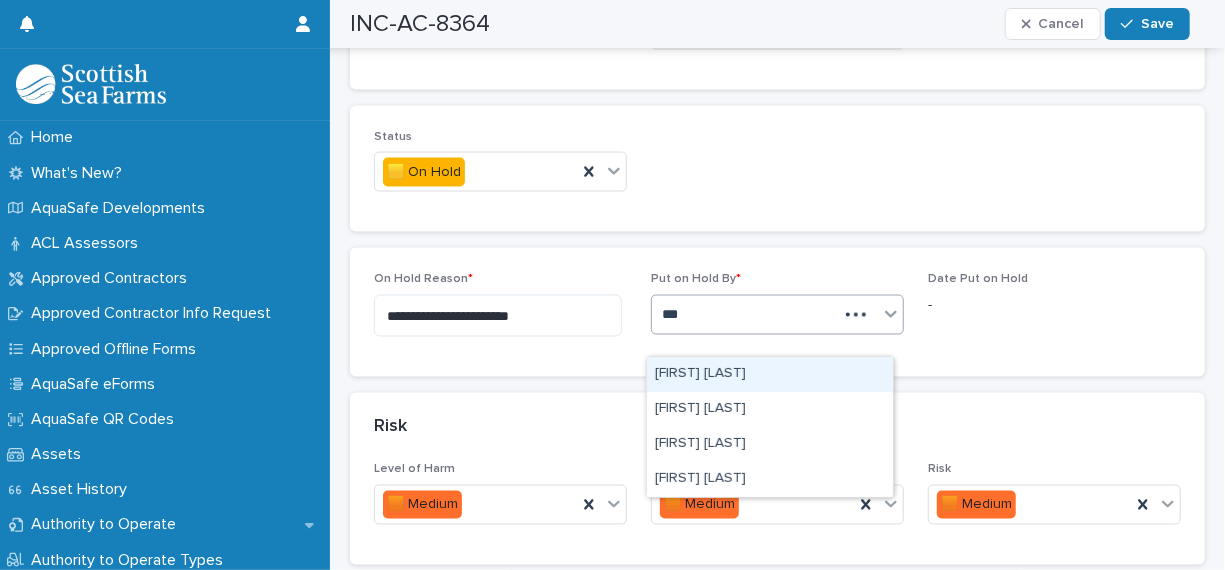 type on "****" 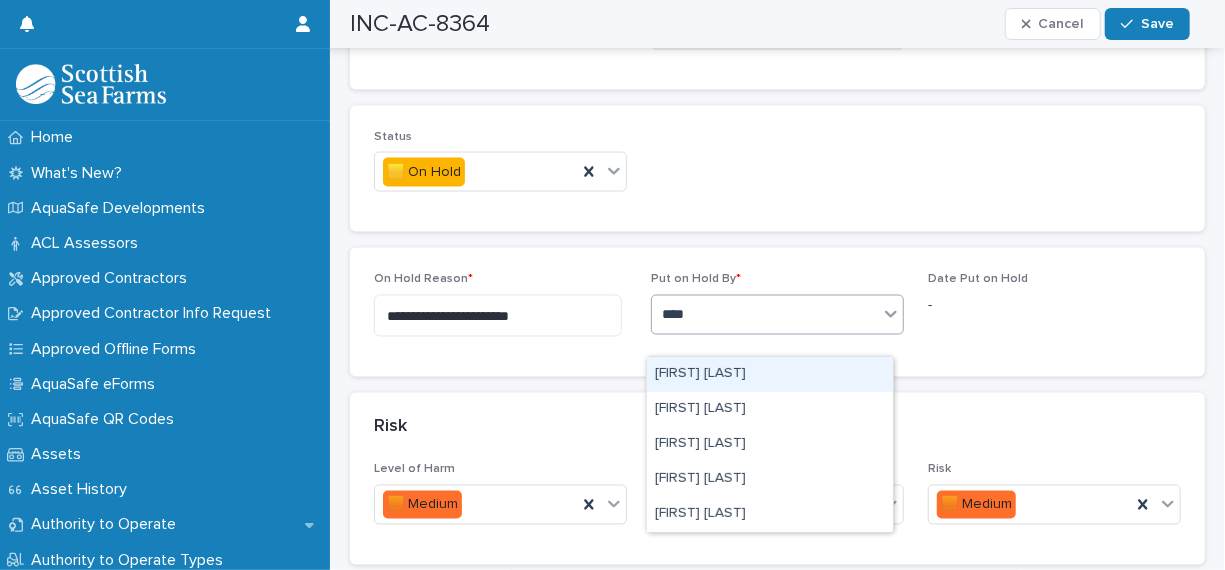 click on "[FIRST] [LAST]" at bounding box center [770, 374] 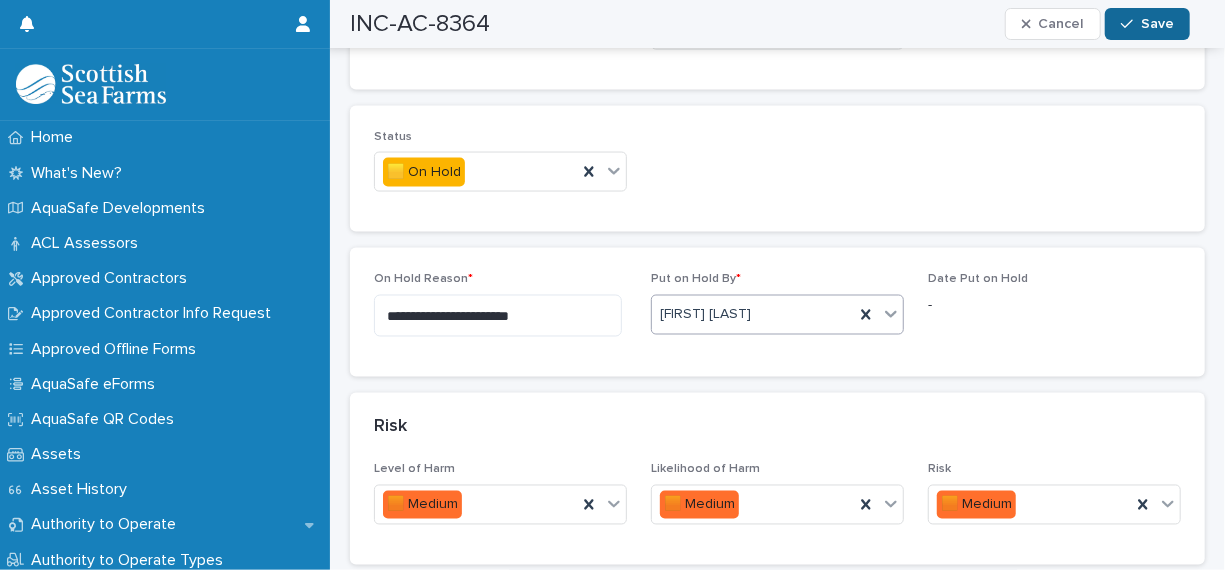 click on "Save" at bounding box center [1157, 24] 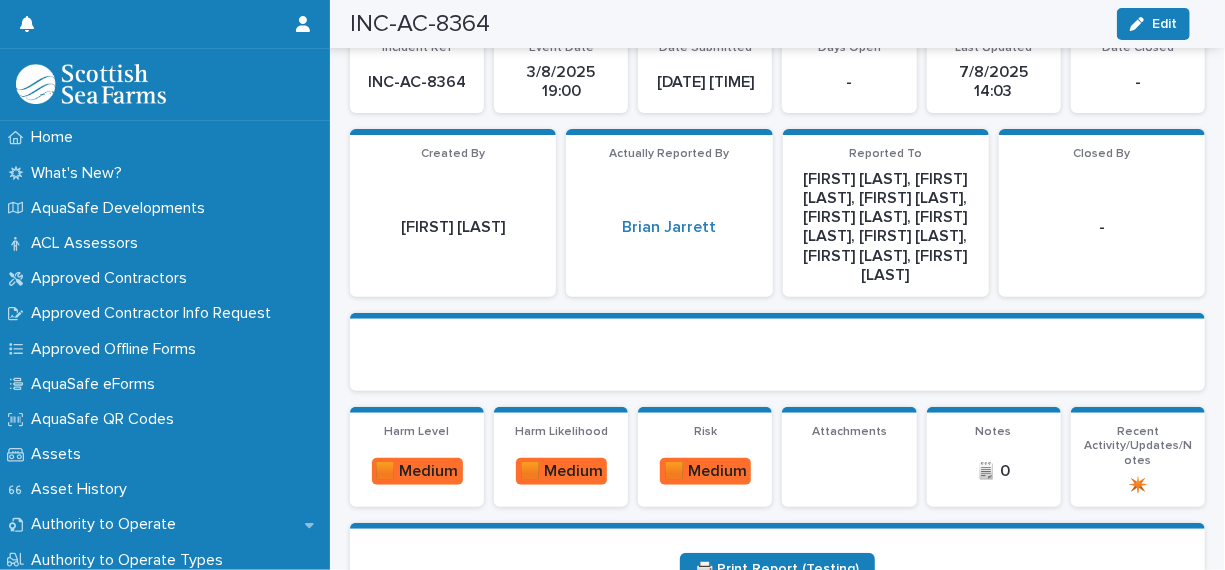 scroll, scrollTop: 0, scrollLeft: 0, axis: both 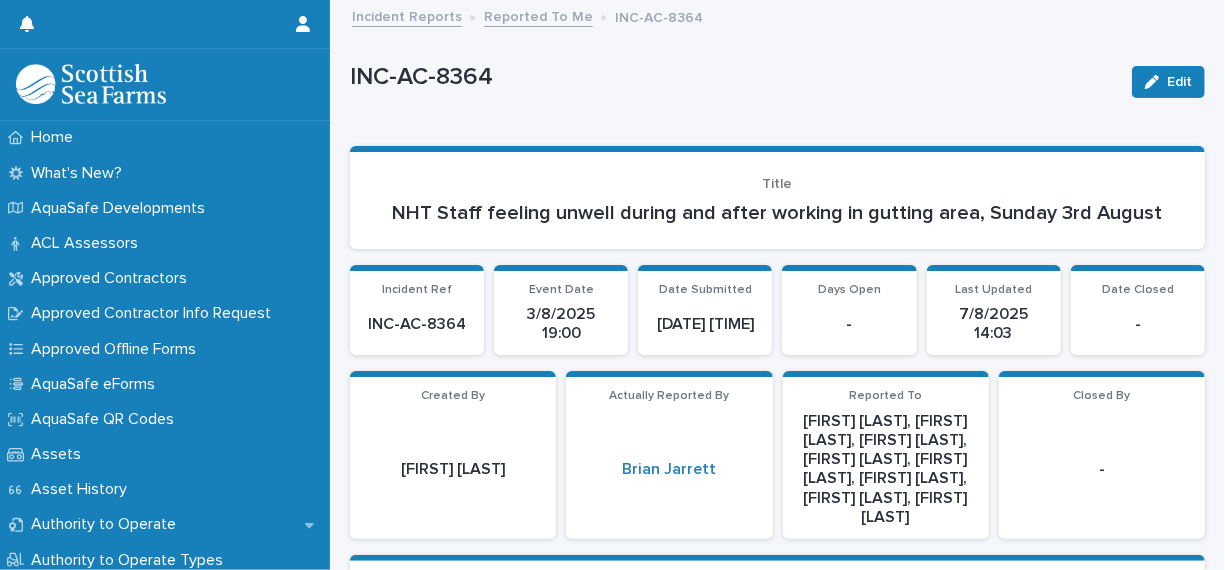 click on "Reported To Me" at bounding box center [538, 15] 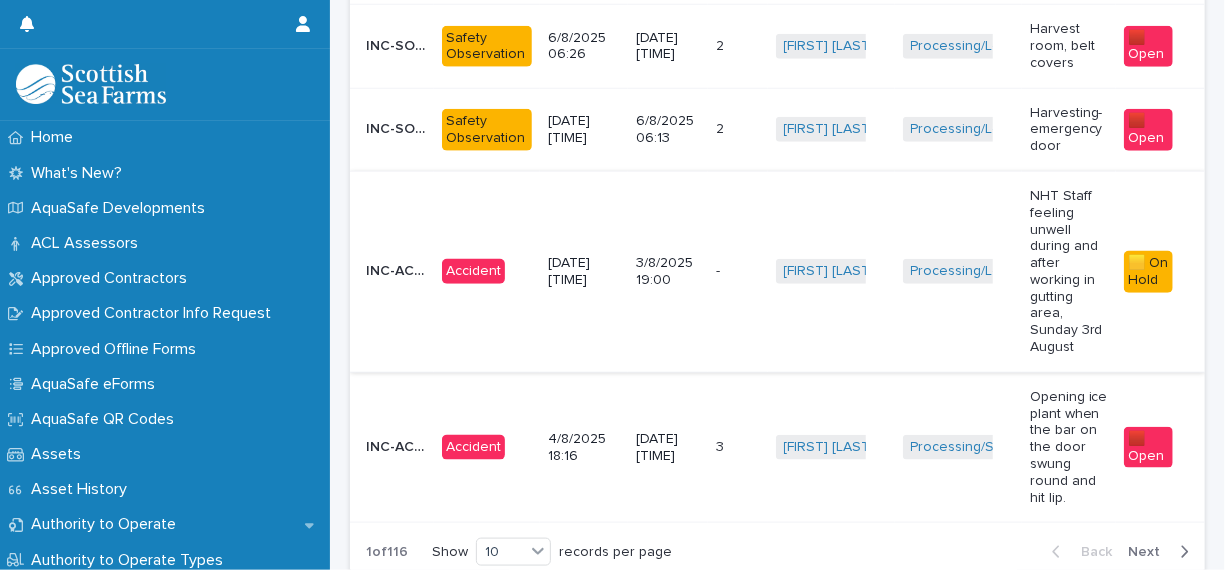 scroll, scrollTop: 1056, scrollLeft: 0, axis: vertical 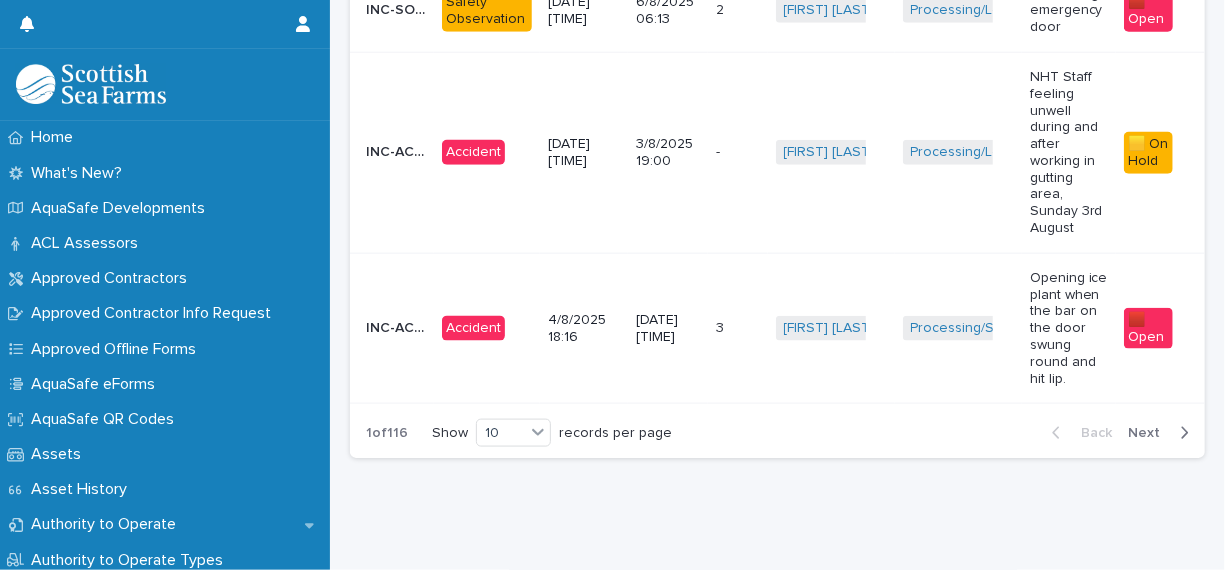 click on "Next" at bounding box center (1162, 433) 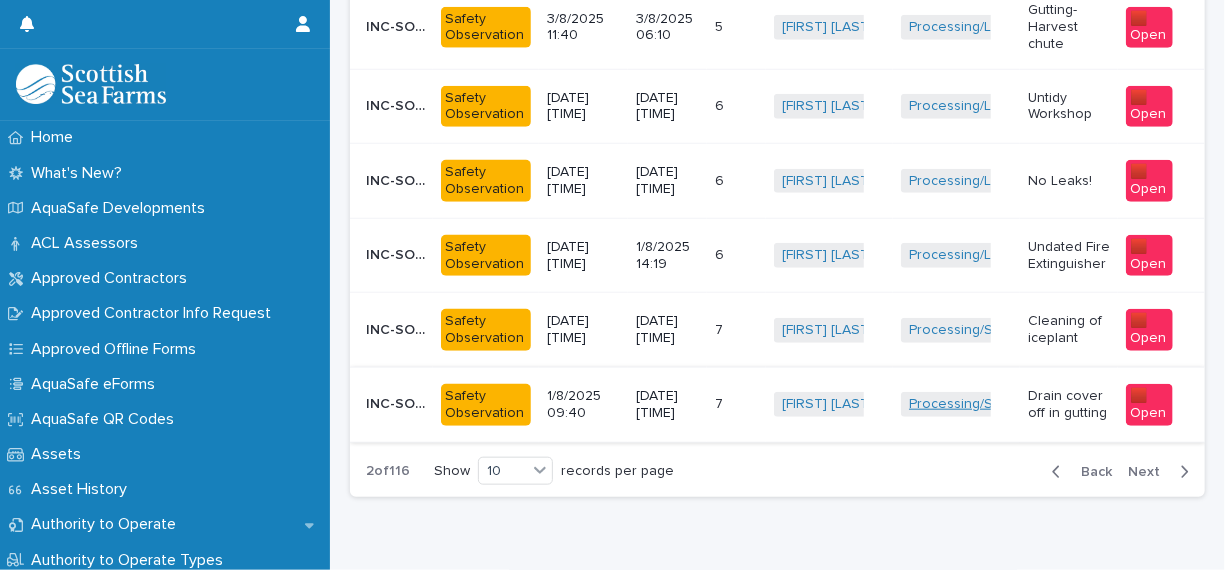 scroll, scrollTop: 844, scrollLeft: 0, axis: vertical 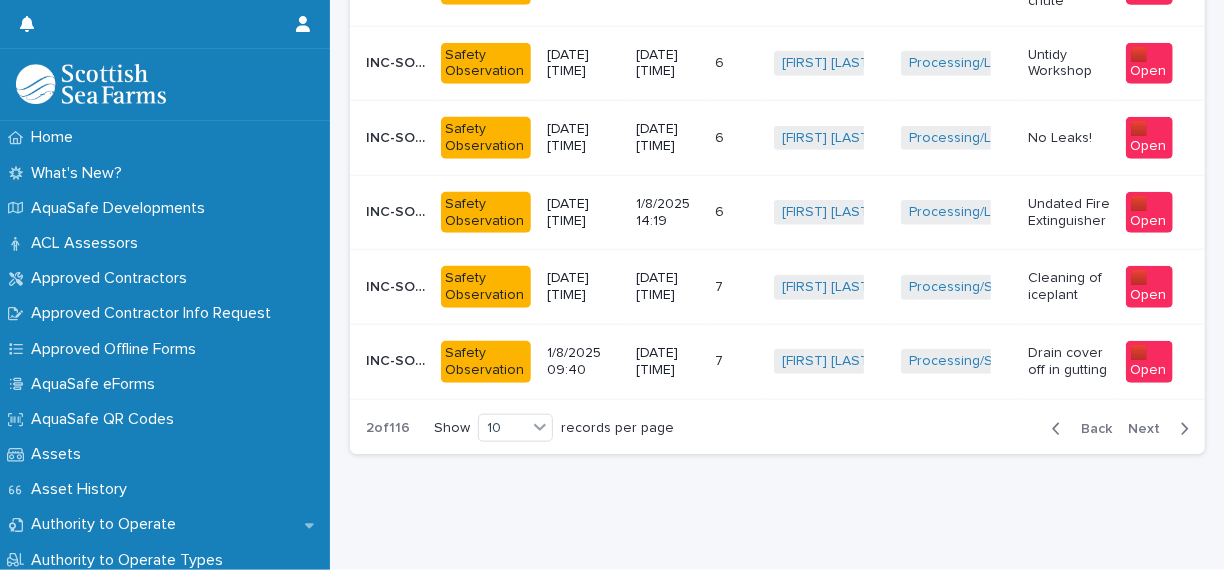 click on "Next" at bounding box center [1150, 429] 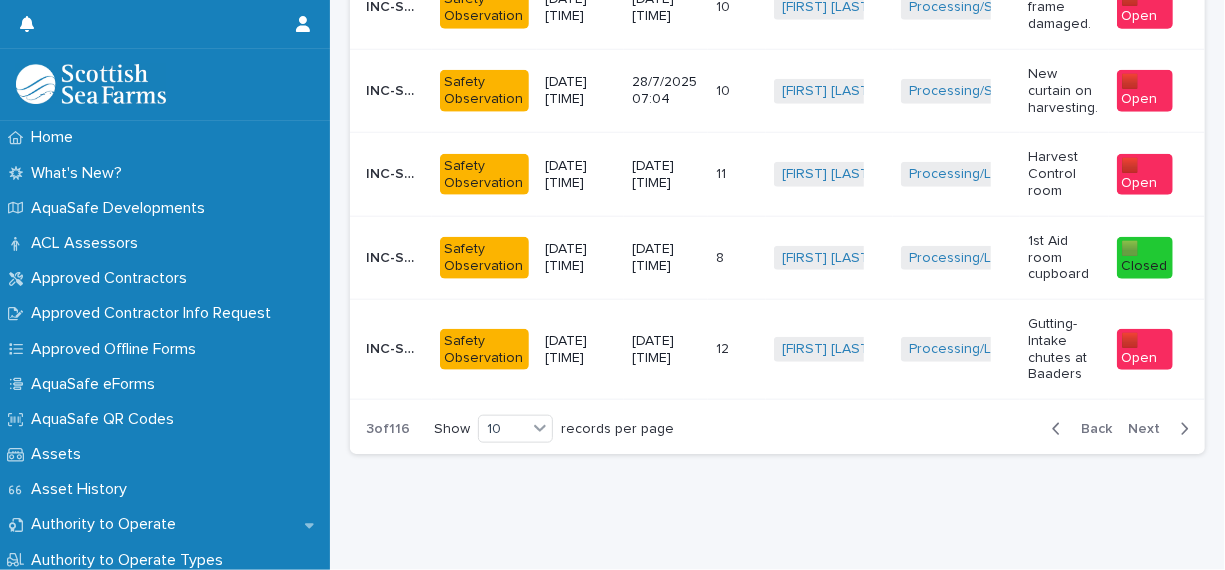 scroll, scrollTop: 914, scrollLeft: 0, axis: vertical 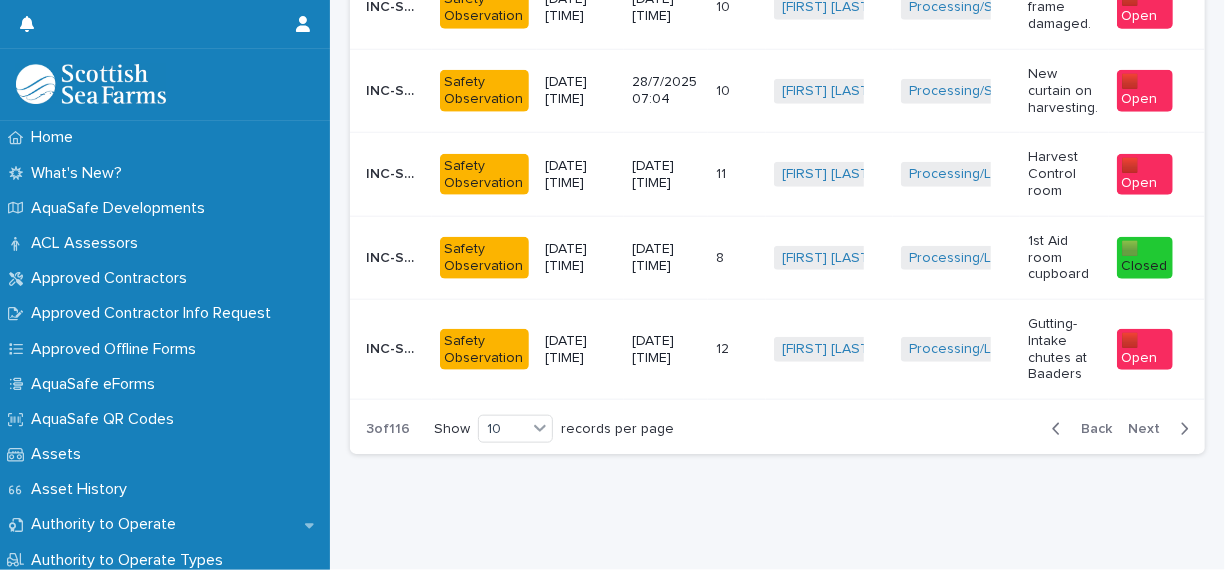 click on "Next" at bounding box center [1150, 429] 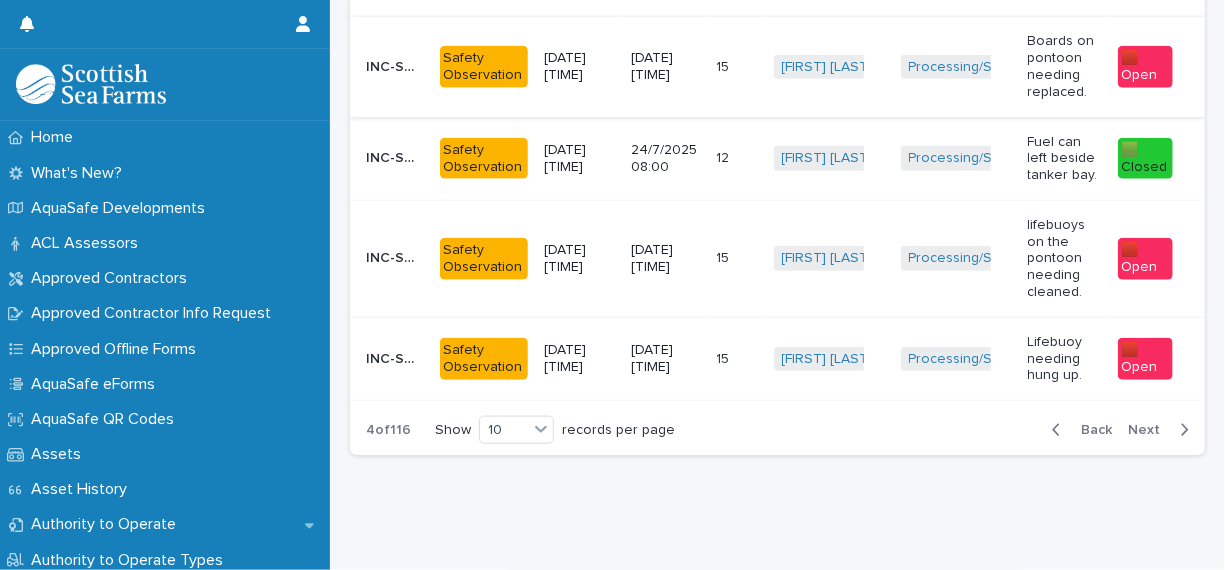 scroll, scrollTop: 1006, scrollLeft: 0, axis: vertical 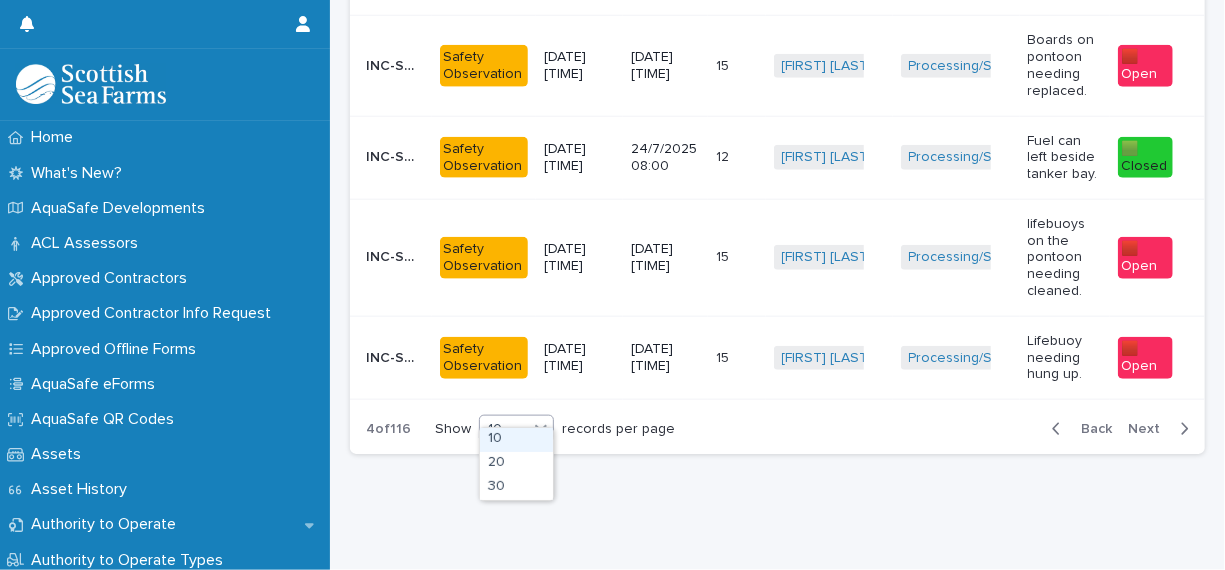 click 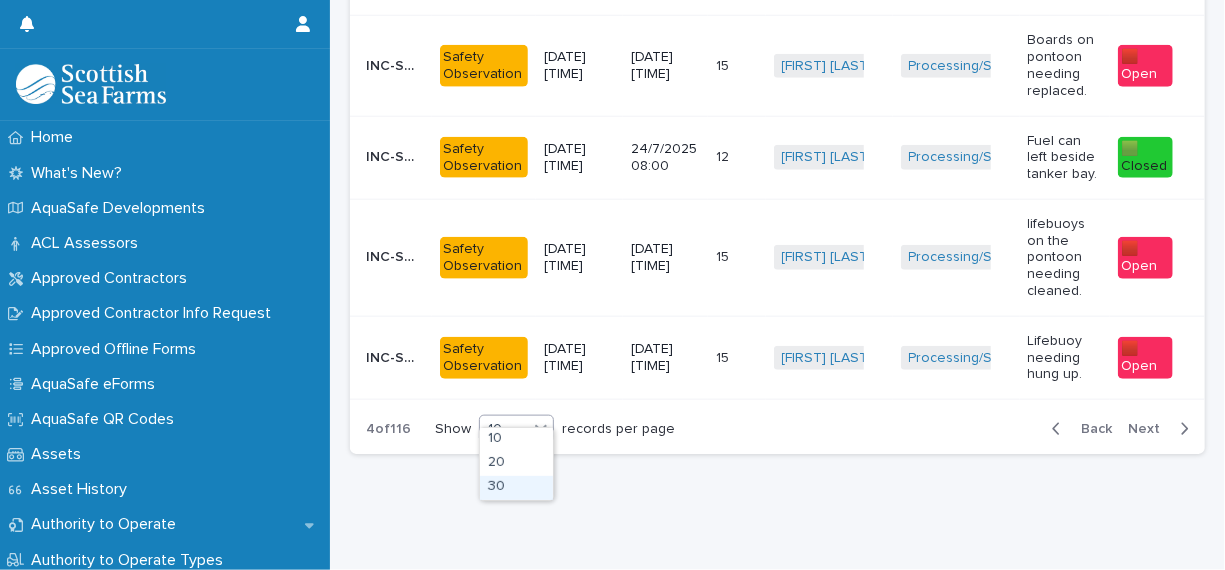 click on "30" at bounding box center [516, 488] 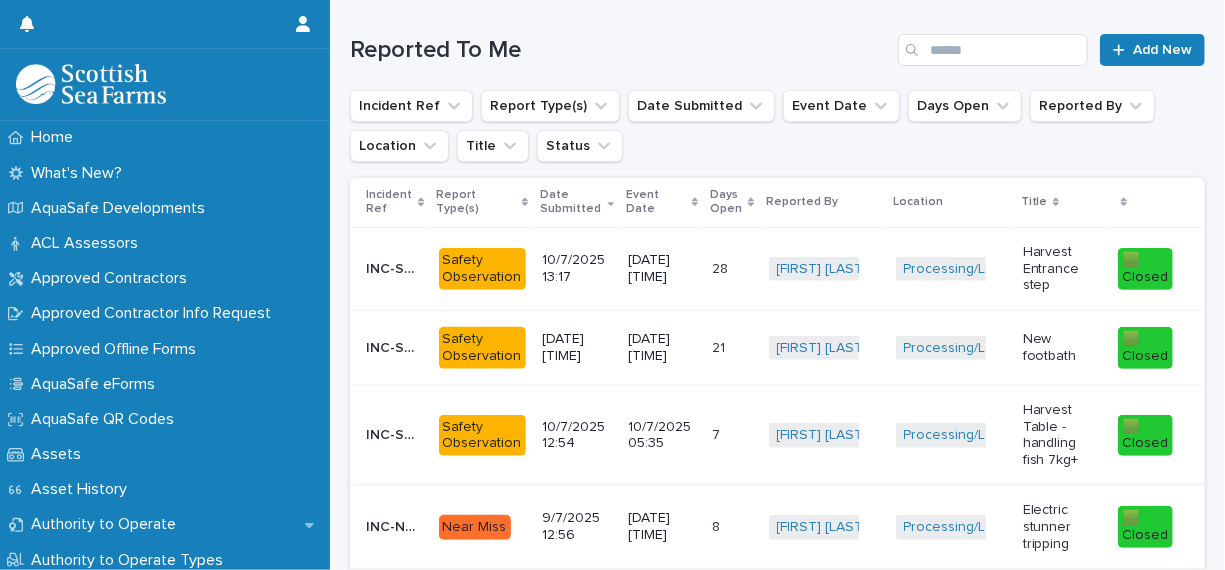 scroll, scrollTop: 0, scrollLeft: 0, axis: both 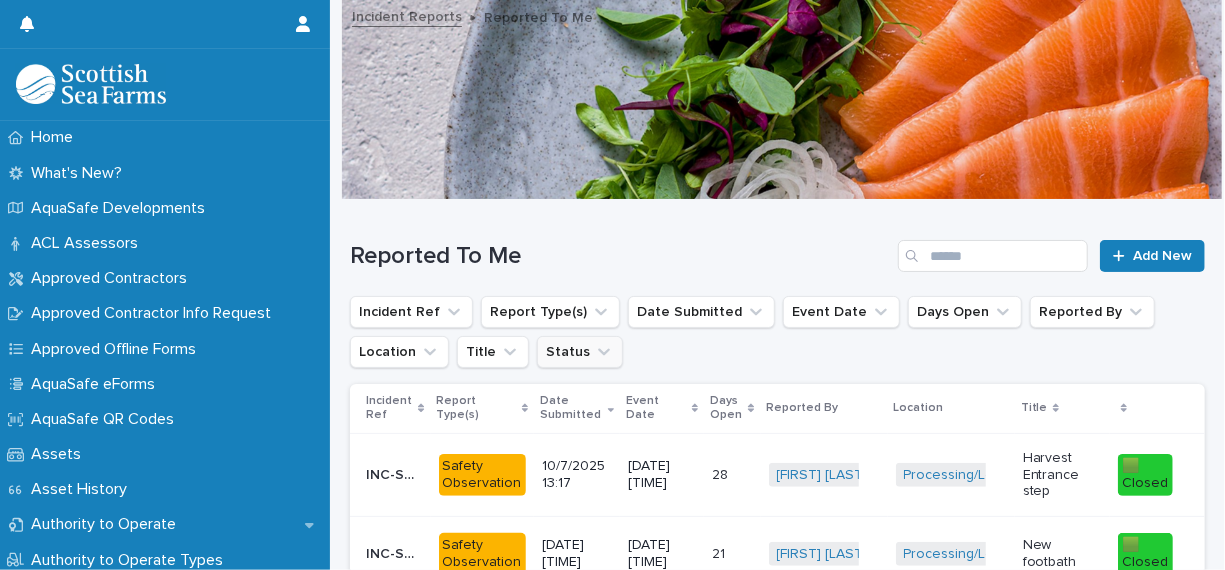 click on "Status" at bounding box center (580, 352) 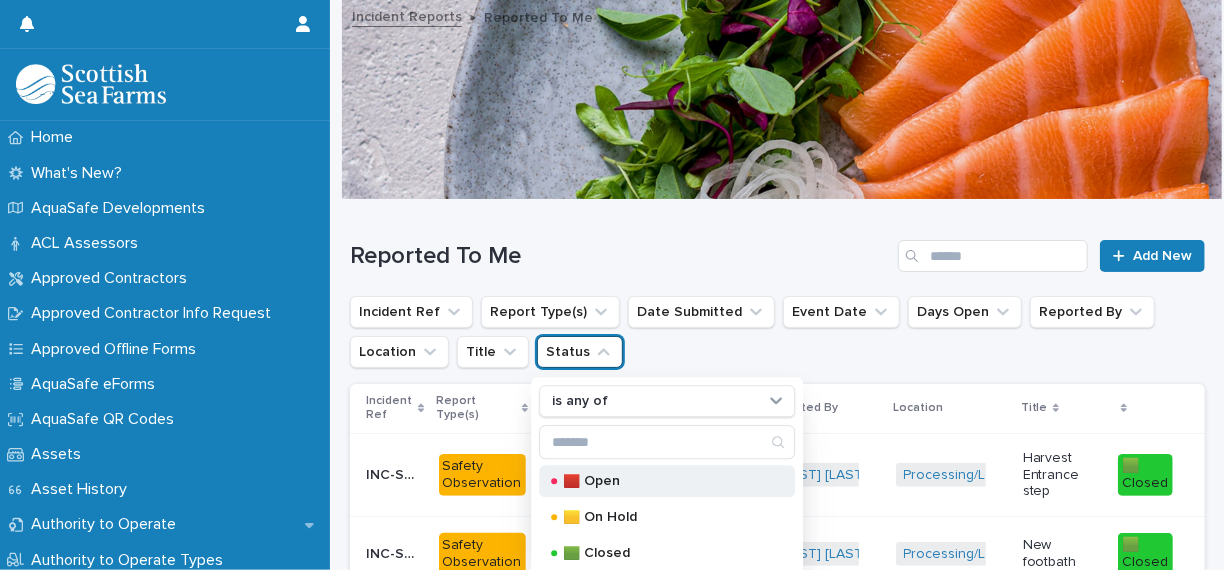 click on "🟥 Open" at bounding box center [663, 481] 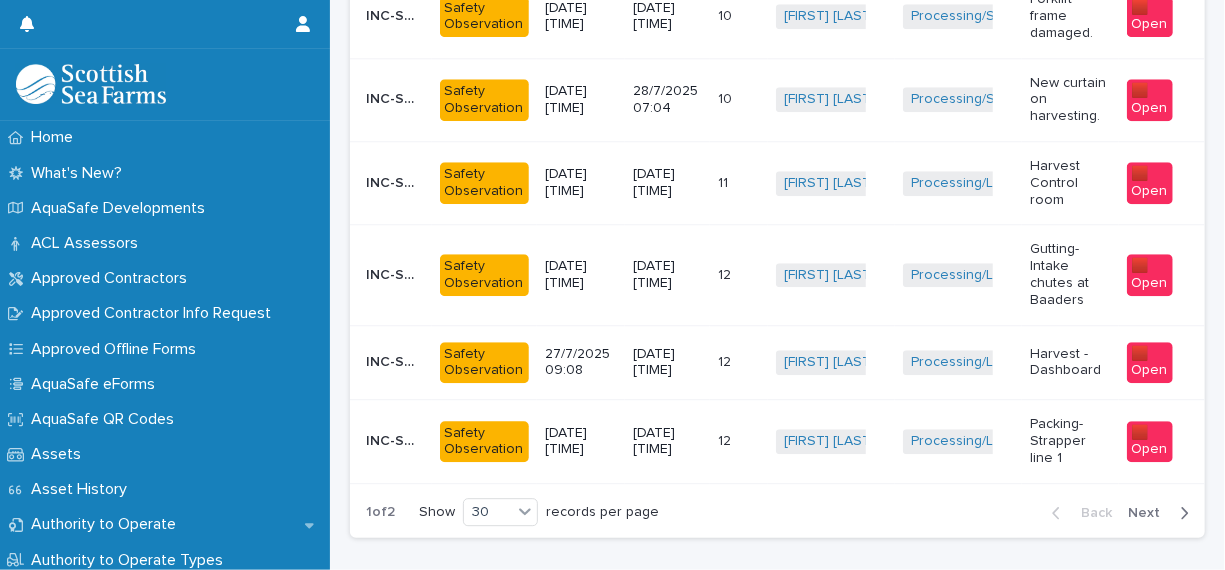 scroll, scrollTop: 2589, scrollLeft: 0, axis: vertical 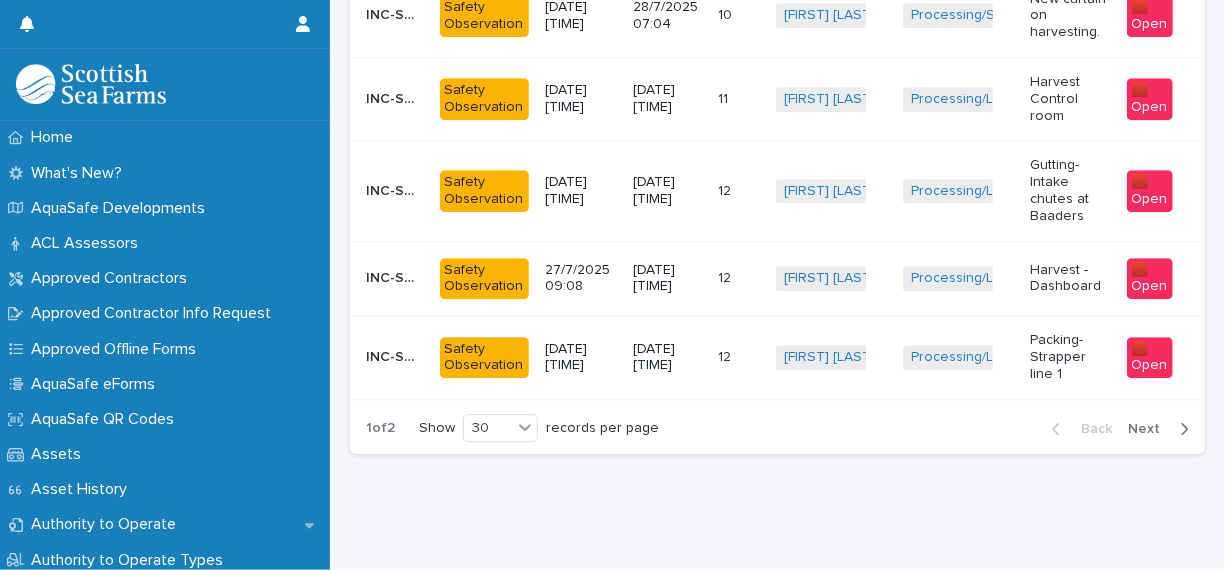 click on "Next" at bounding box center [1150, 429] 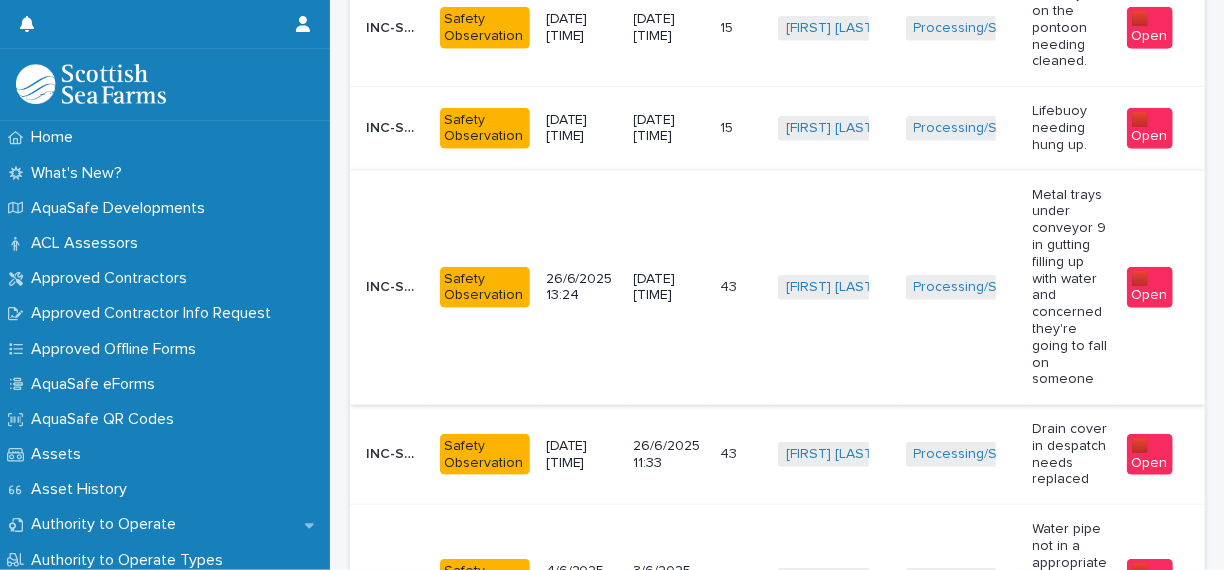 scroll, scrollTop: 916, scrollLeft: 0, axis: vertical 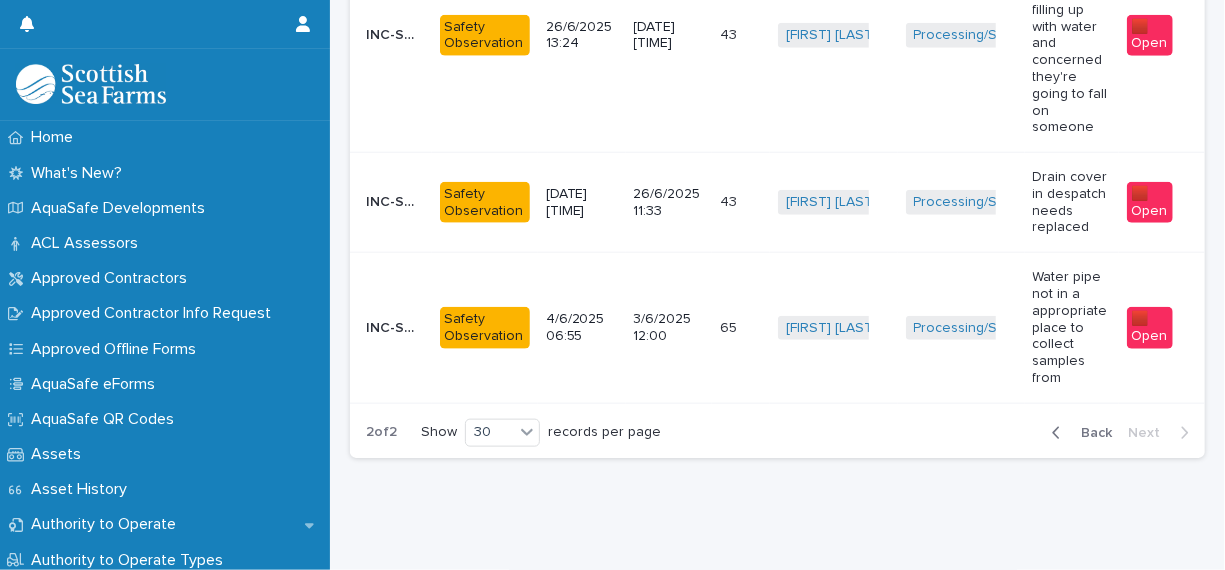 click on "Back" at bounding box center [1090, 433] 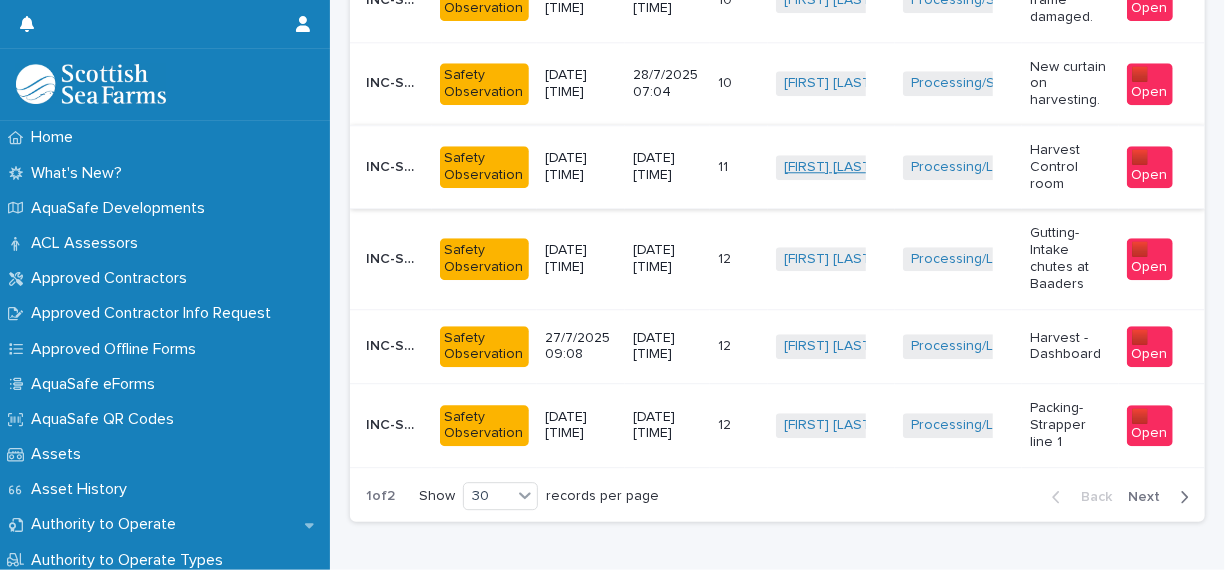 scroll, scrollTop: 2589, scrollLeft: 0, axis: vertical 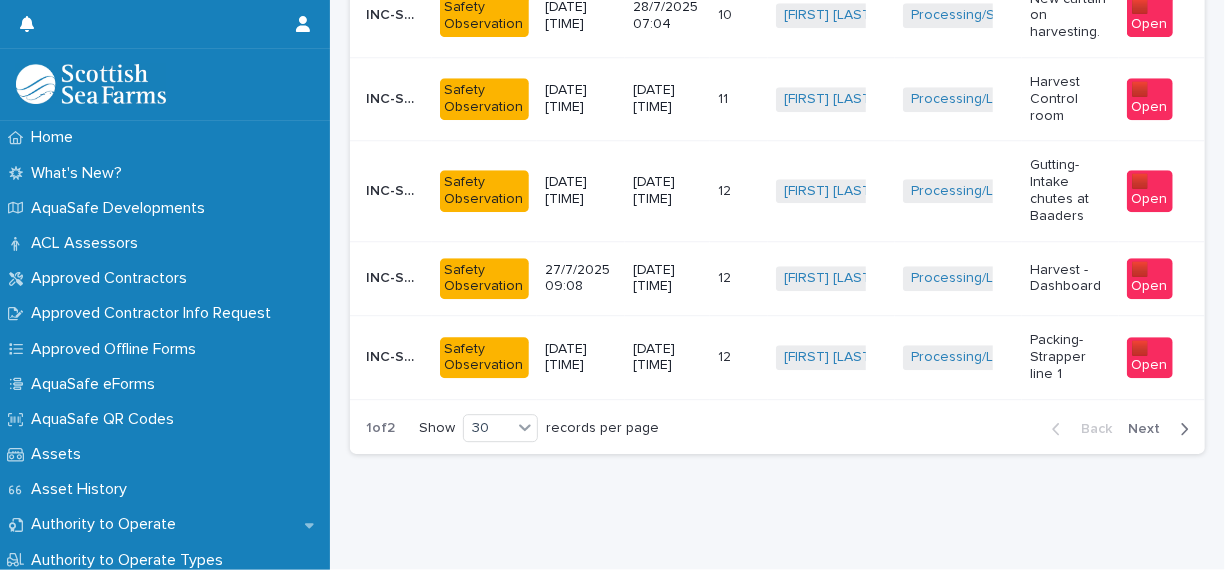 click on "[FIRST] [LAST]   + 0" at bounding box center (831, 357) 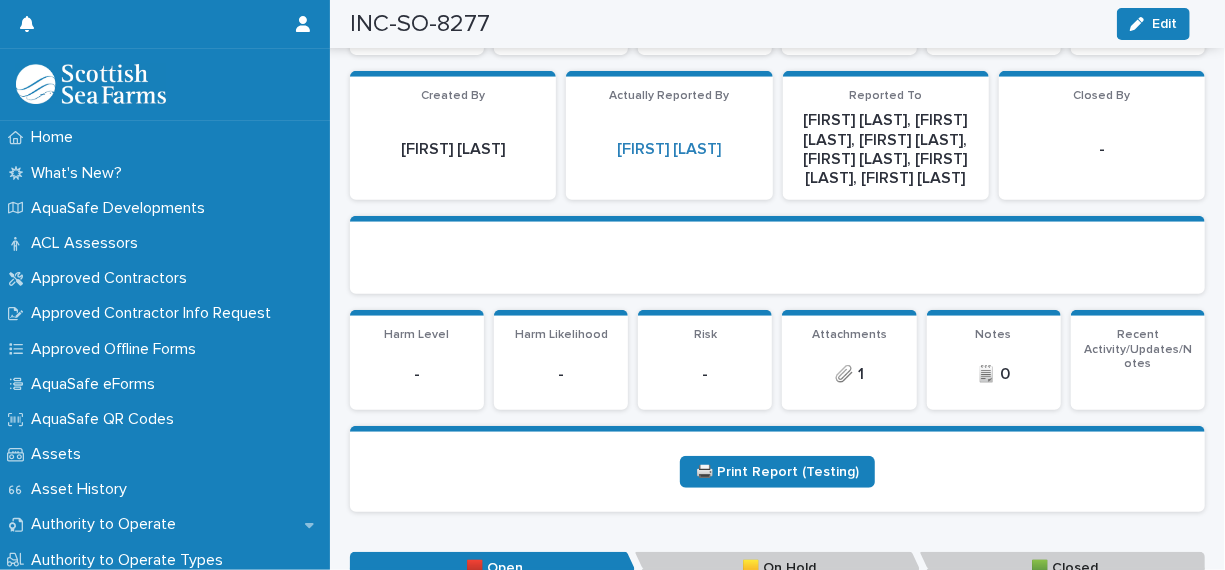 scroll, scrollTop: 0, scrollLeft: 0, axis: both 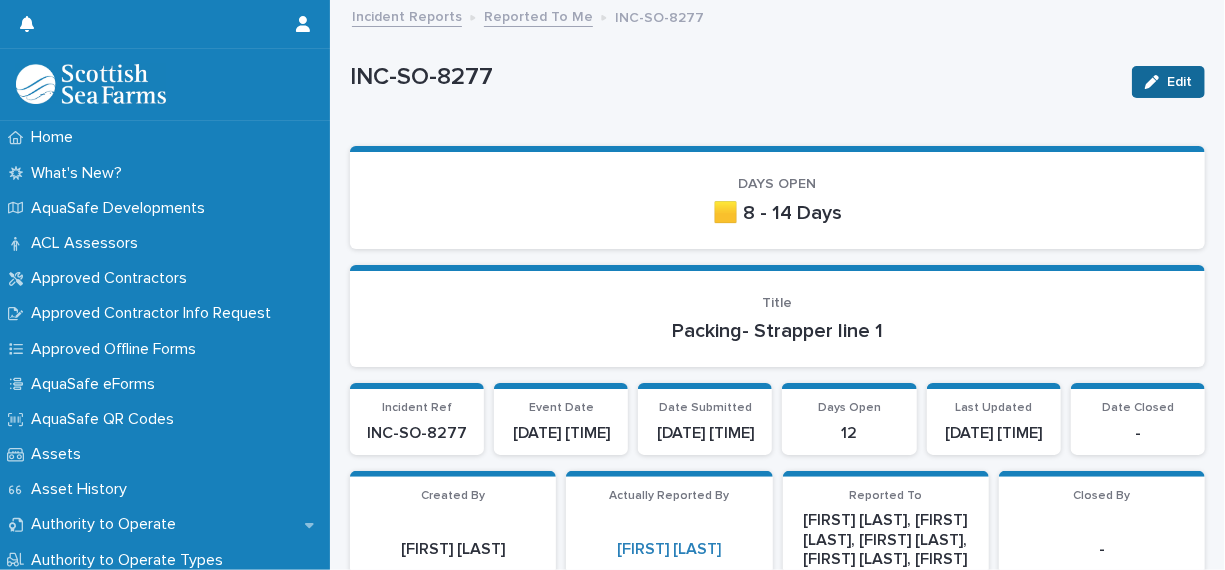 click on "Edit" at bounding box center (1179, 82) 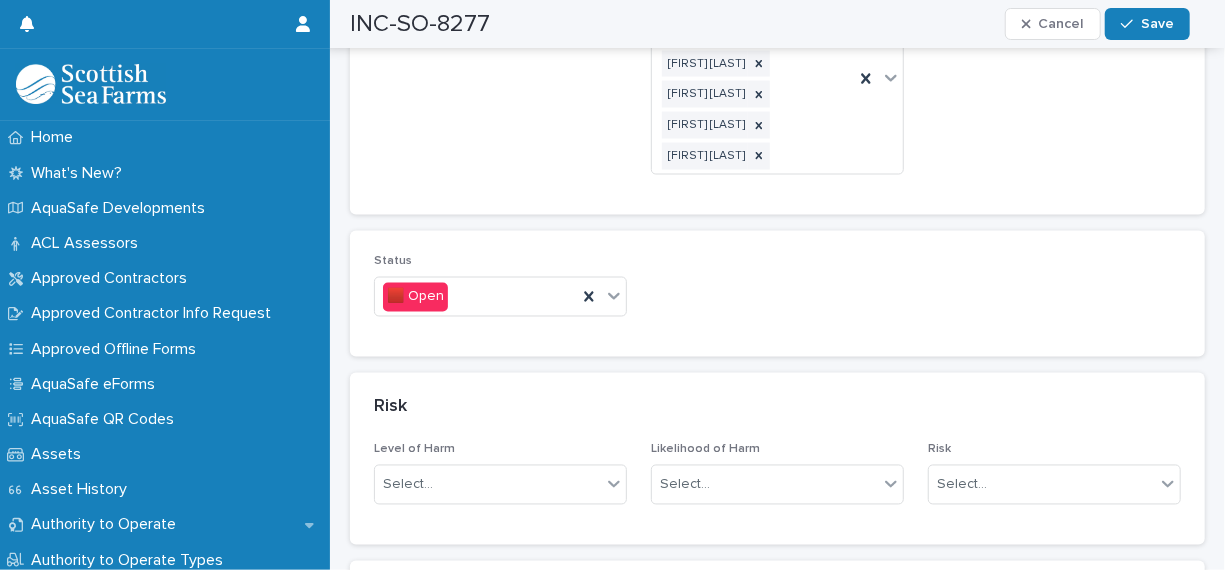 scroll, scrollTop: 1700, scrollLeft: 0, axis: vertical 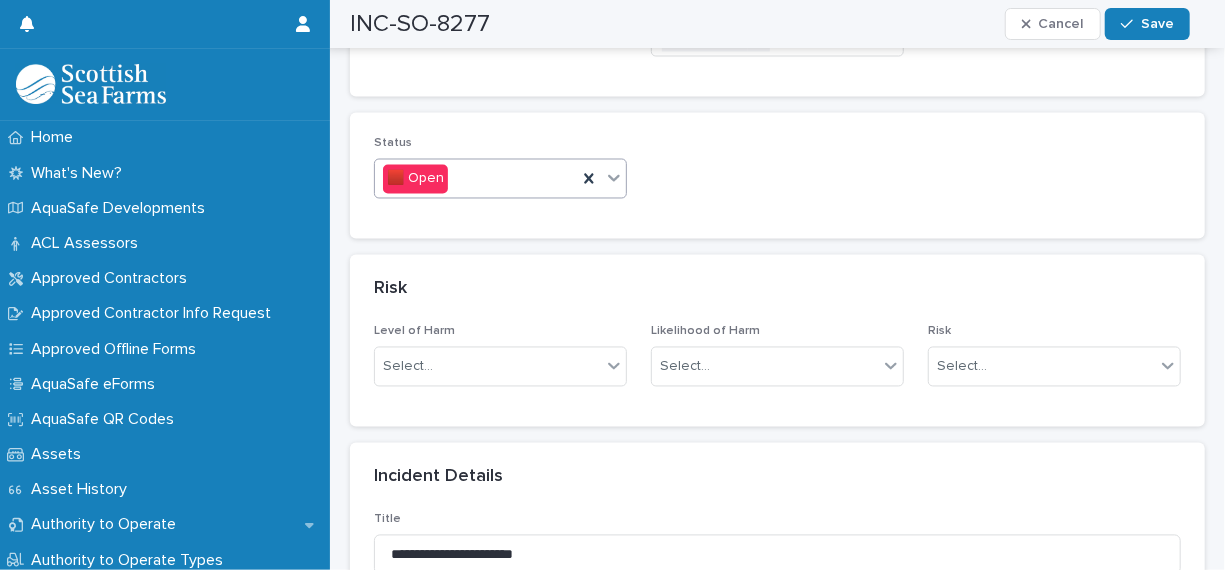 click 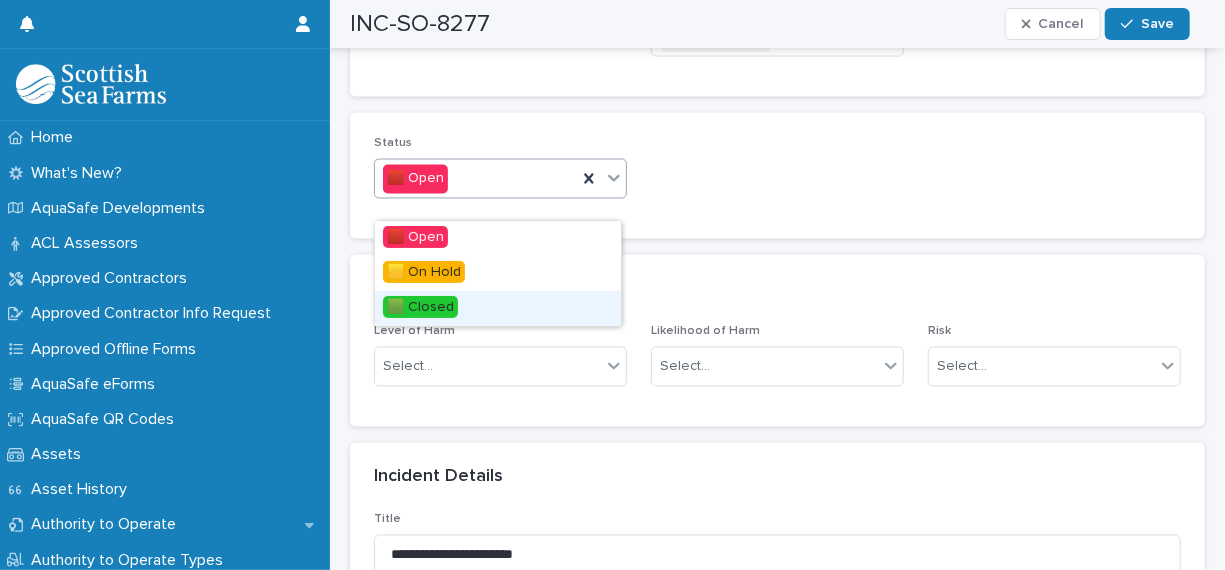 click on "🟩 Closed" at bounding box center [498, 308] 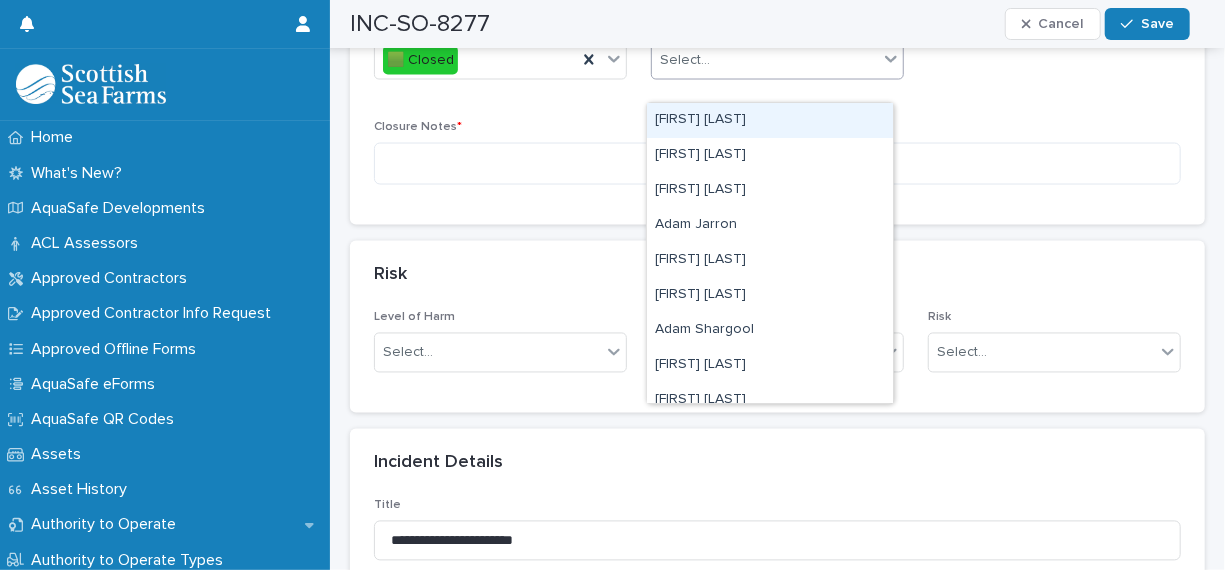 click on "Select..." at bounding box center (765, 60) 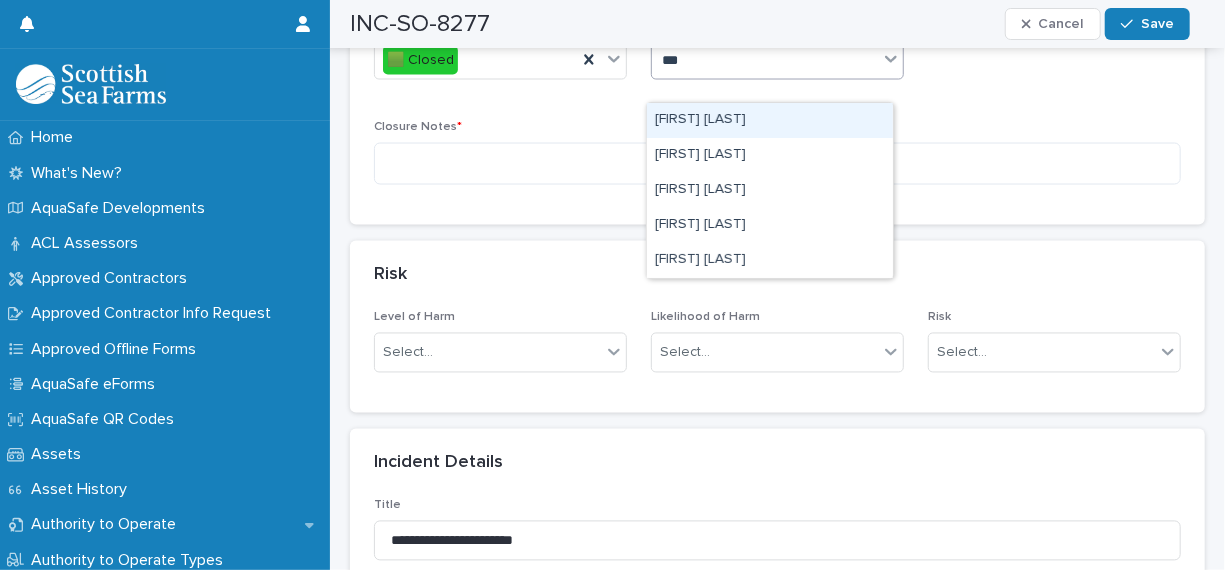 type on "****" 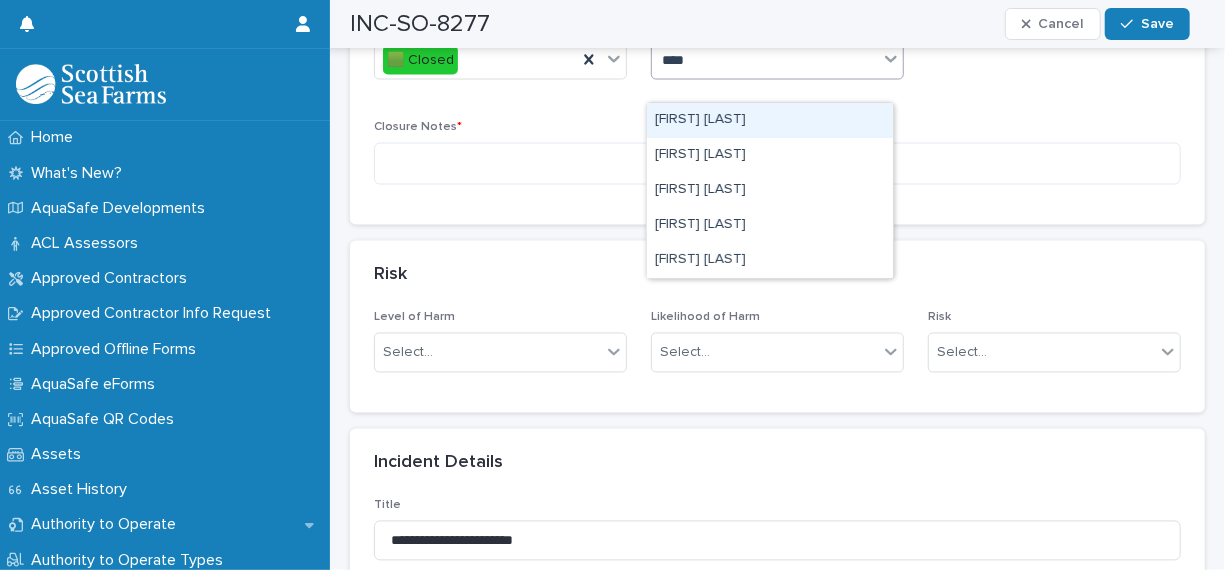 click on "[FIRST] [LAST]" at bounding box center (770, 120) 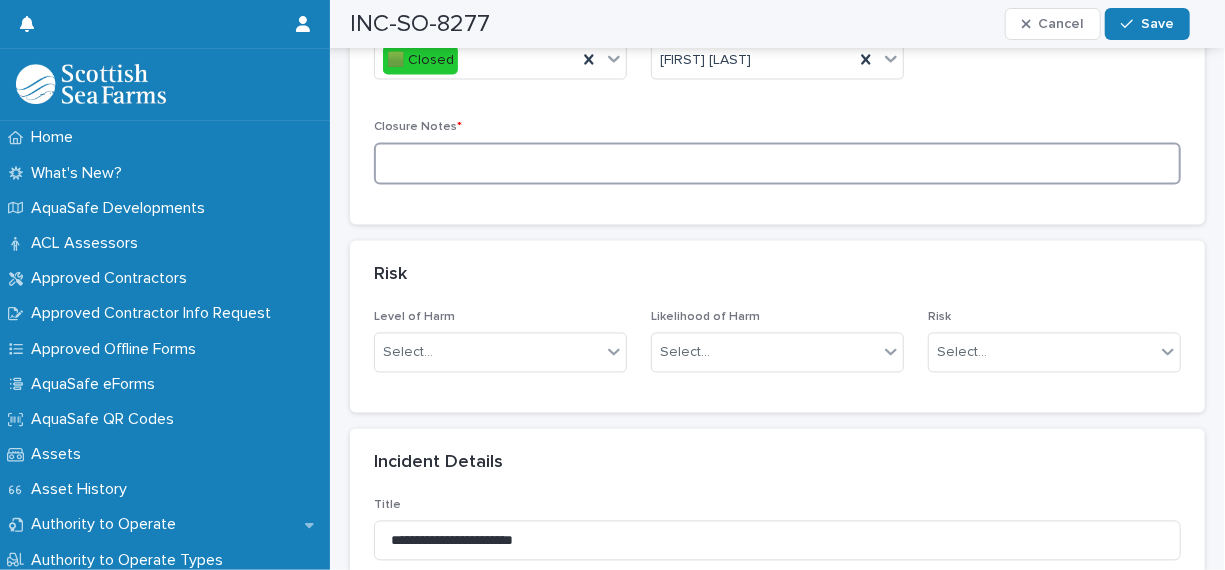 click at bounding box center (777, 164) 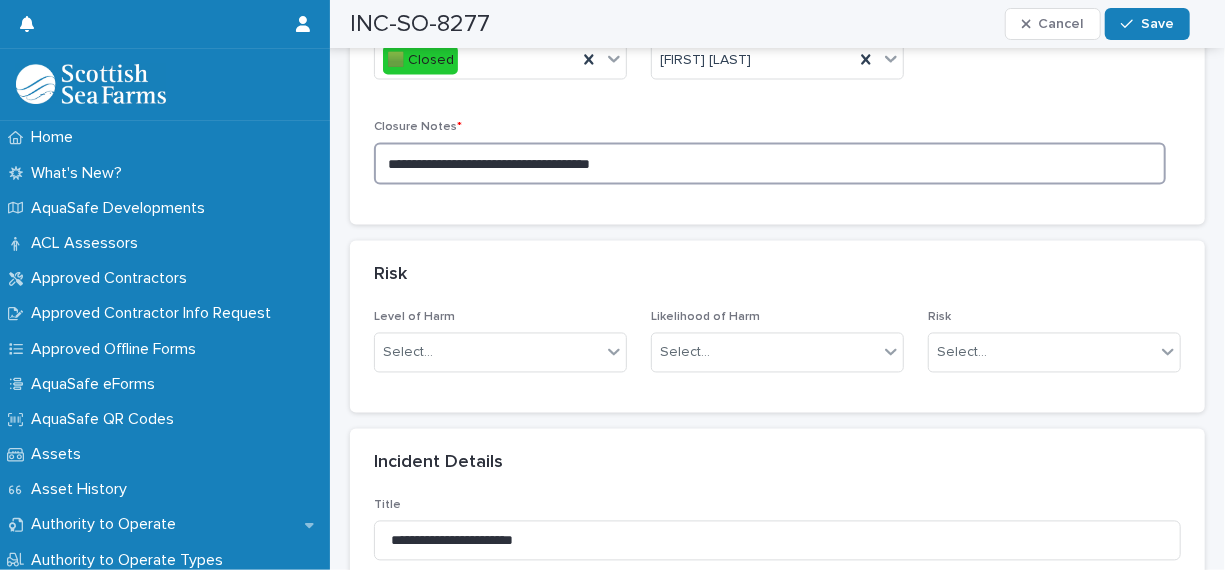 click on "**********" at bounding box center [770, 164] 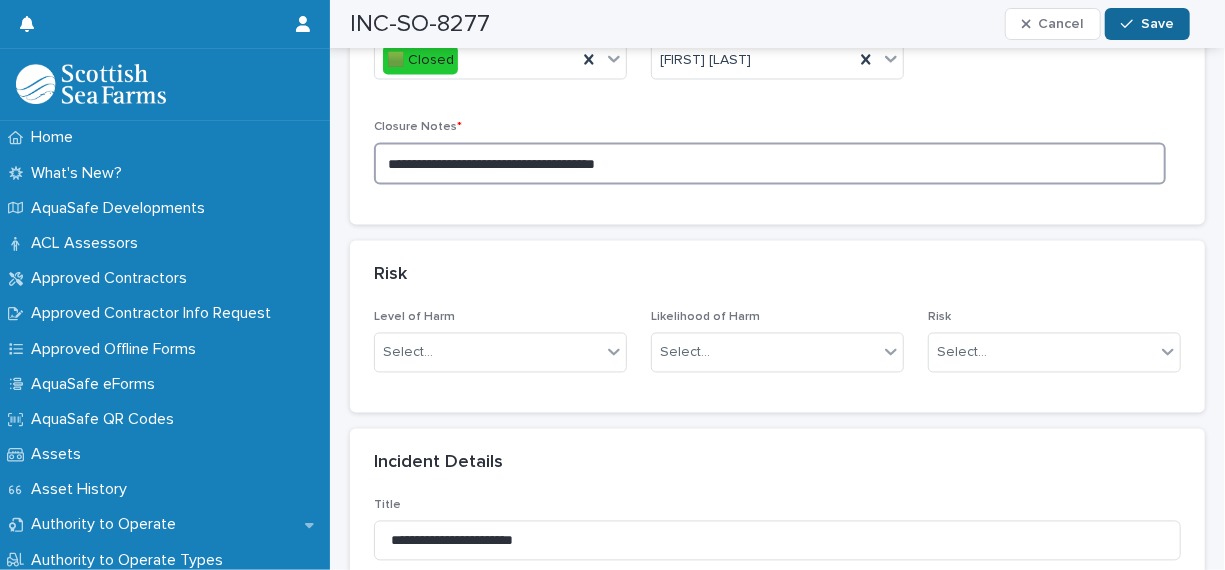 type on "**********" 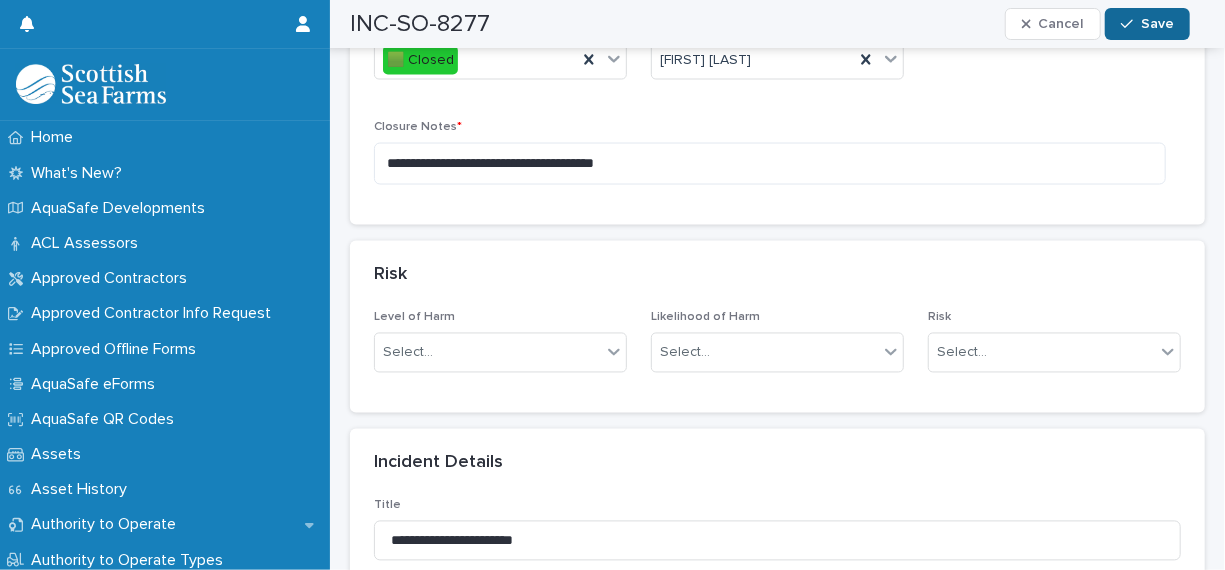 click on "Save" at bounding box center (1157, 24) 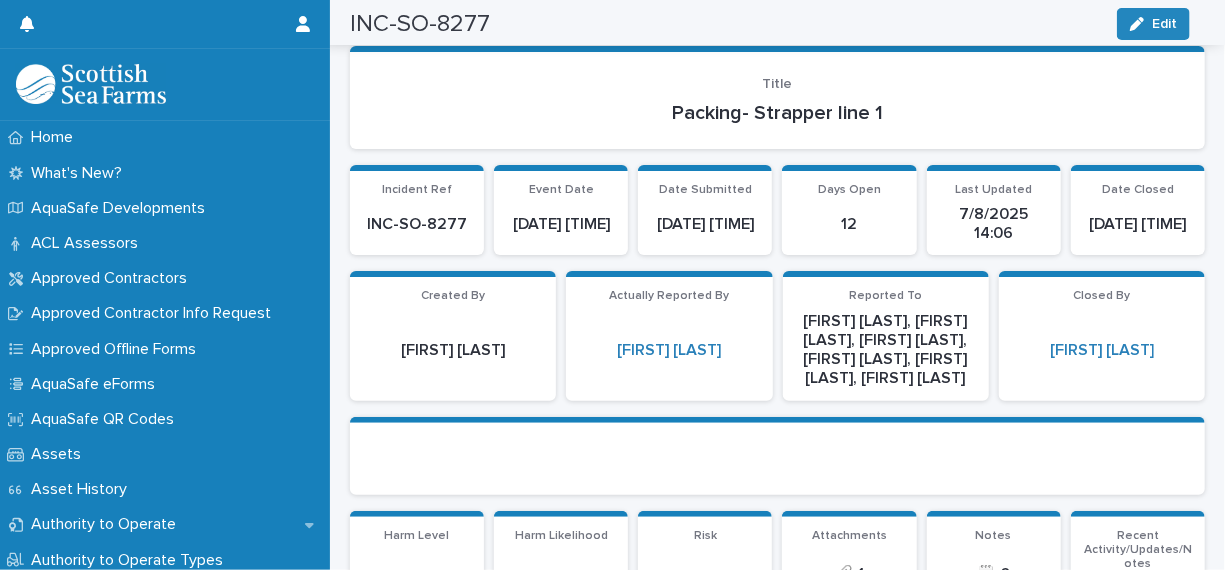 scroll, scrollTop: 0, scrollLeft: 0, axis: both 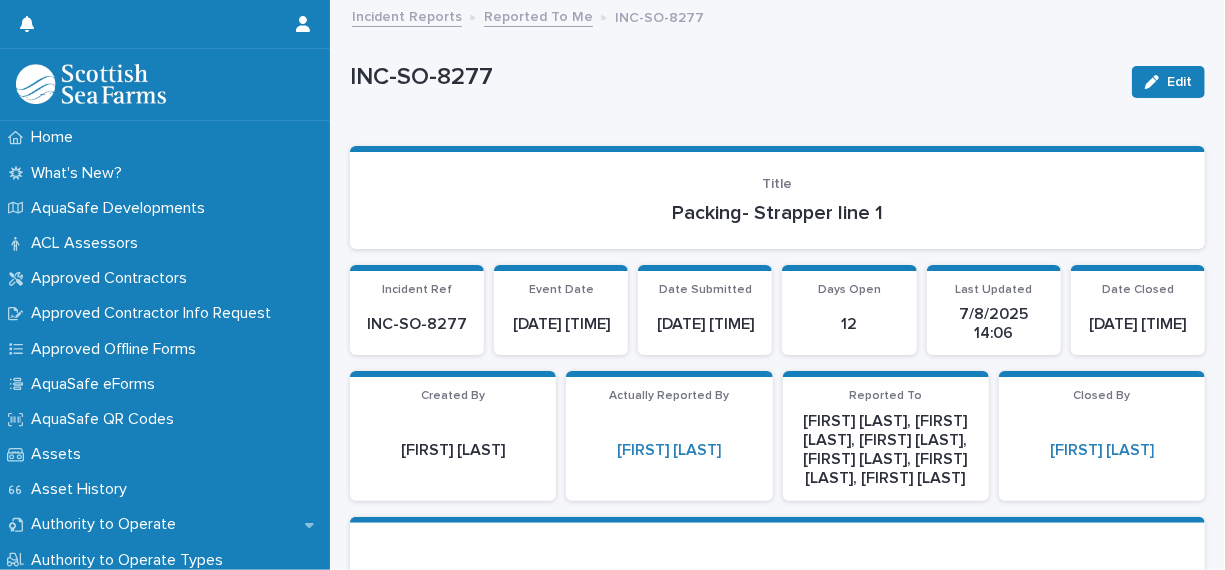 click on "Reported To Me" at bounding box center (538, 15) 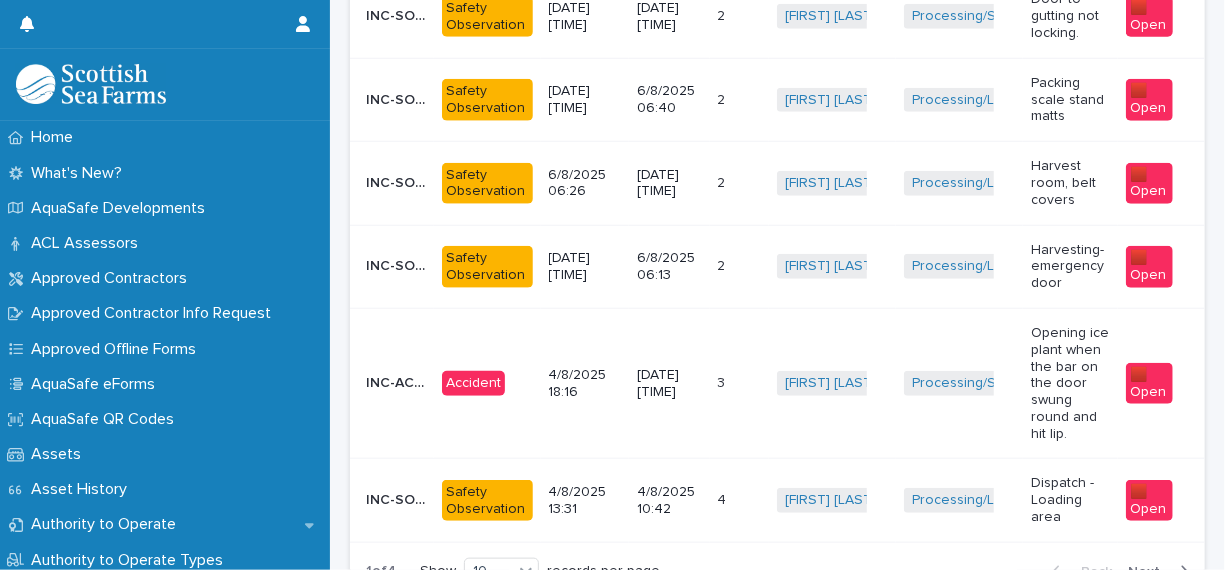 scroll, scrollTop: 938, scrollLeft: 0, axis: vertical 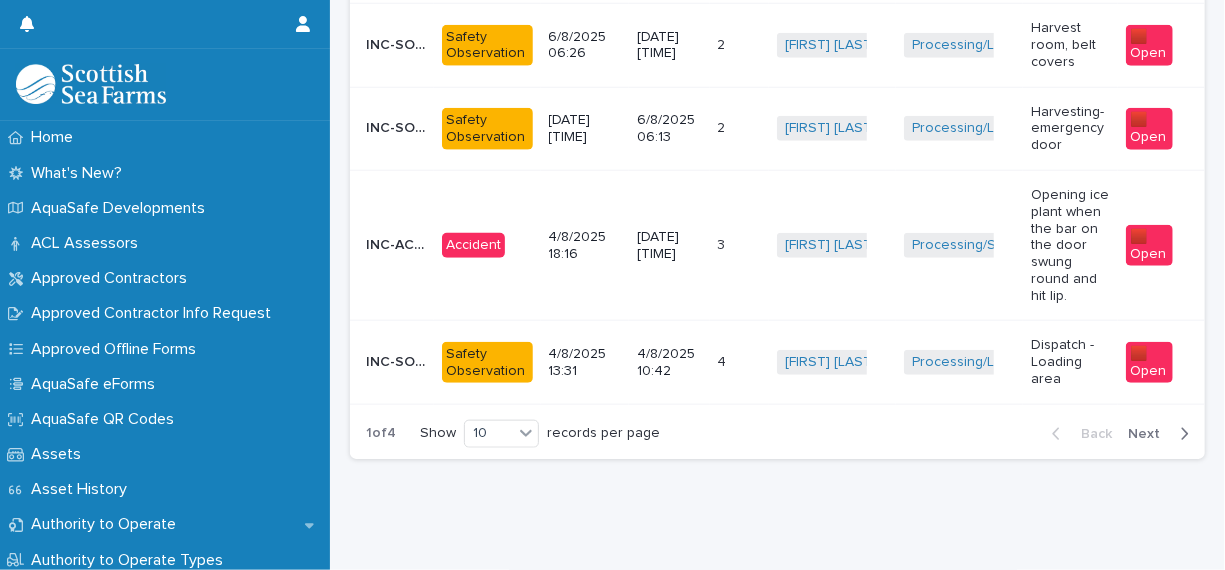 click on "[FIRST] [LAST]   + 0" at bounding box center (832, 362) 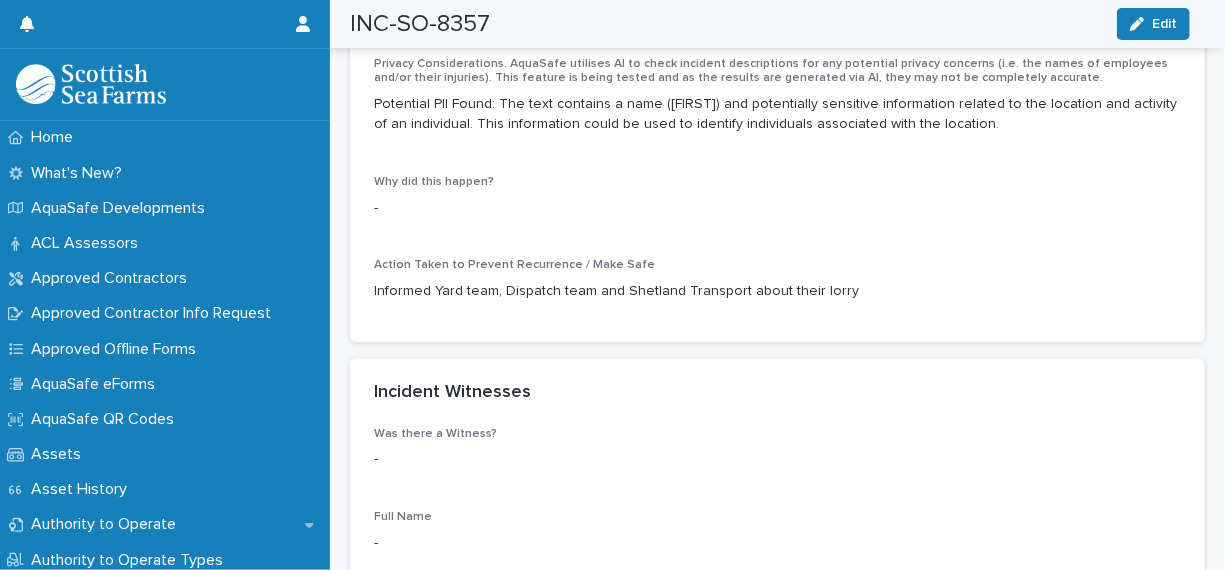scroll, scrollTop: 2200, scrollLeft: 0, axis: vertical 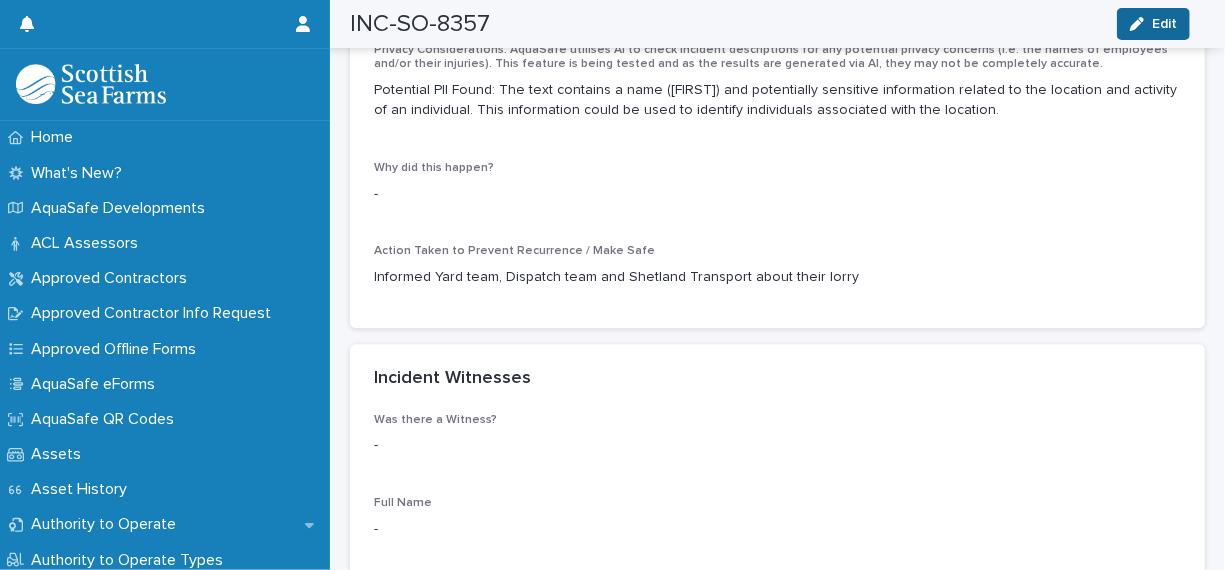 click on "Edit" at bounding box center (1164, 24) 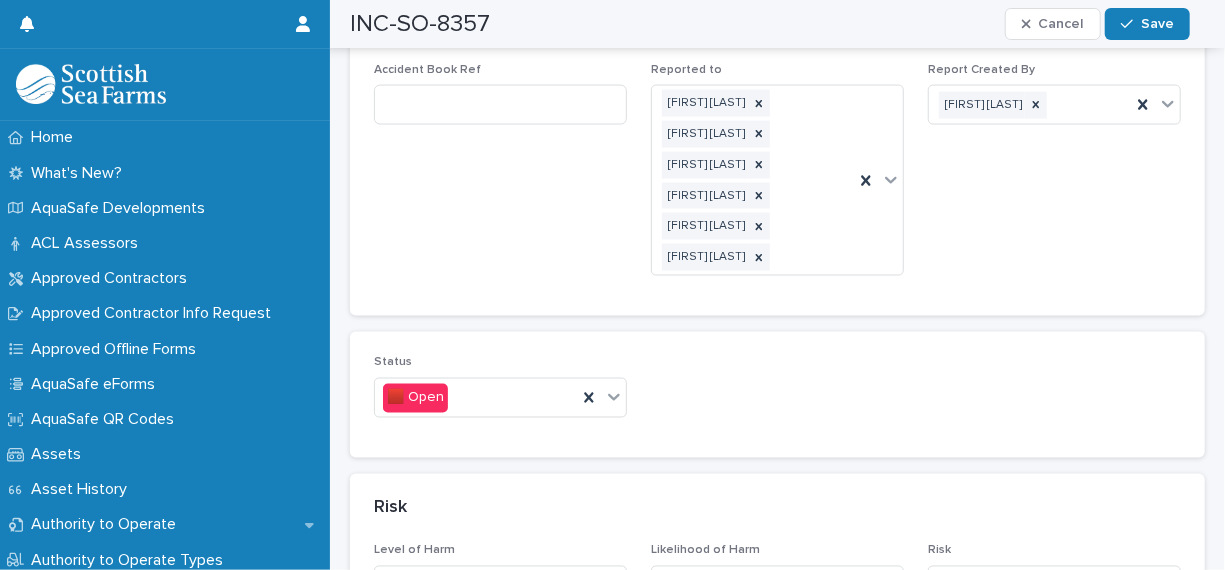scroll, scrollTop: 1700, scrollLeft: 0, axis: vertical 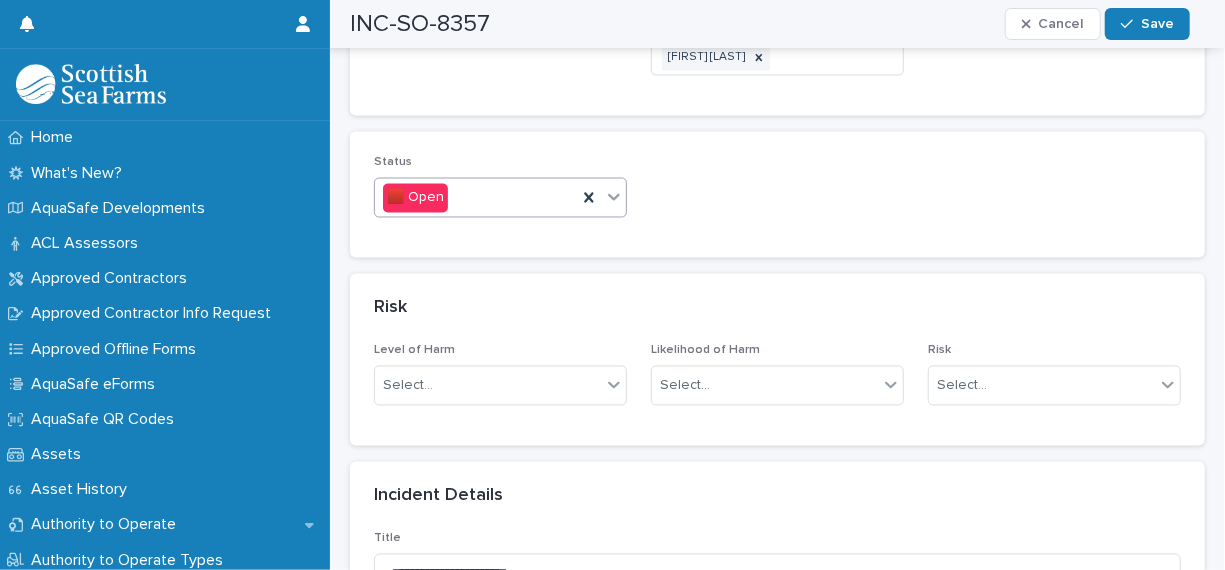 click 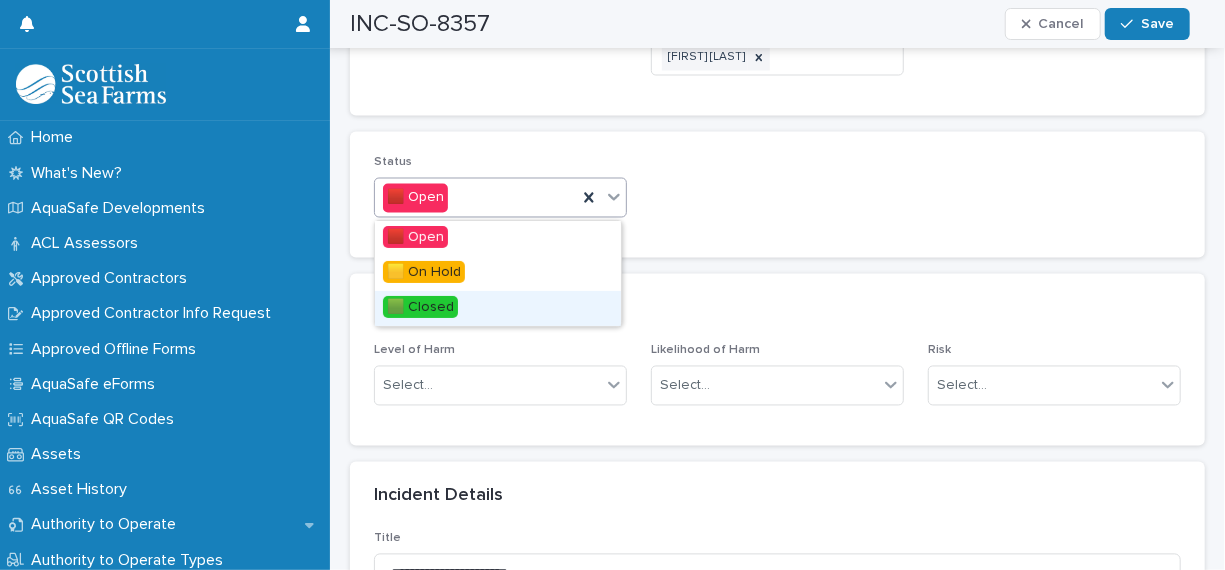 click on "🟩 Closed" at bounding box center [498, 308] 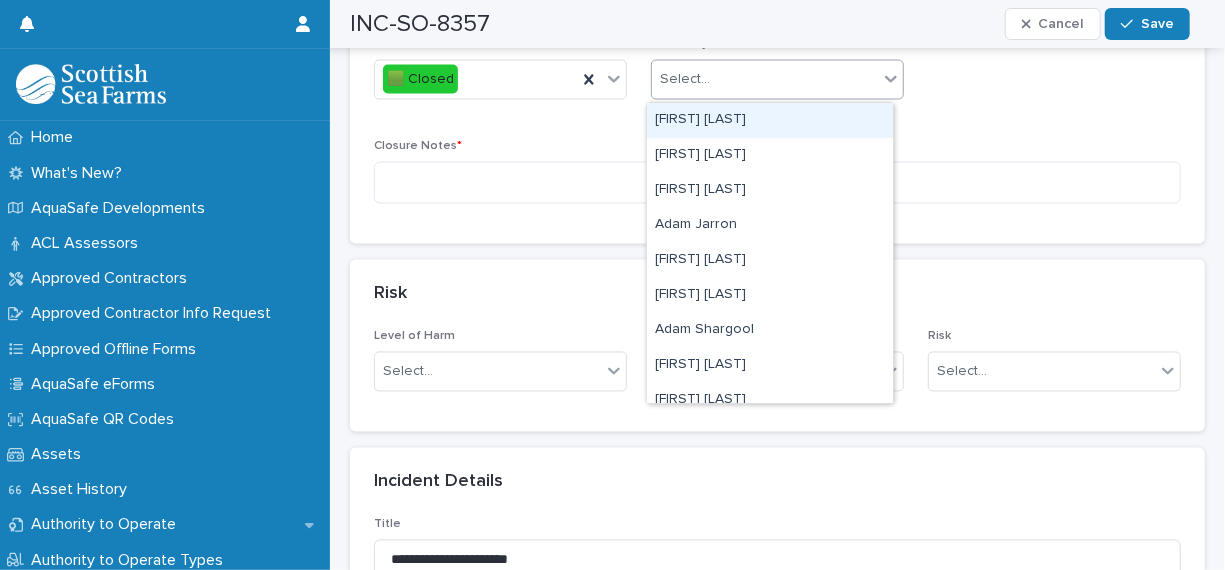 click on "Select..." at bounding box center [685, 79] 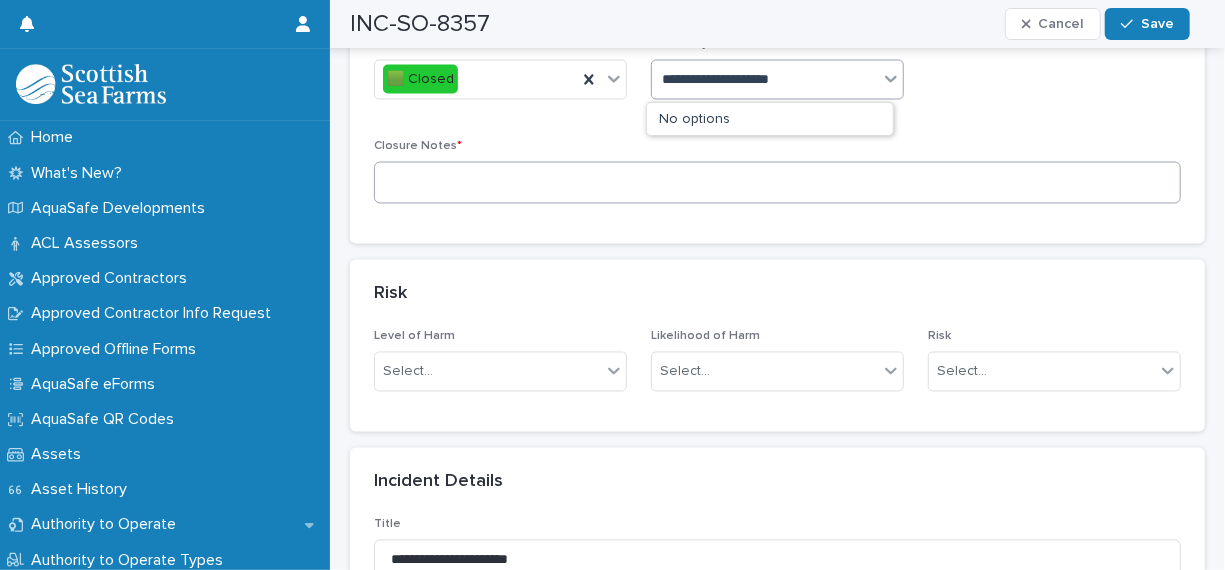 type on "**********" 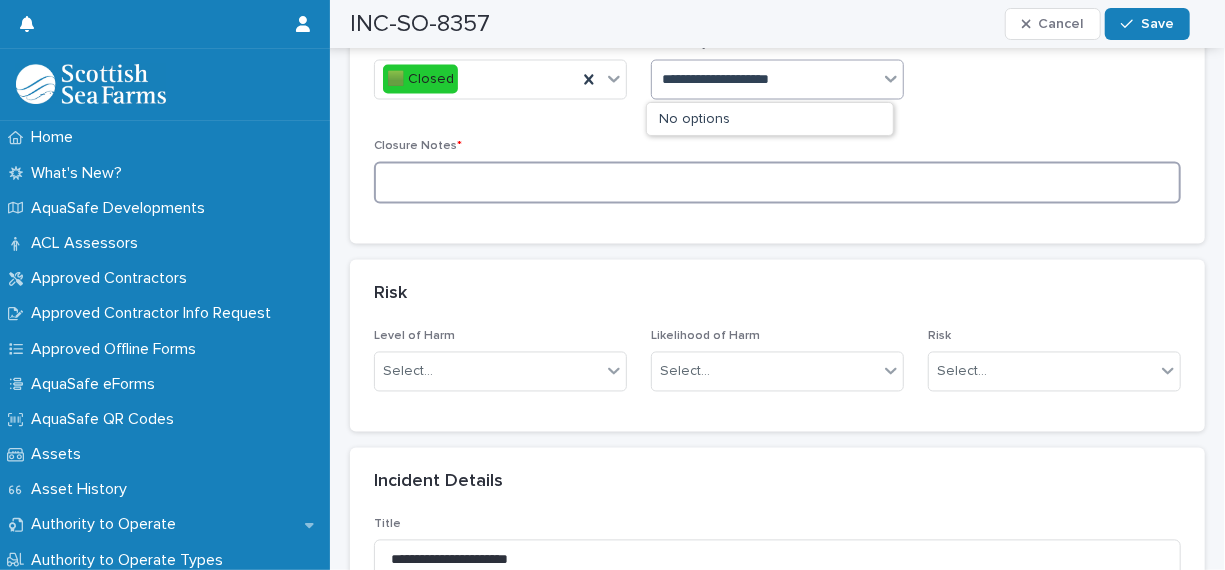 type 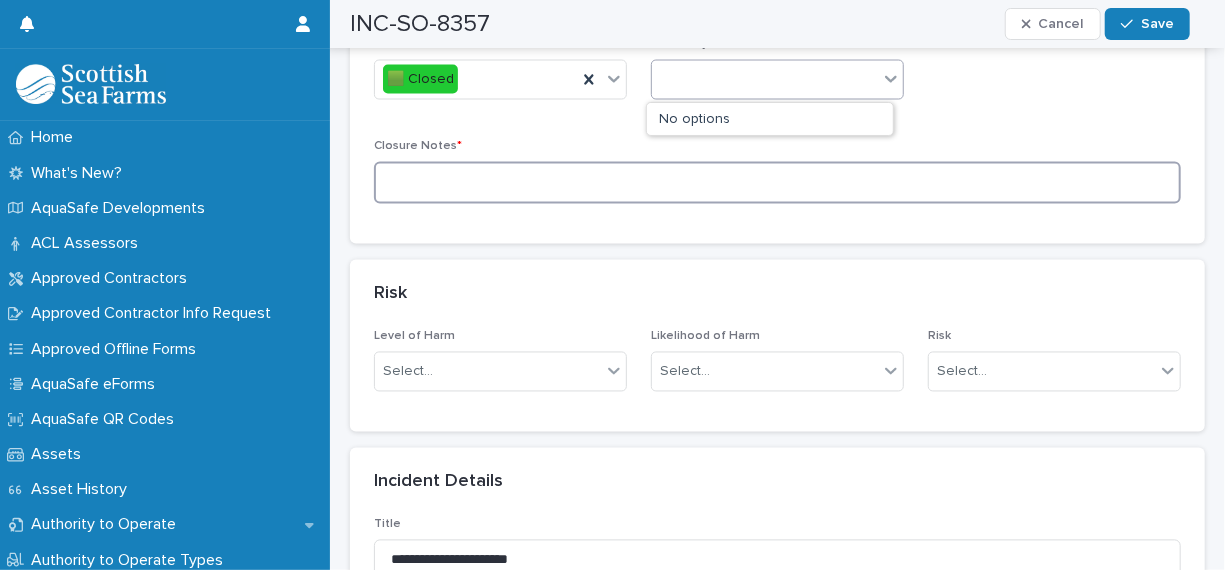 click at bounding box center (777, 183) 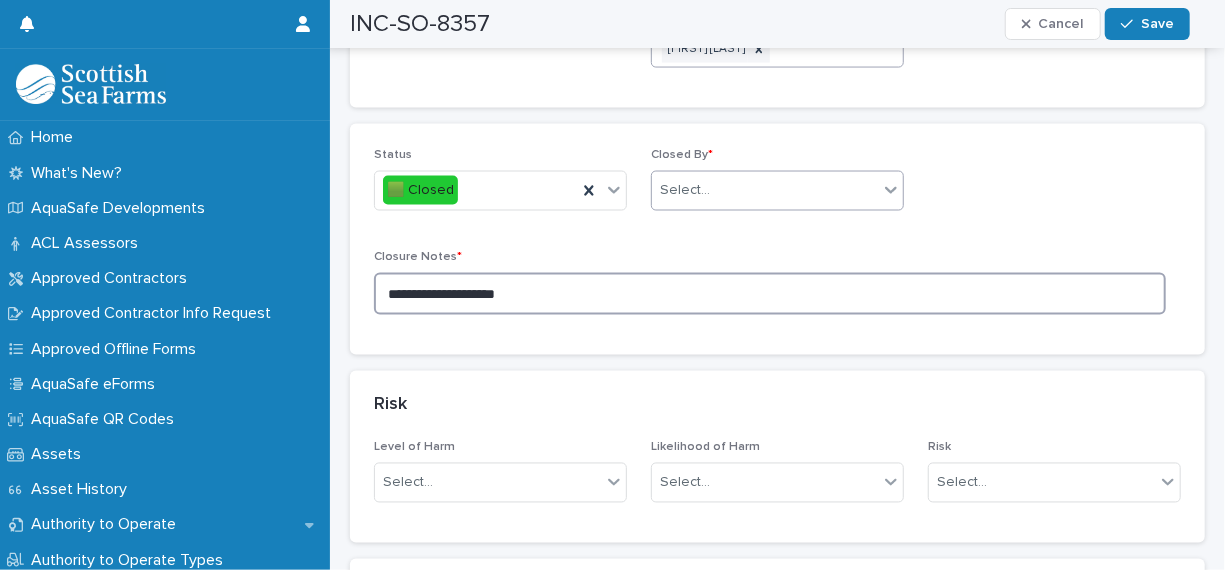 scroll, scrollTop: 1400, scrollLeft: 0, axis: vertical 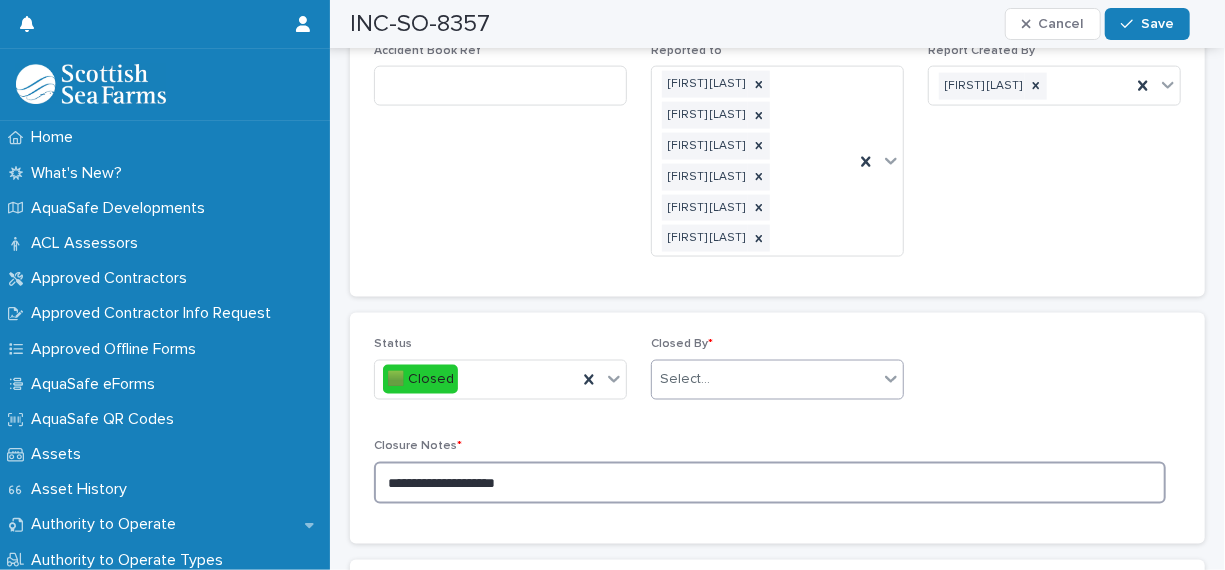 type on "**********" 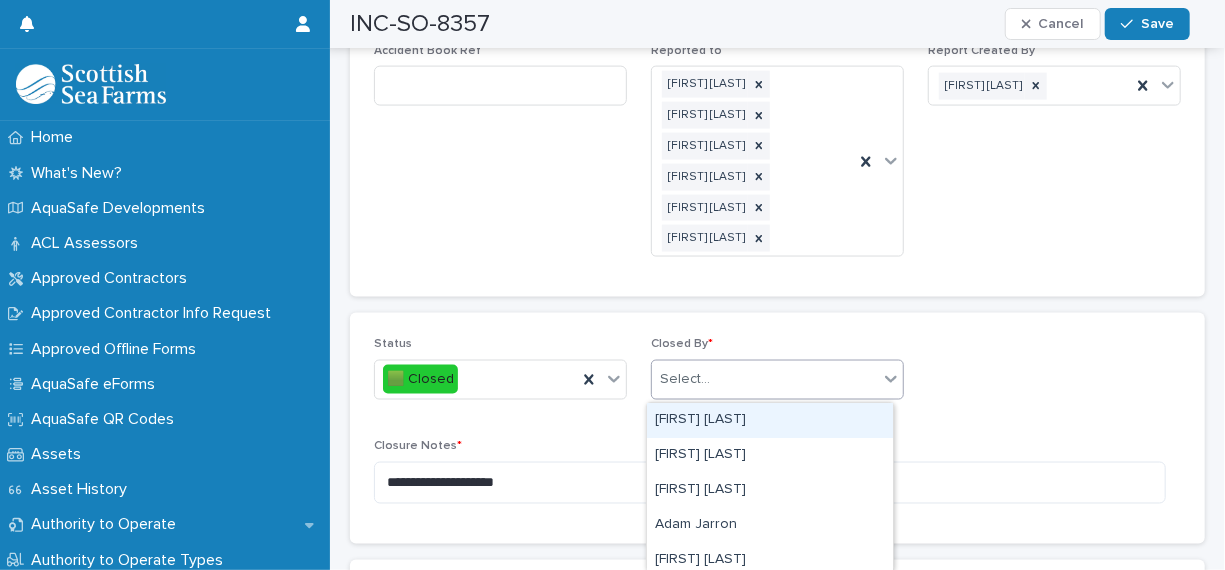 click on "Select..." at bounding box center (765, 379) 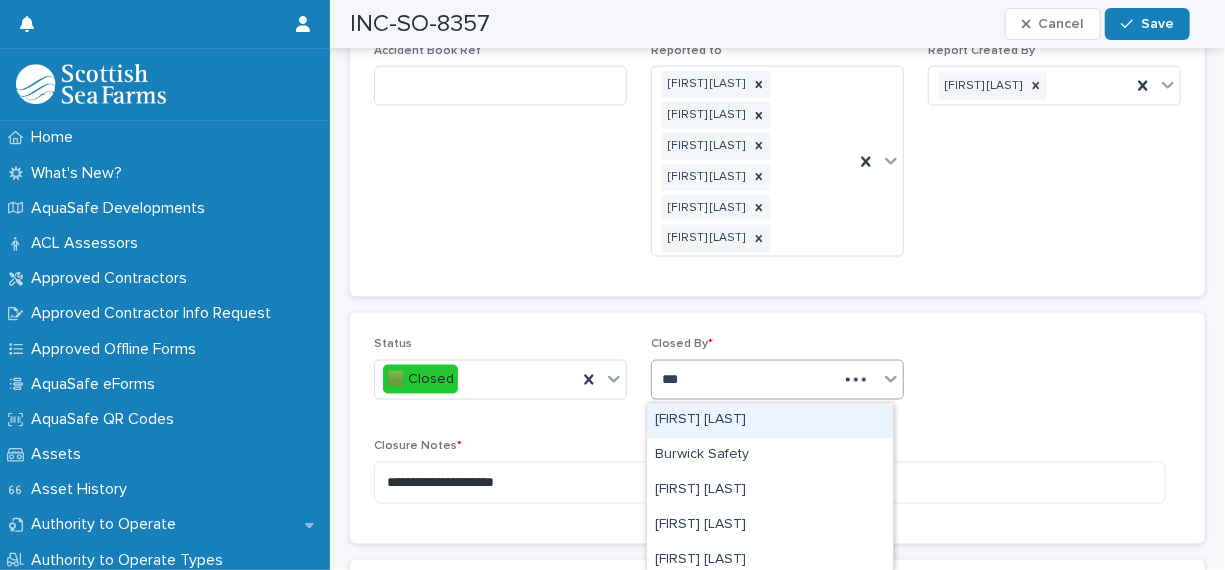 type on "****" 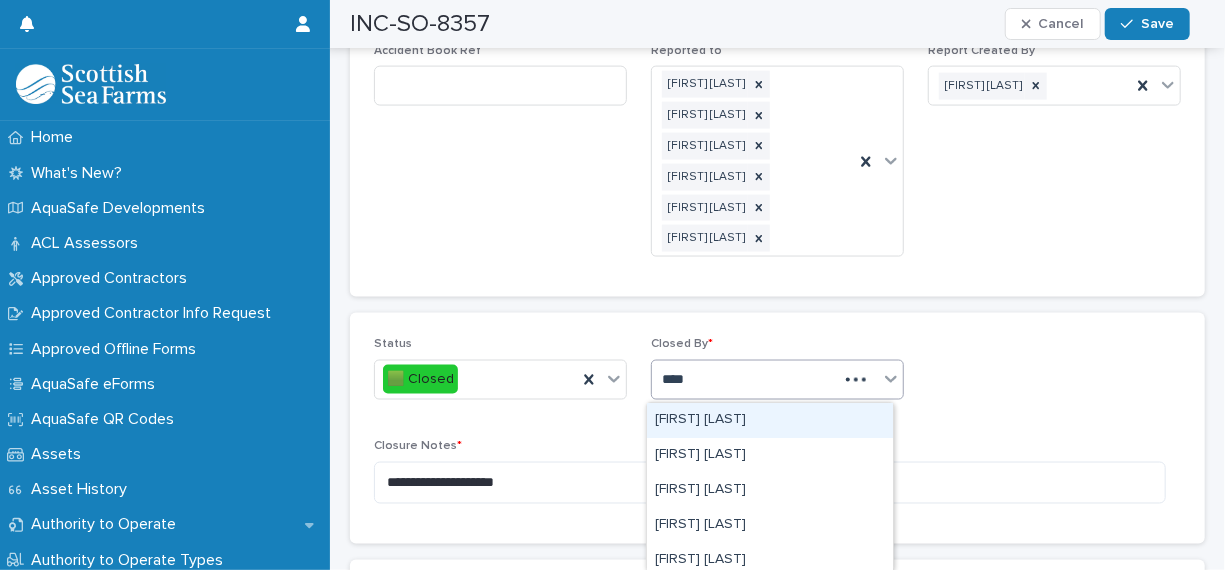 type 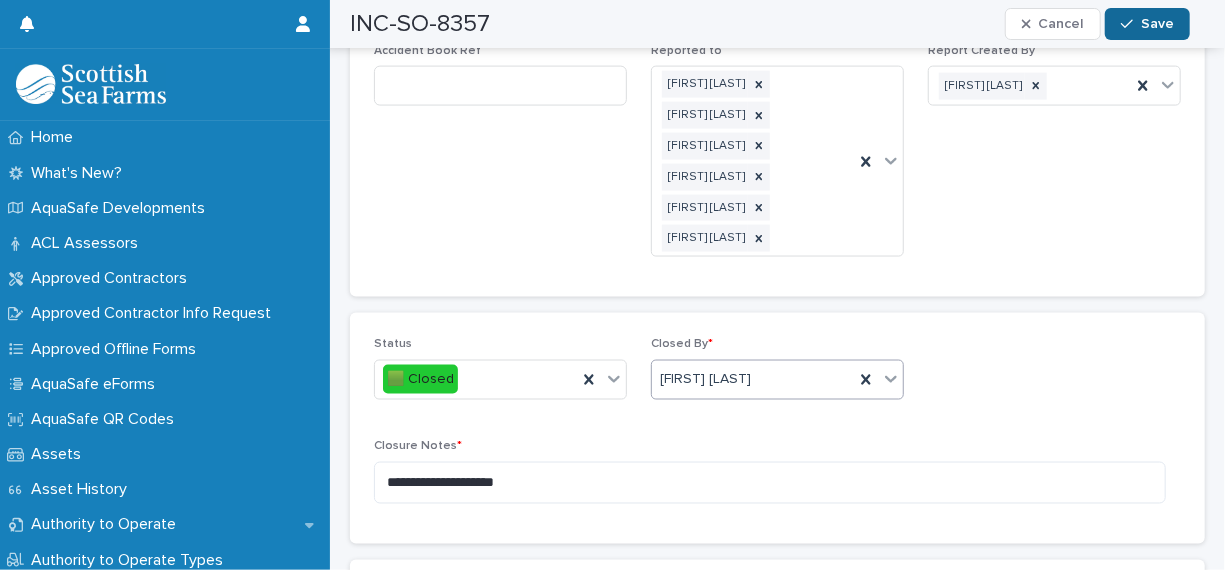 click at bounding box center [1131, 24] 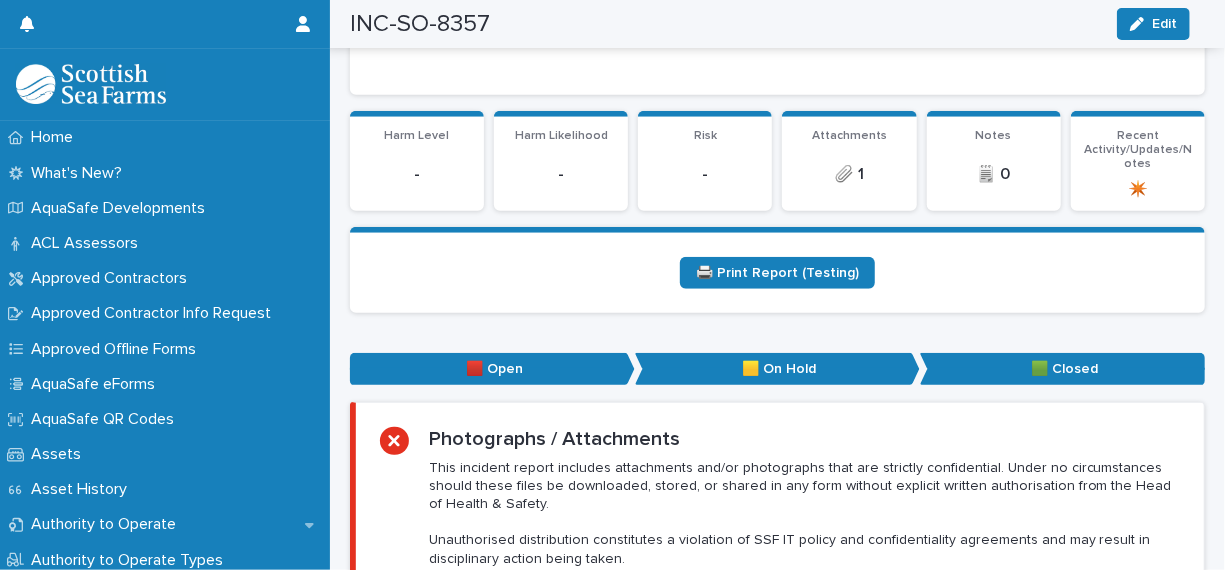 scroll, scrollTop: 0, scrollLeft: 0, axis: both 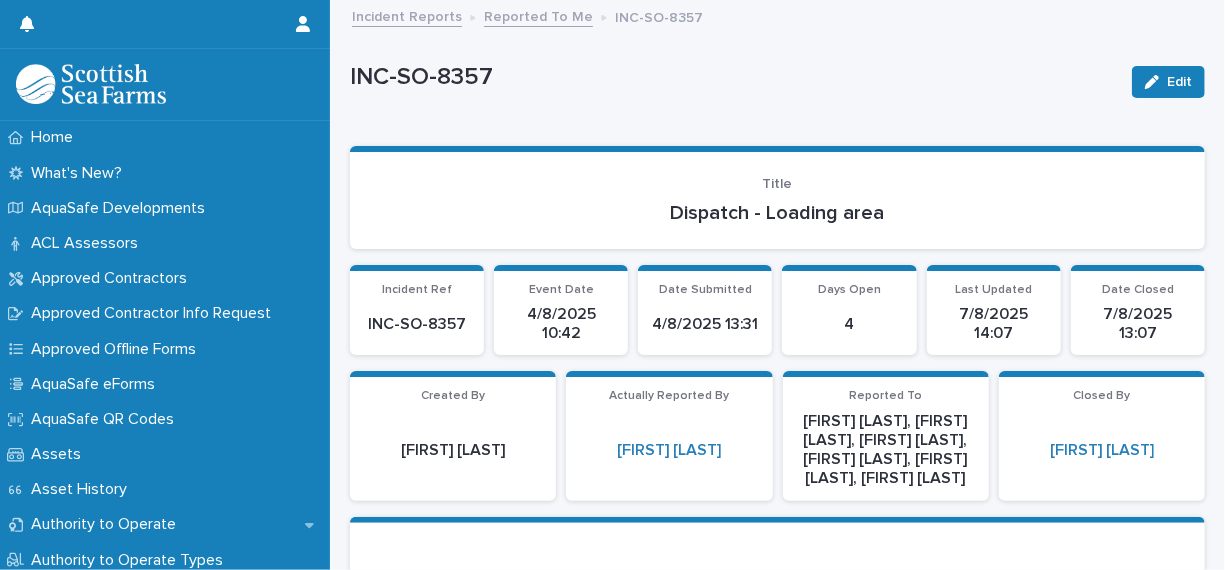 click on "Reported To Me" at bounding box center (538, 15) 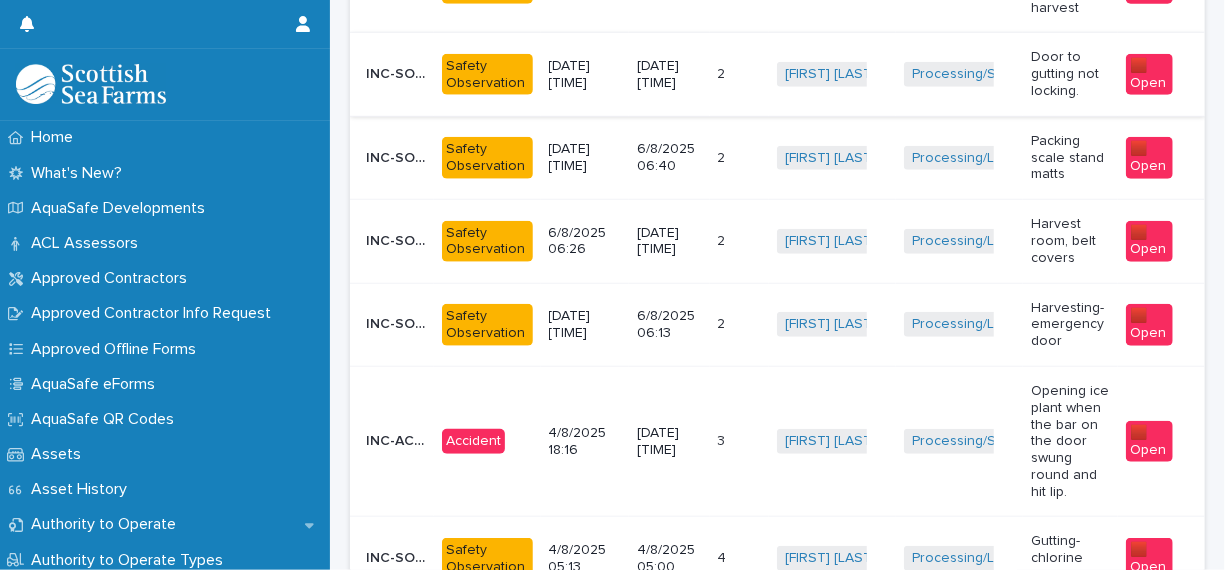 scroll, scrollTop: 938, scrollLeft: 0, axis: vertical 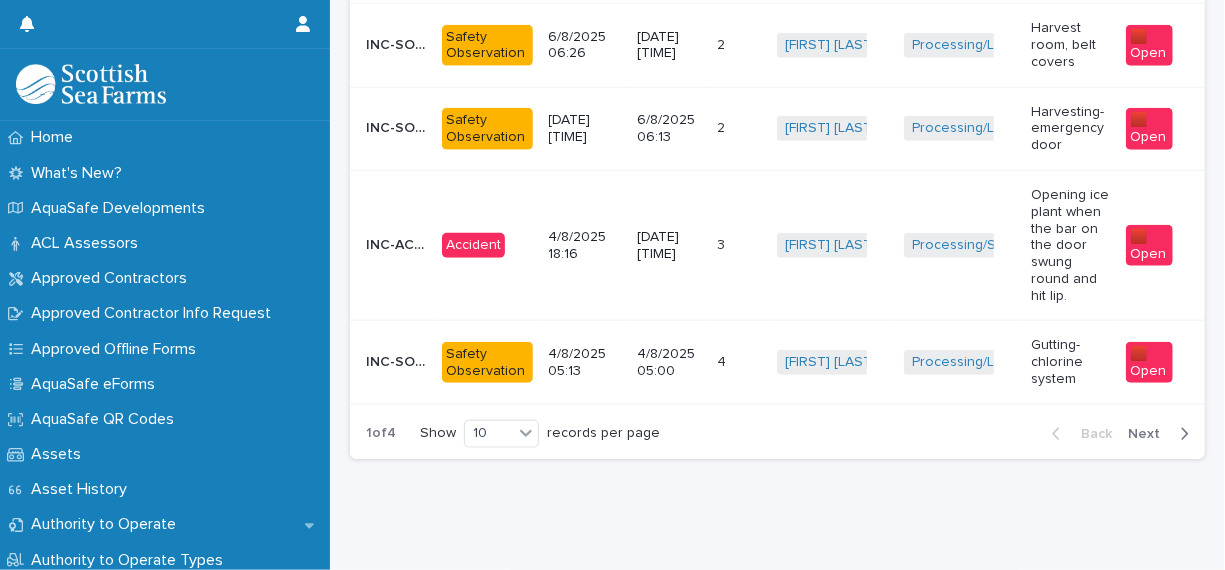 click on "[FIRST] [LAST]   + 0" at bounding box center (832, 362) 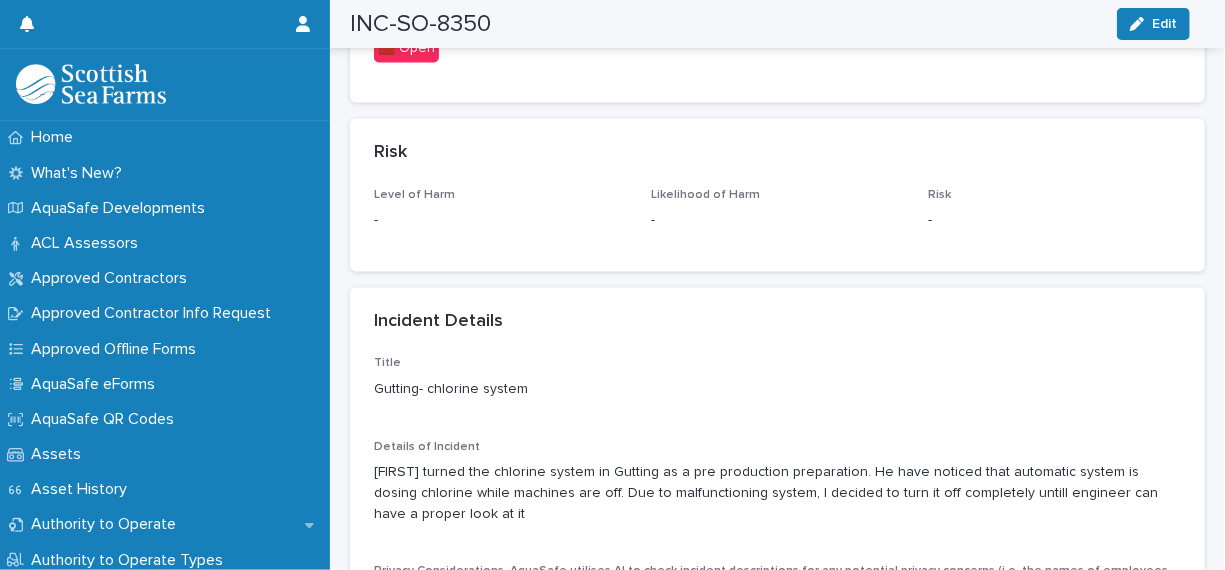 scroll, scrollTop: 1800, scrollLeft: 0, axis: vertical 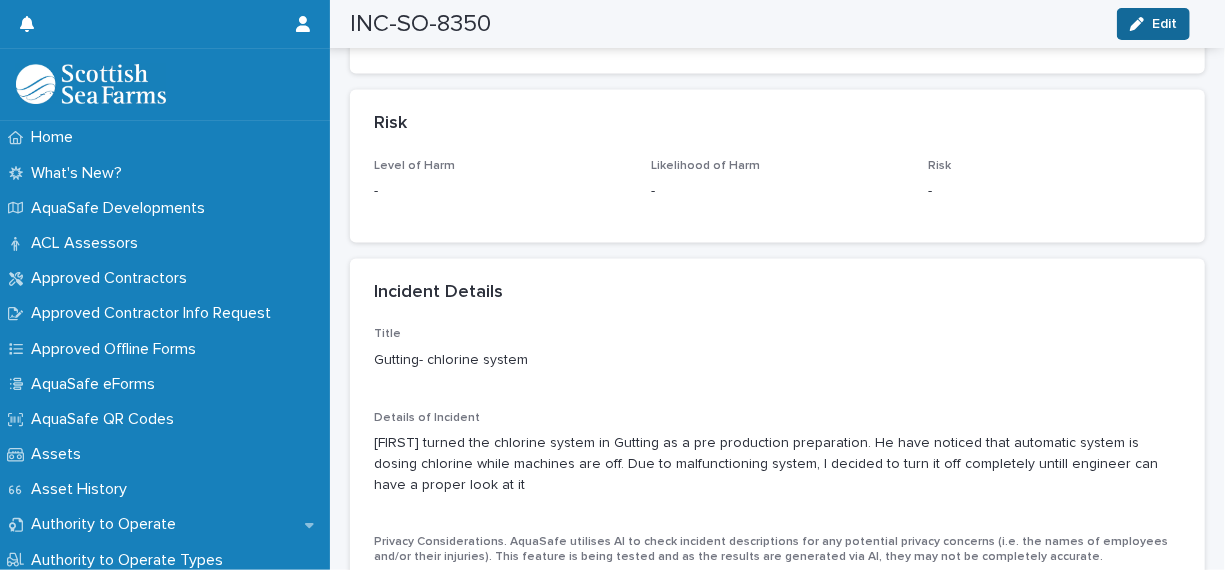 click at bounding box center [1141, 24] 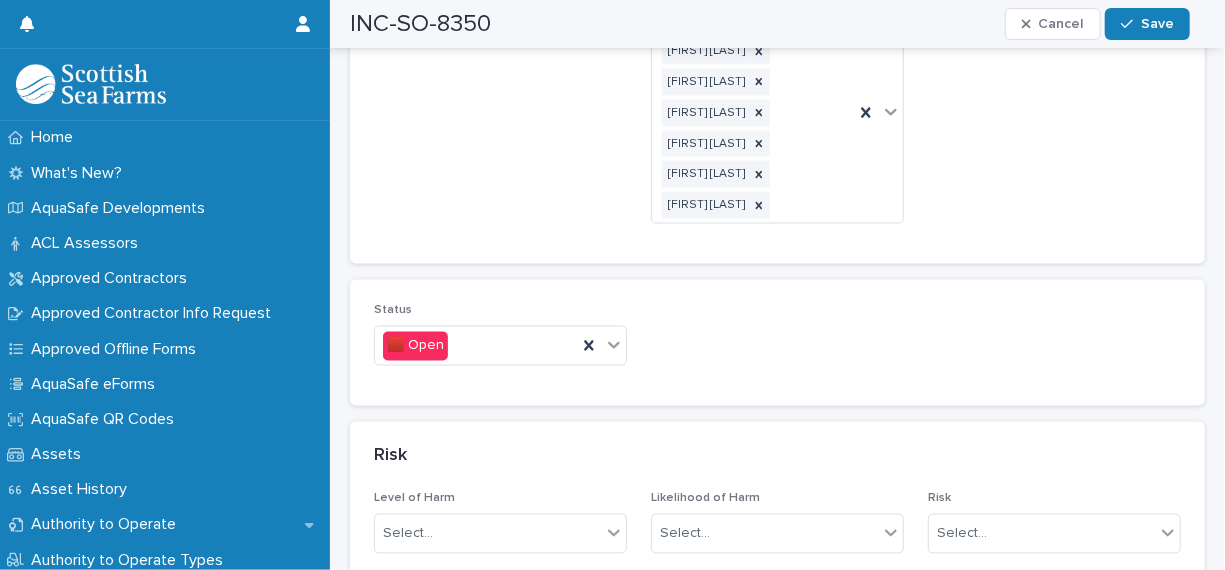 scroll, scrollTop: 1700, scrollLeft: 0, axis: vertical 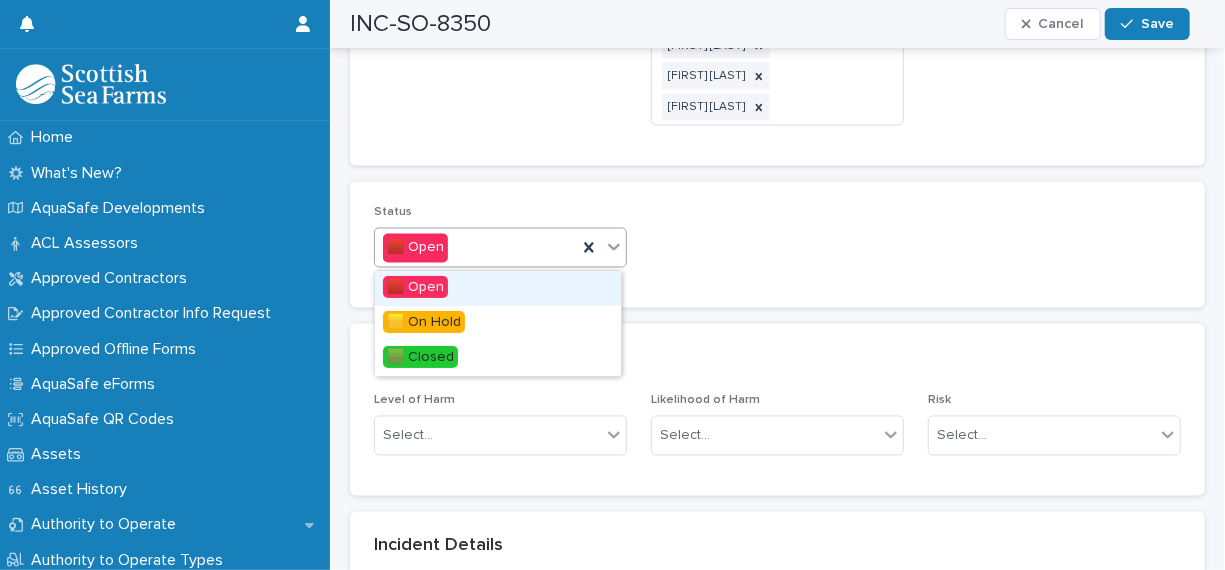 click 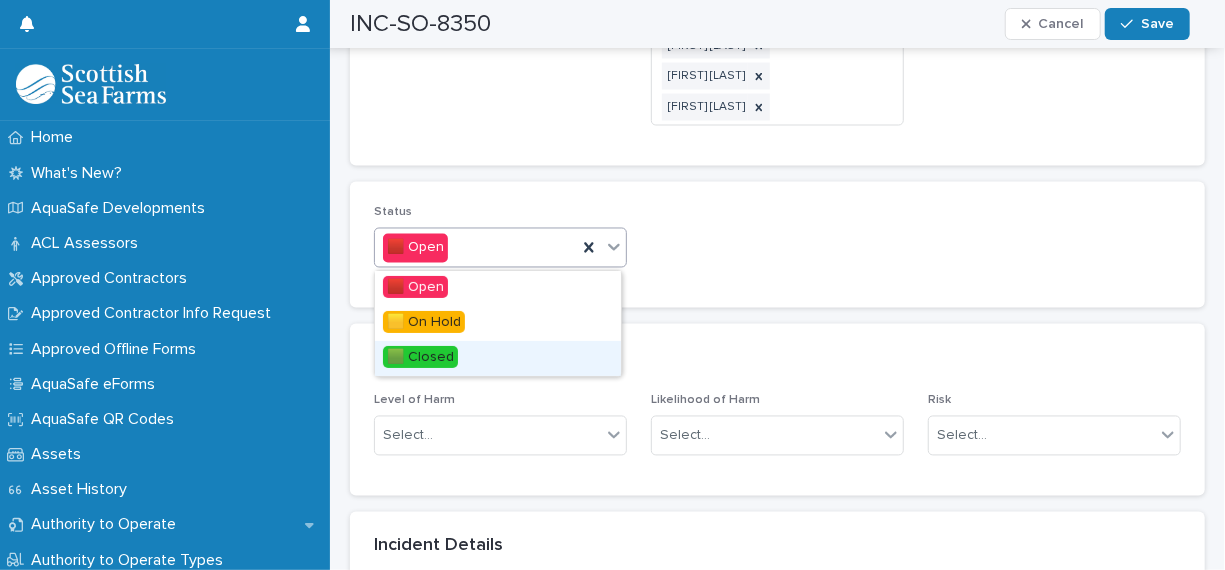 click on "🟩 Closed" at bounding box center [498, 358] 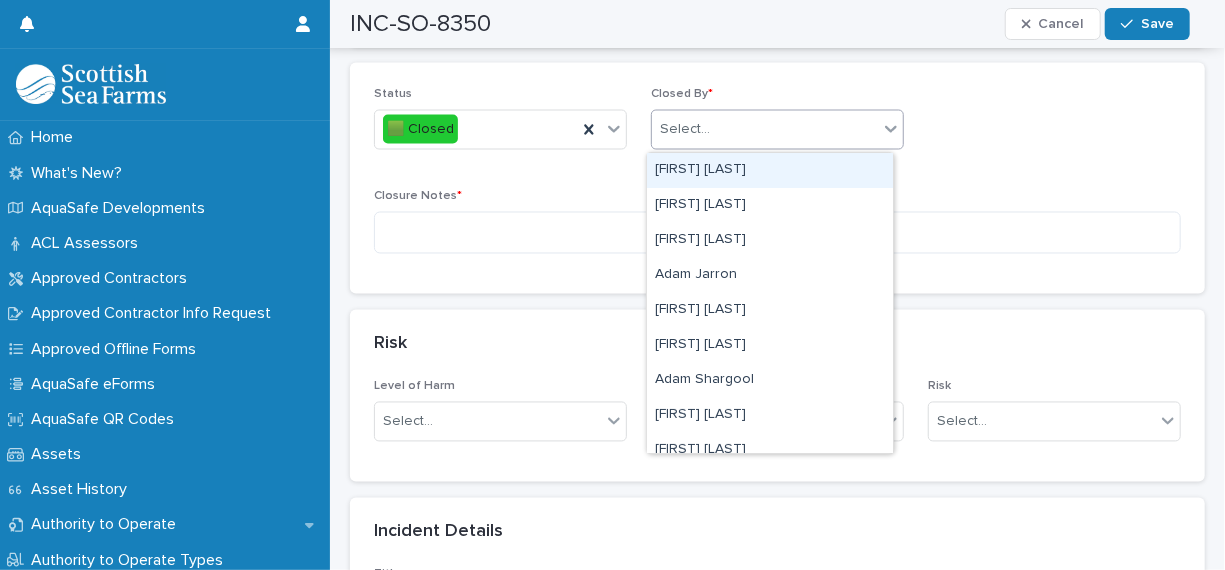 click on "Select..." at bounding box center (685, 129) 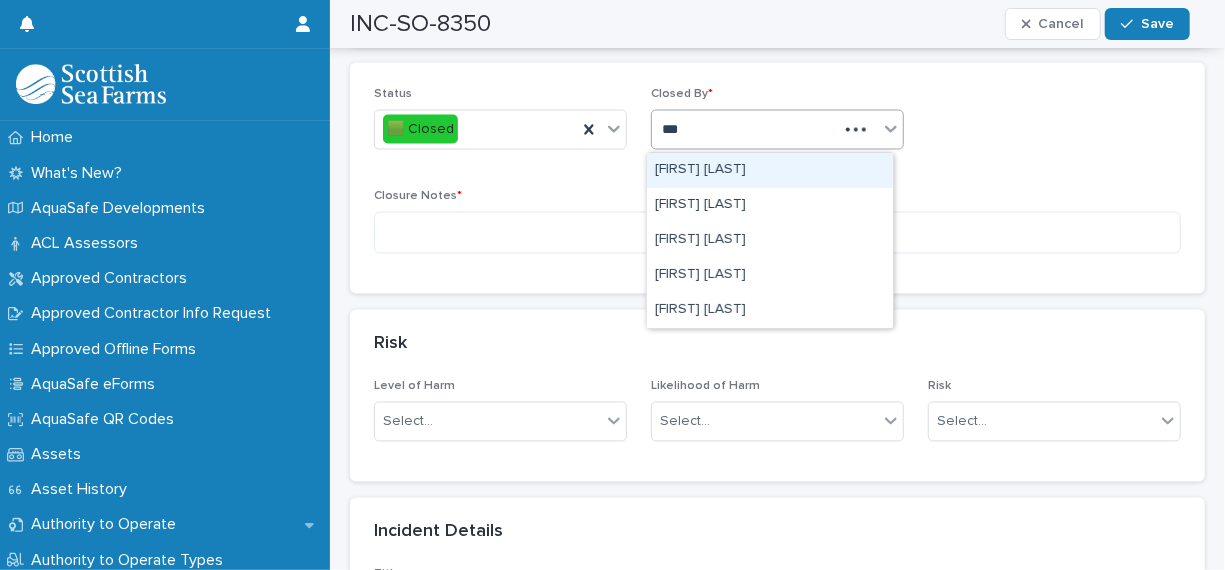 type on "****" 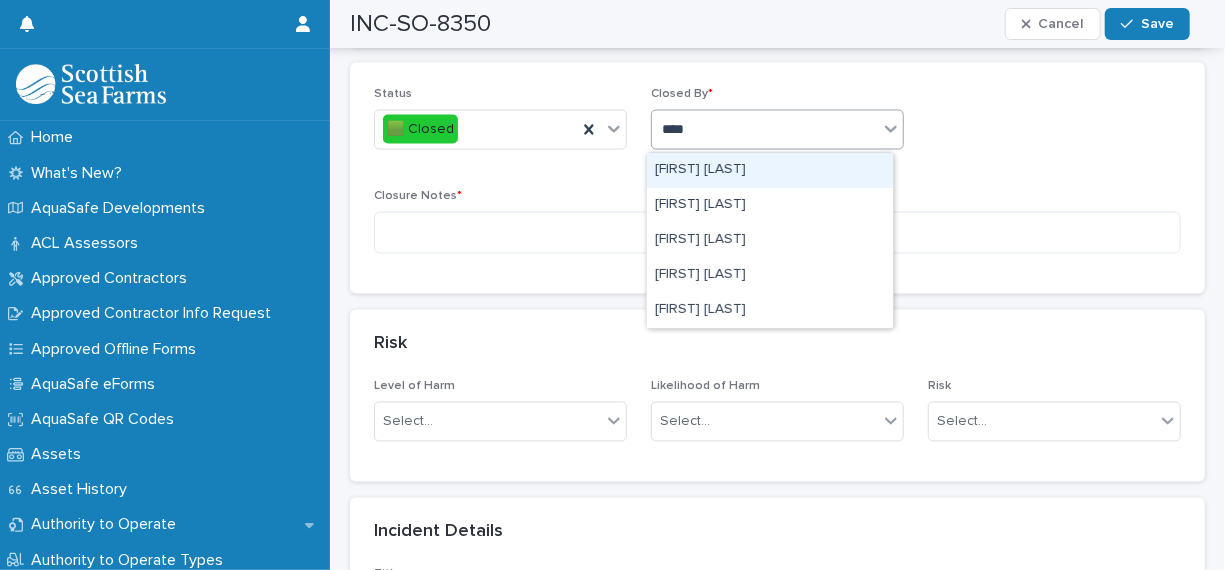 type 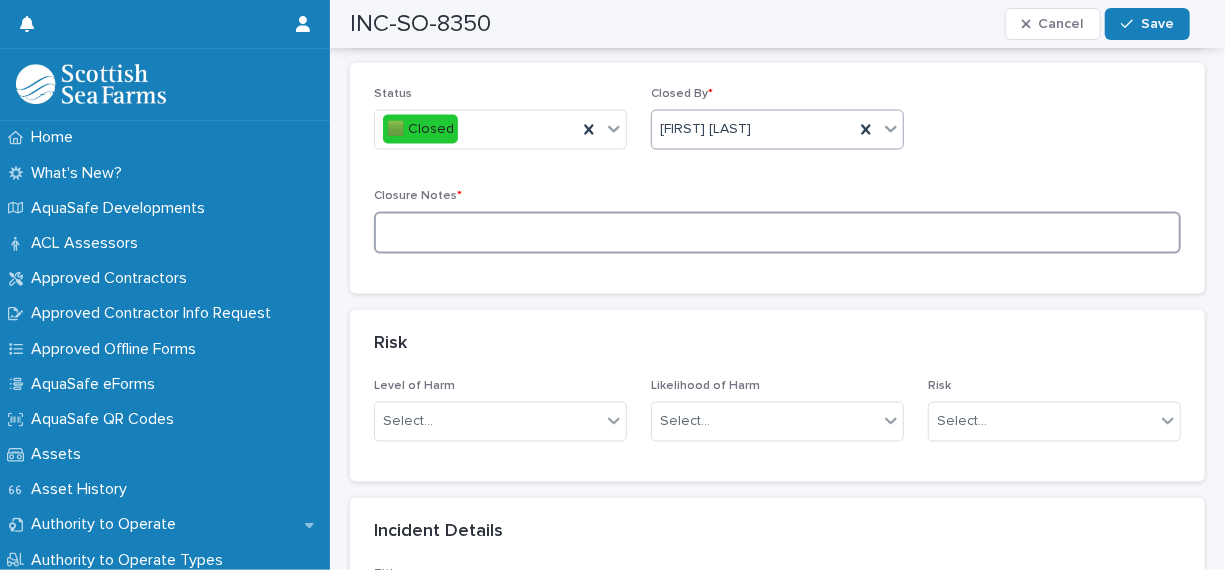 click at bounding box center (777, 233) 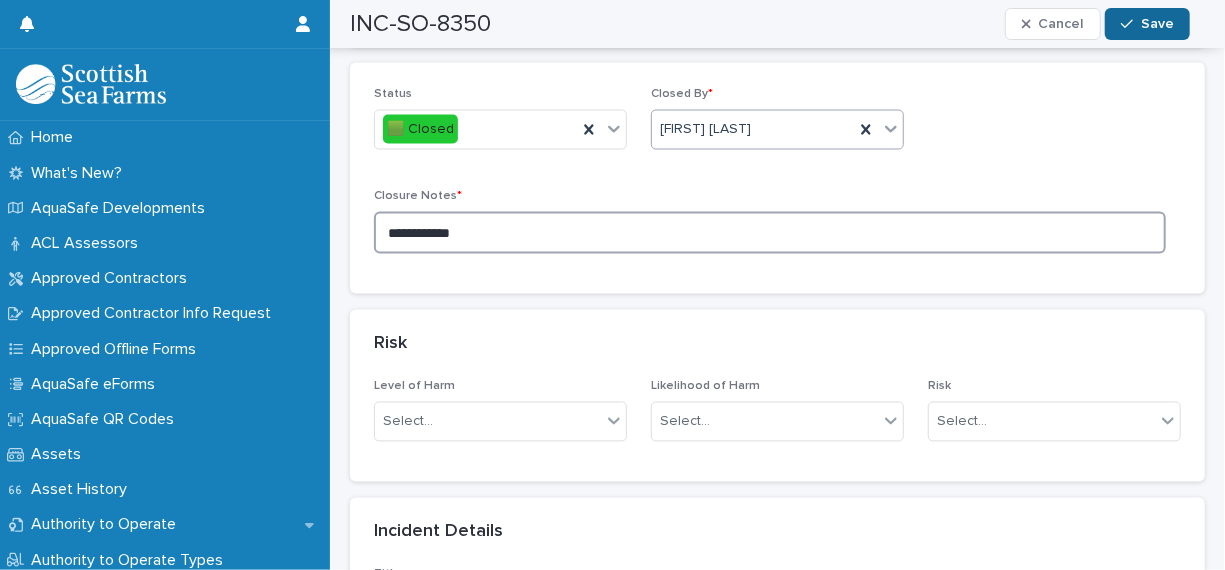 type on "**********" 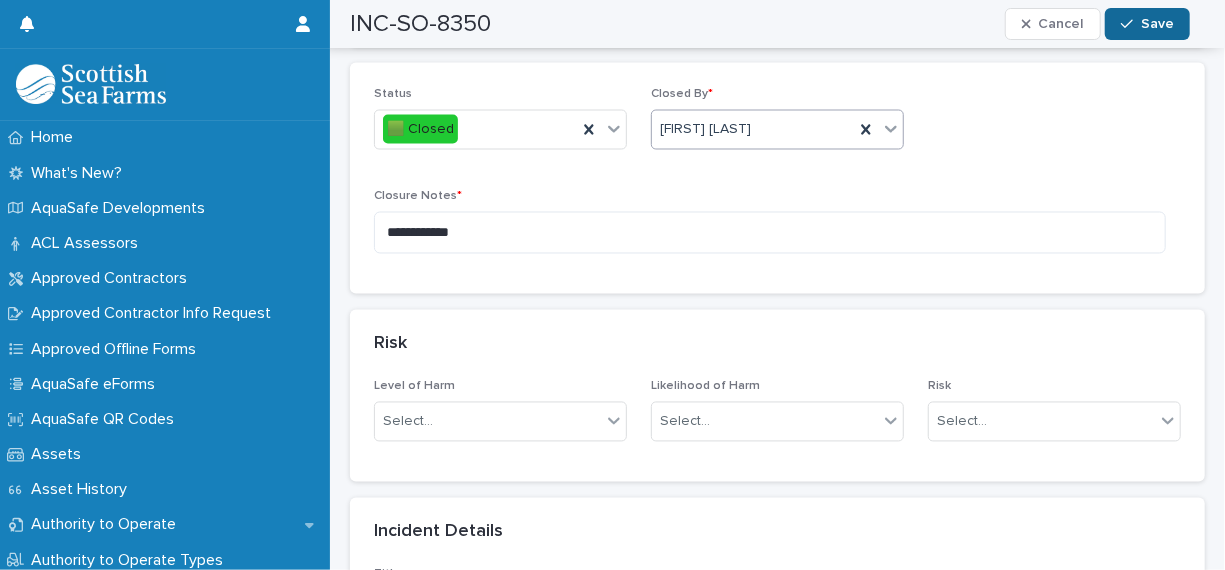 click 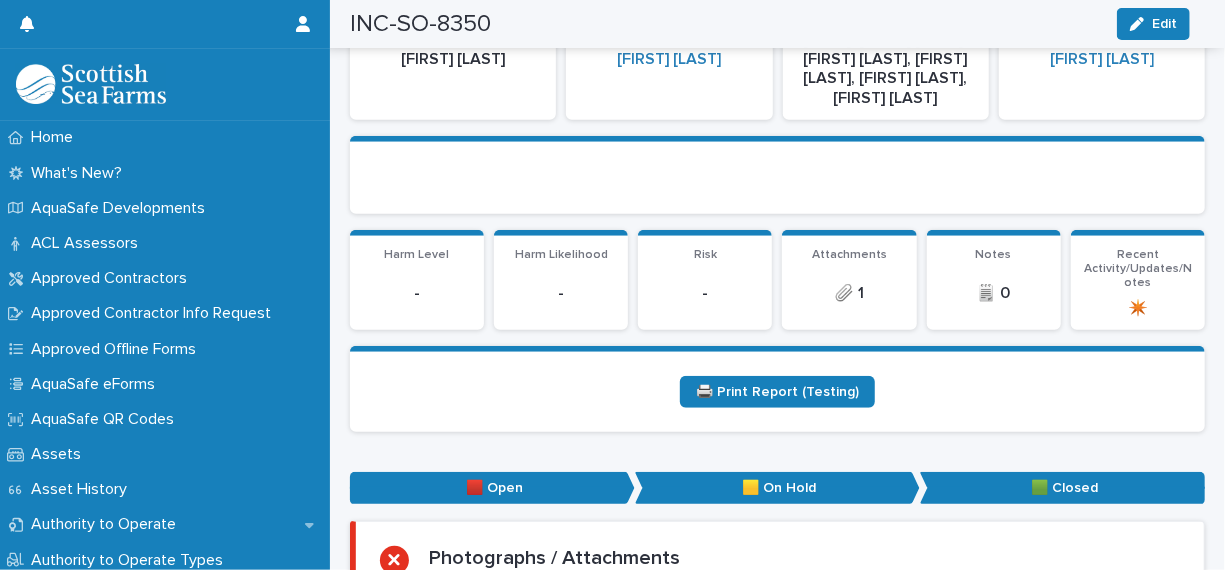 scroll, scrollTop: 0, scrollLeft: 0, axis: both 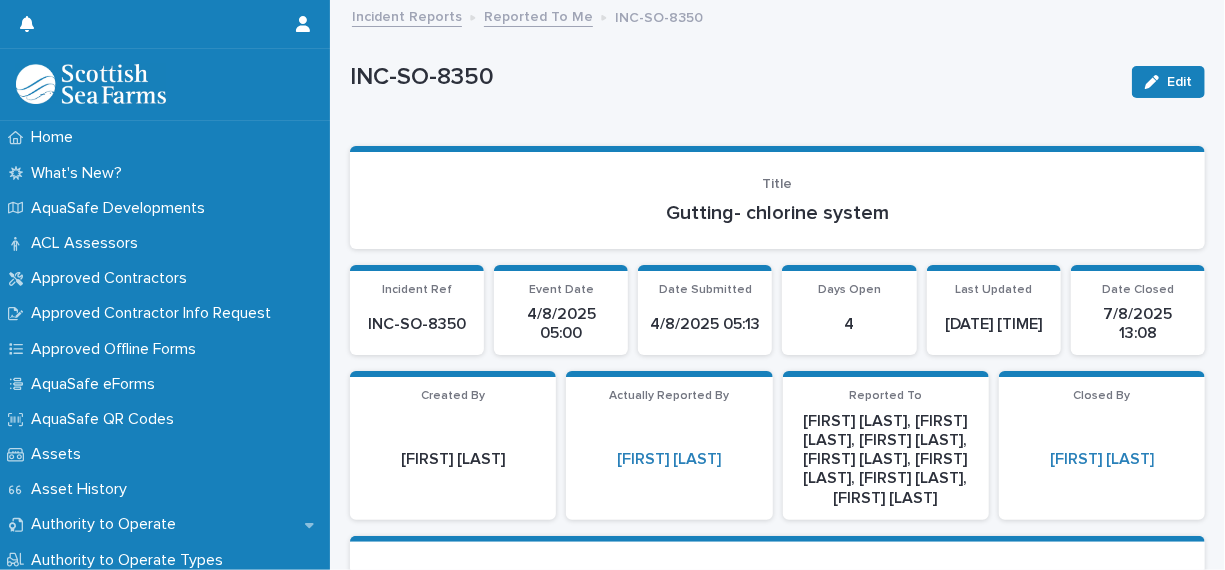 click on "Reported To Me" at bounding box center (538, 15) 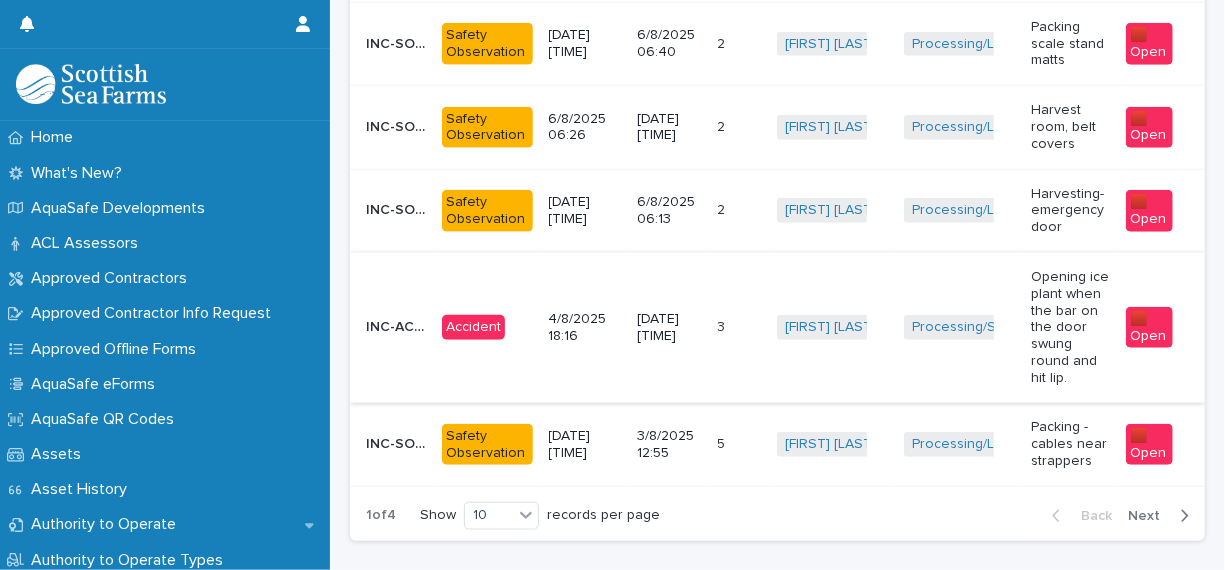 scroll, scrollTop: 900, scrollLeft: 0, axis: vertical 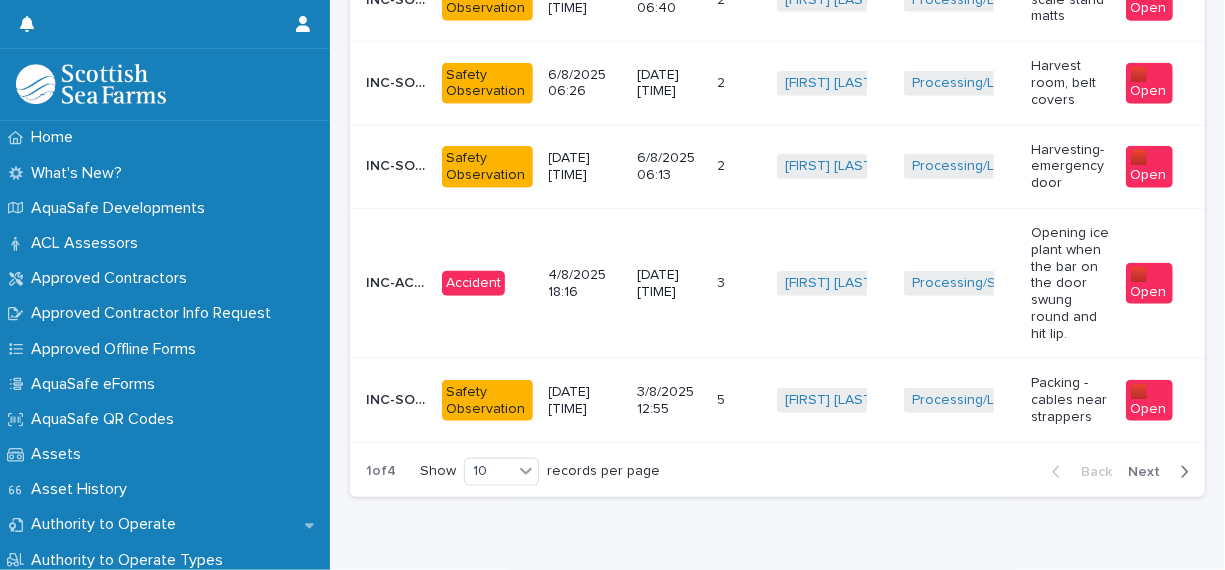 click on "[FIRST] [LAST]   + 0" at bounding box center (832, 400) 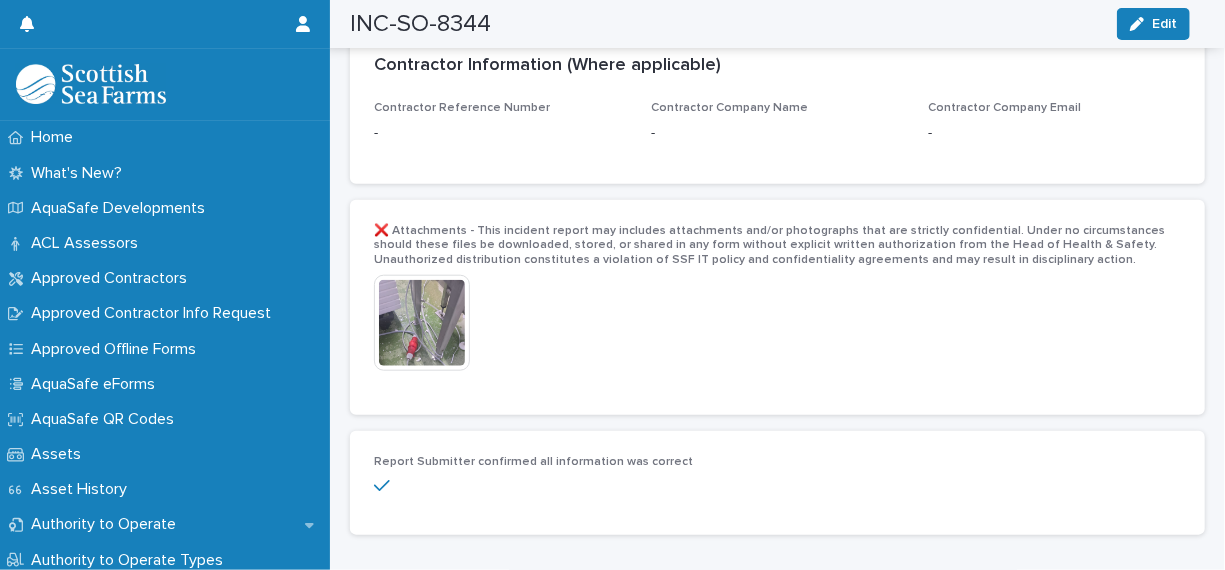 scroll, scrollTop: 4600, scrollLeft: 0, axis: vertical 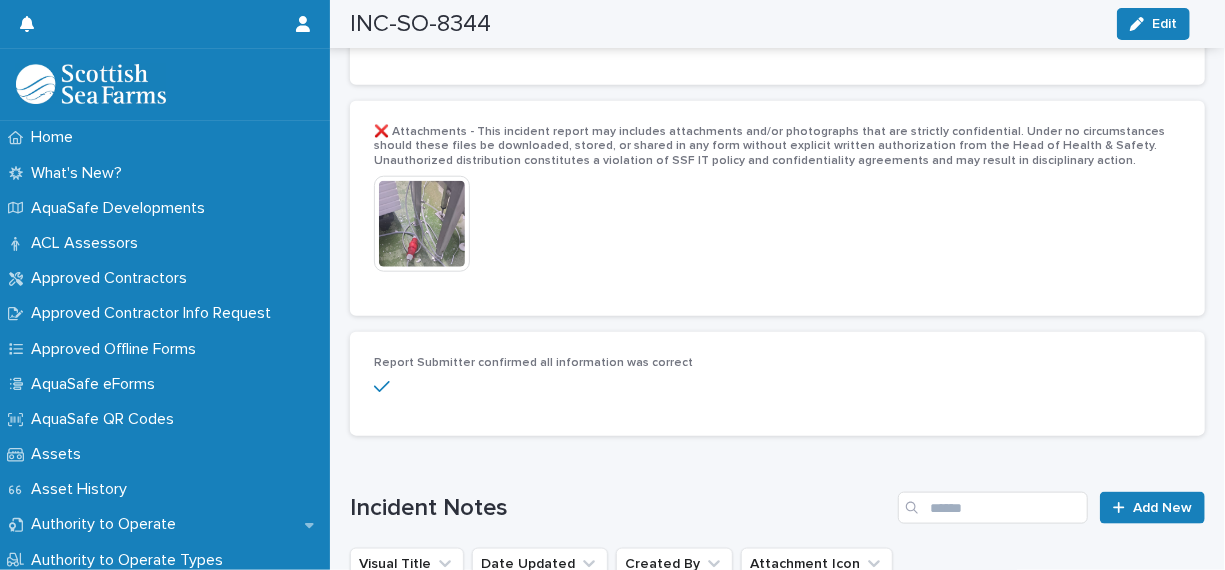 click at bounding box center (422, 224) 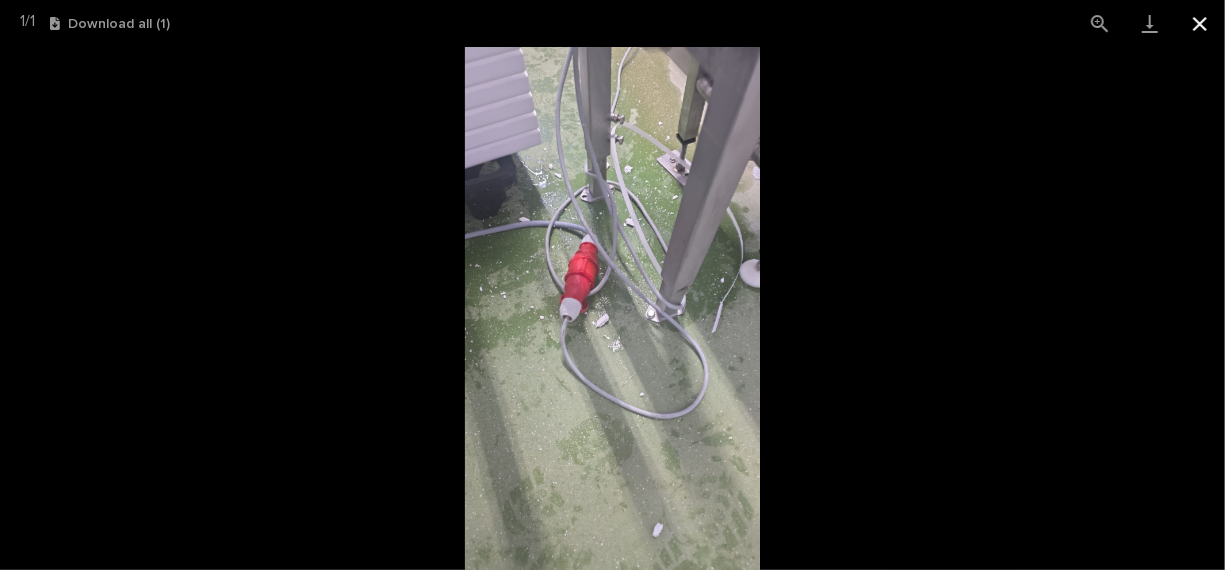 click at bounding box center [1200, 23] 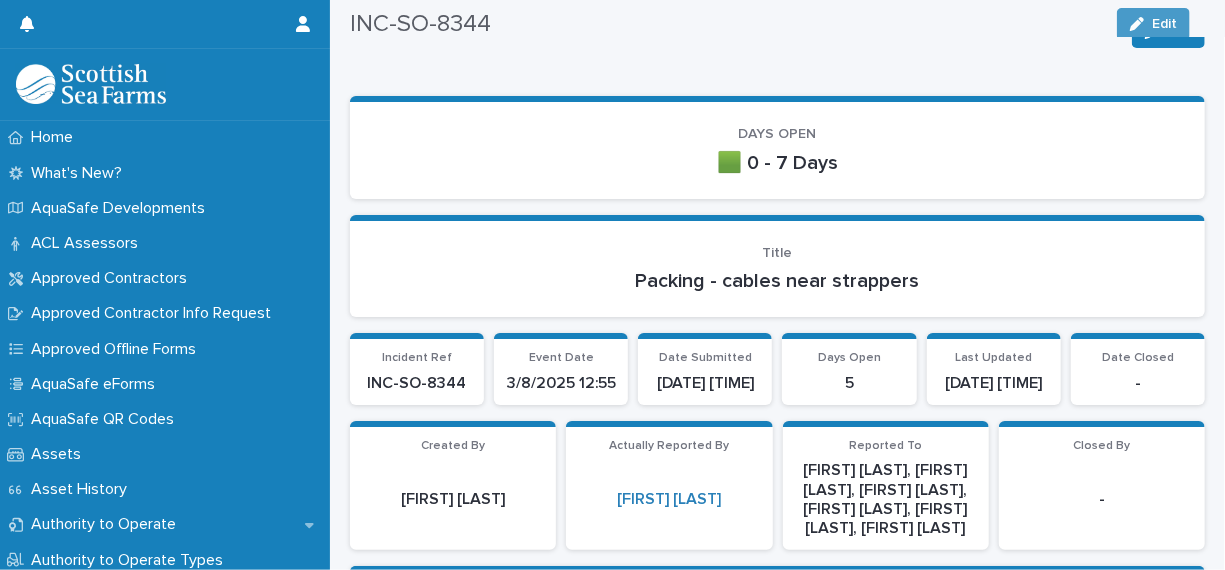 scroll, scrollTop: 0, scrollLeft: 0, axis: both 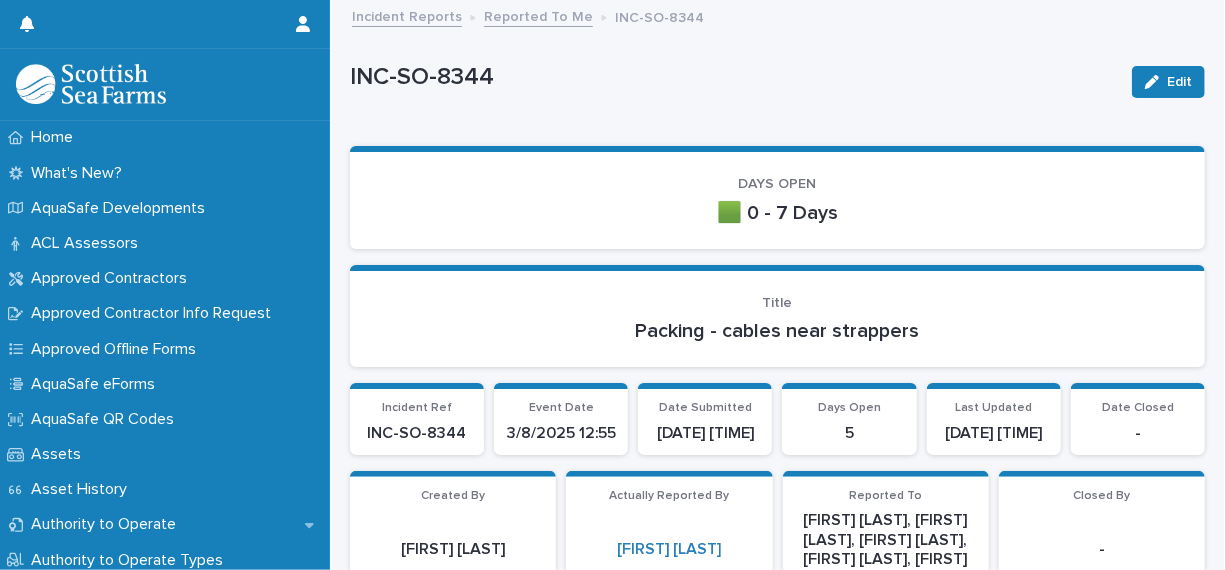 click on "Reported To Me" at bounding box center (538, 15) 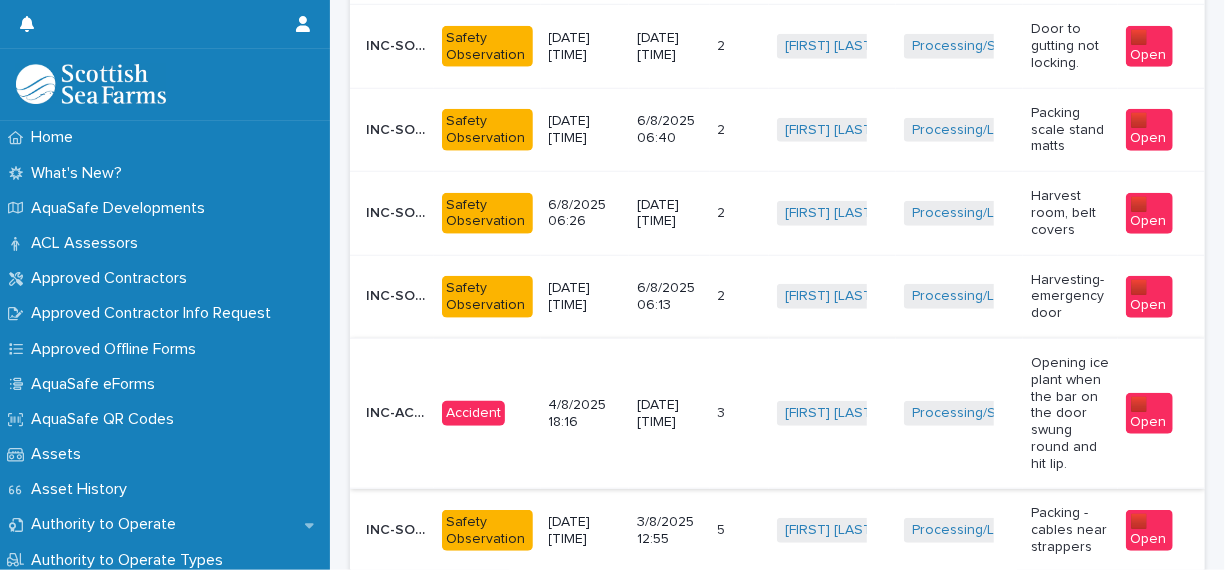 scroll, scrollTop: 738, scrollLeft: 0, axis: vertical 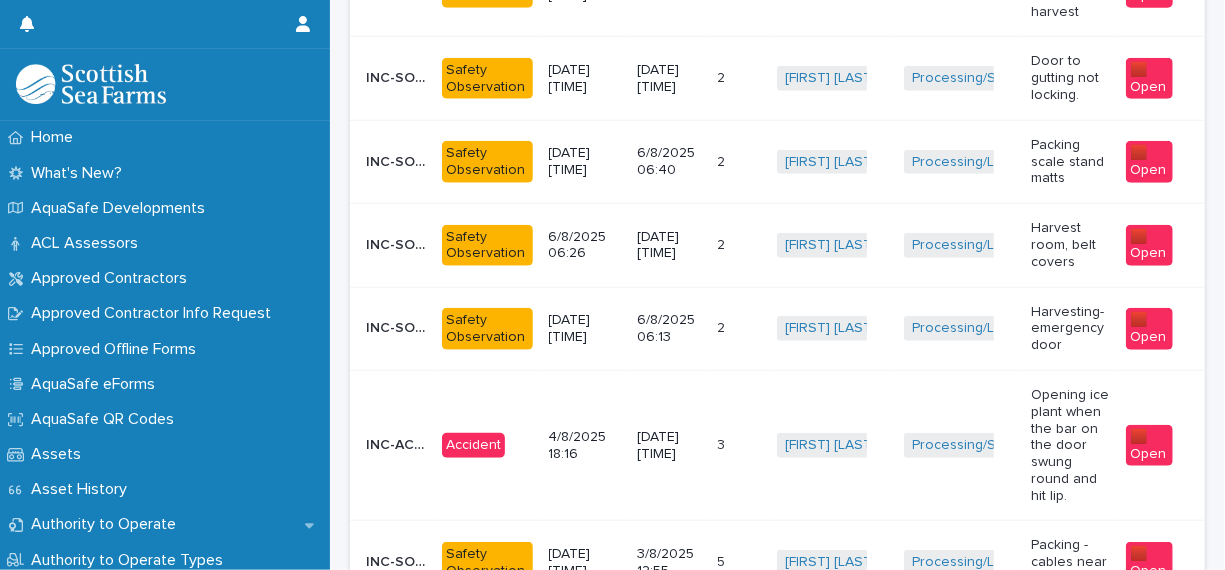 click on "2" at bounding box center [724, 326] 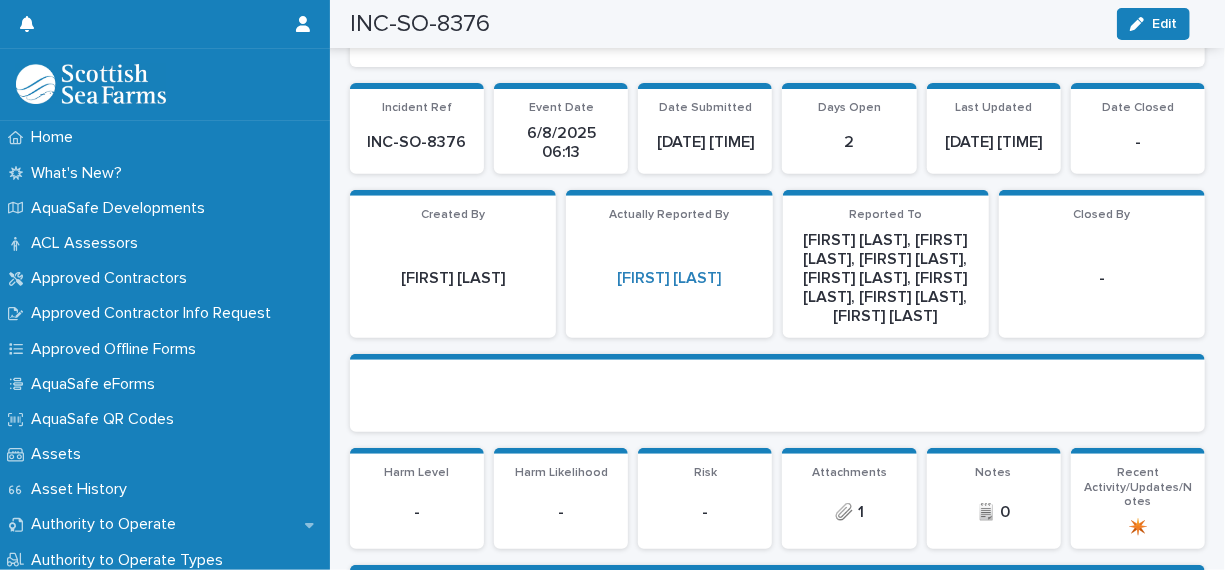 scroll, scrollTop: 0, scrollLeft: 0, axis: both 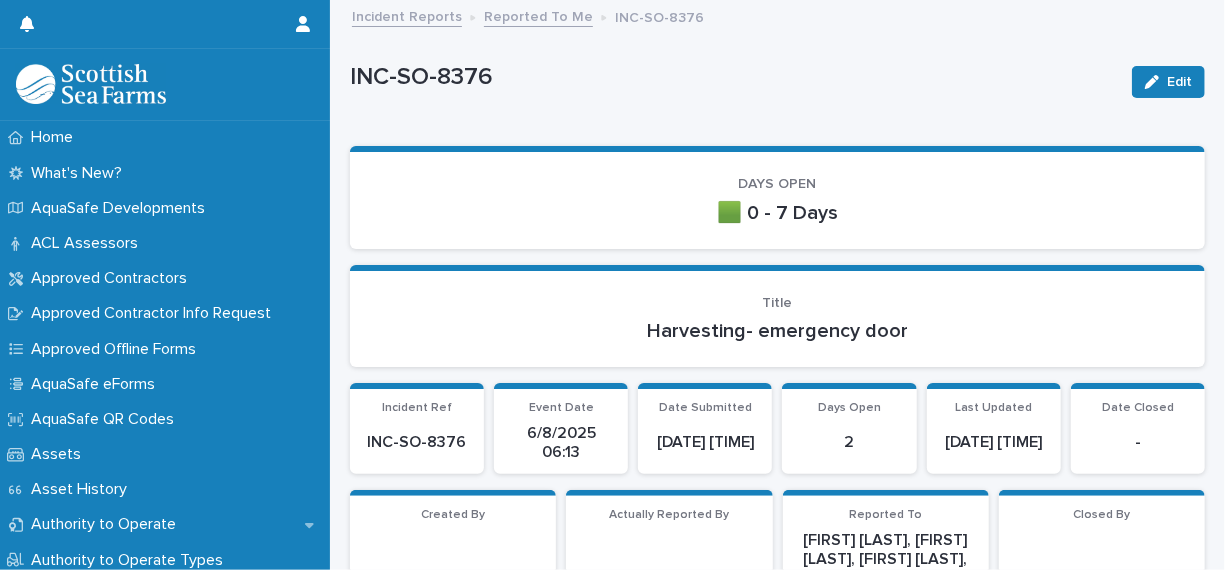 drag, startPoint x: 1161, startPoint y: 81, endPoint x: 1030, endPoint y: 140, distance: 143.67323 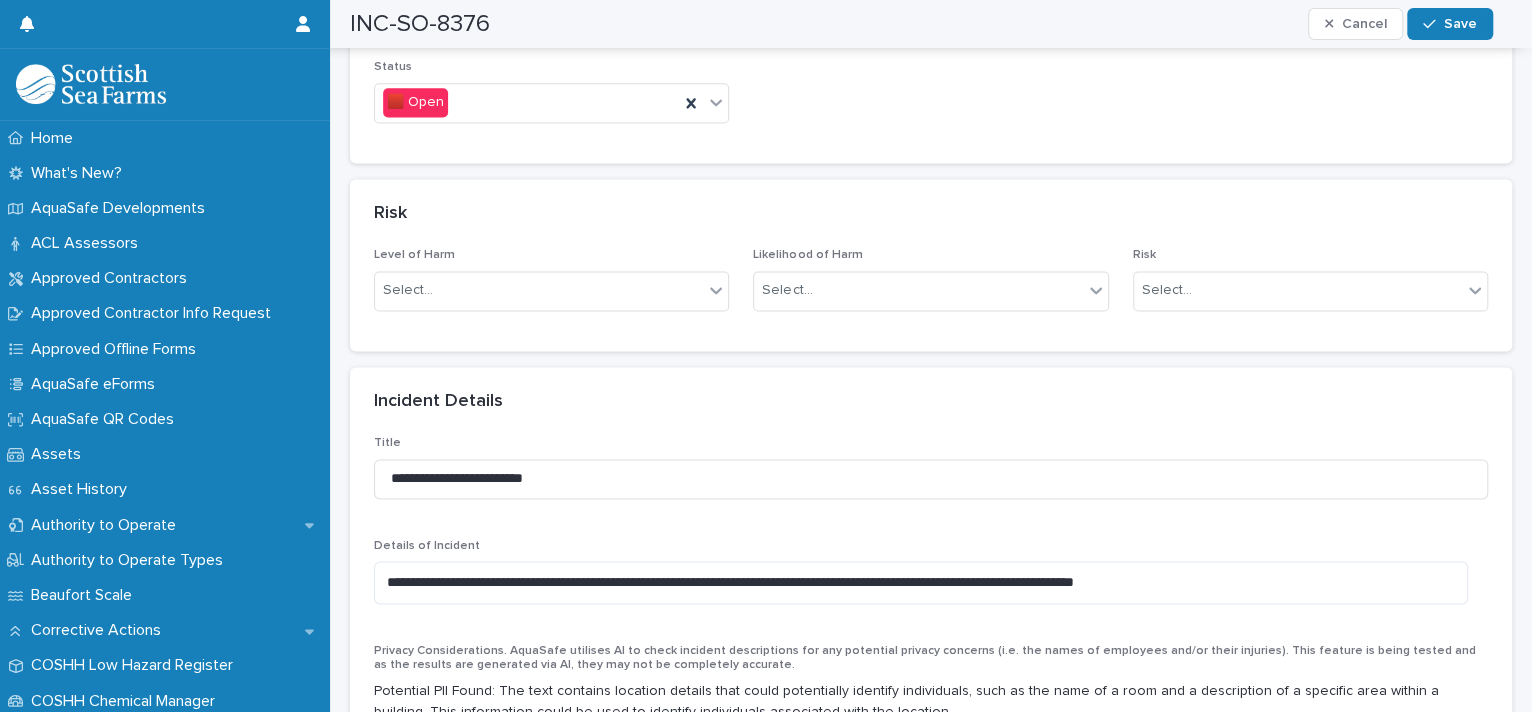 scroll, scrollTop: 1500, scrollLeft: 0, axis: vertical 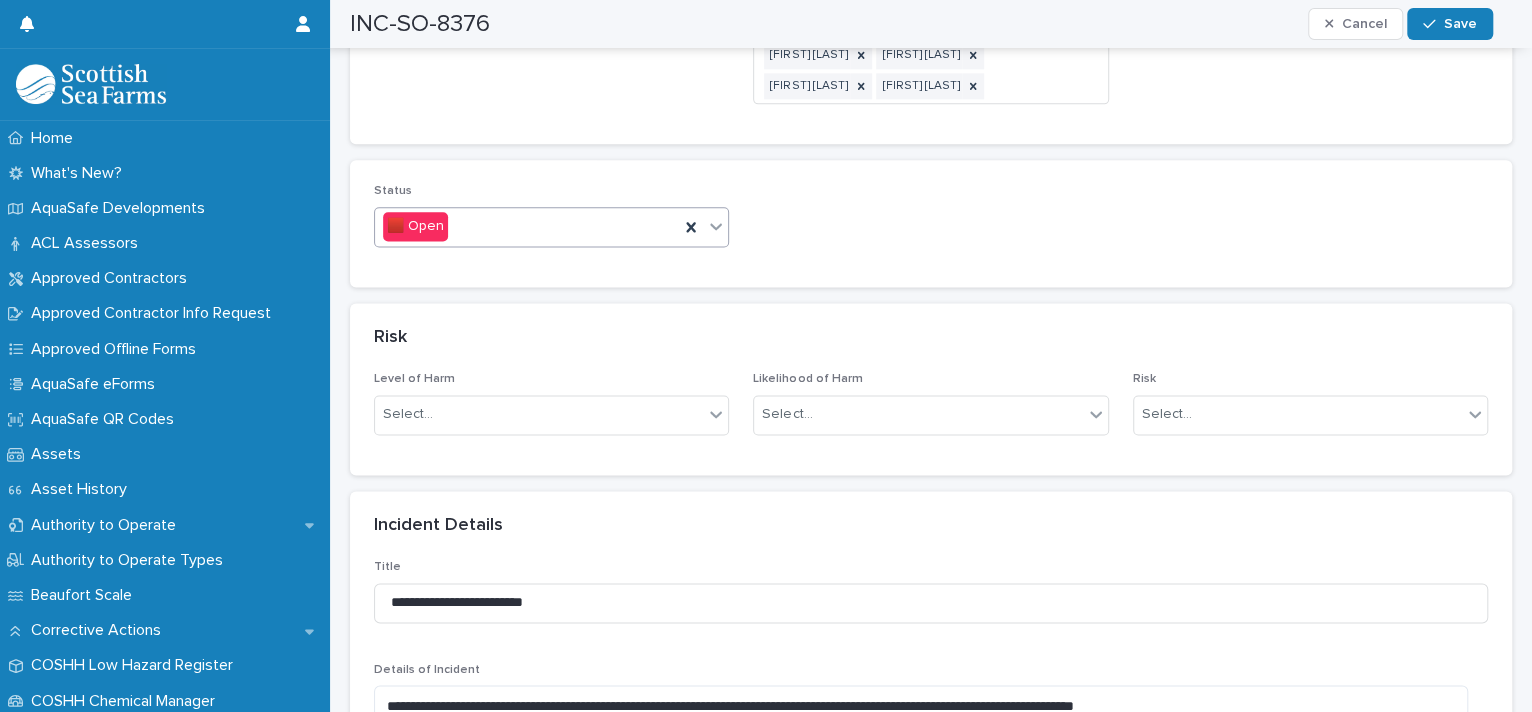 click 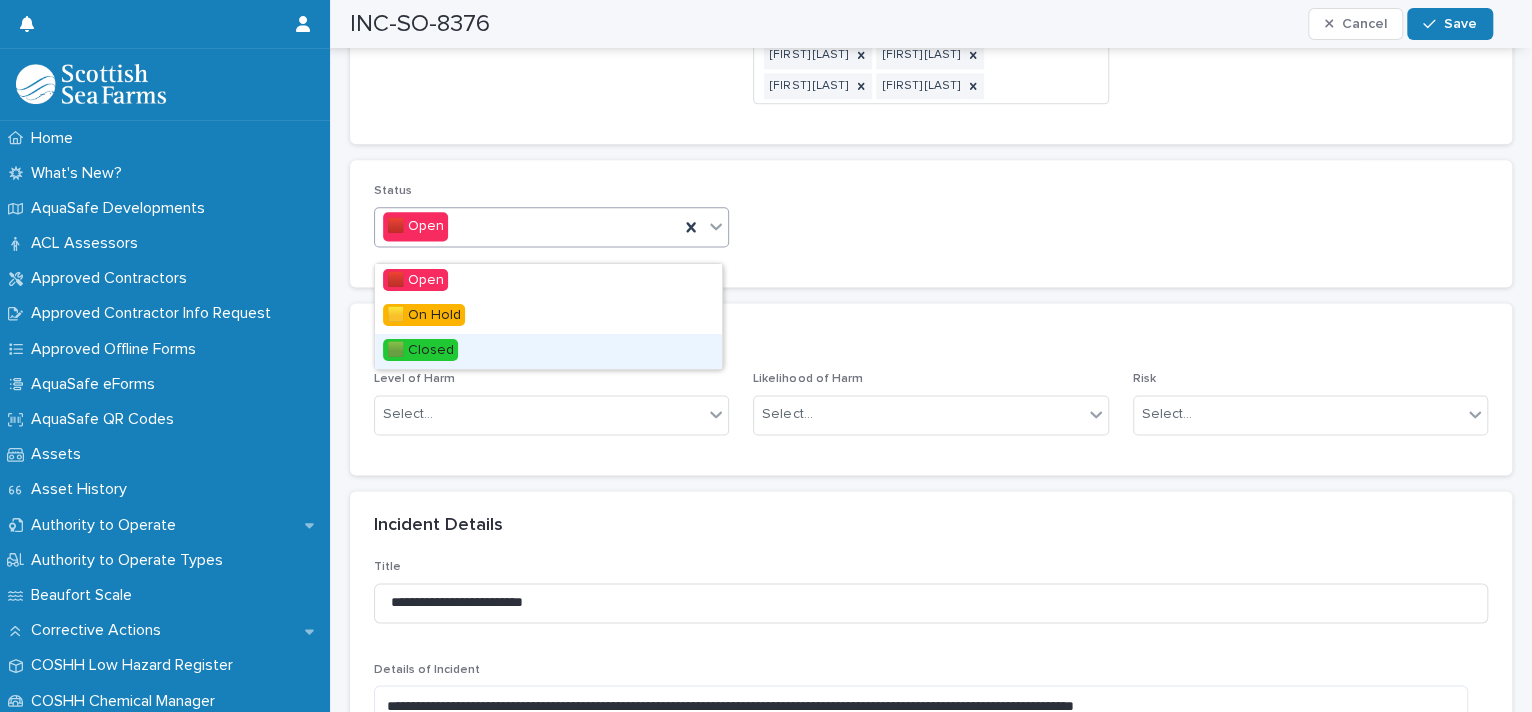 click on "🟩 Closed" at bounding box center [548, 351] 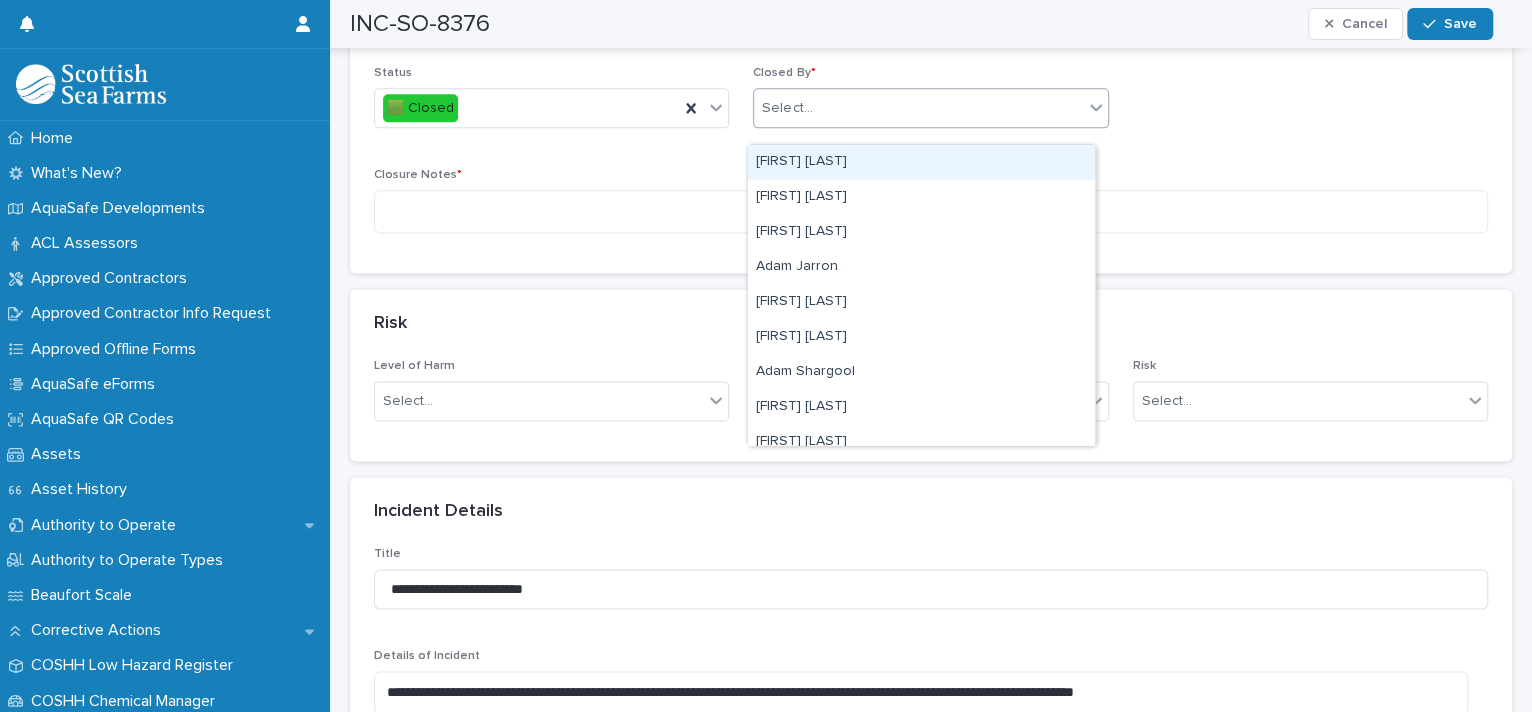click on "Select..." at bounding box center (918, 108) 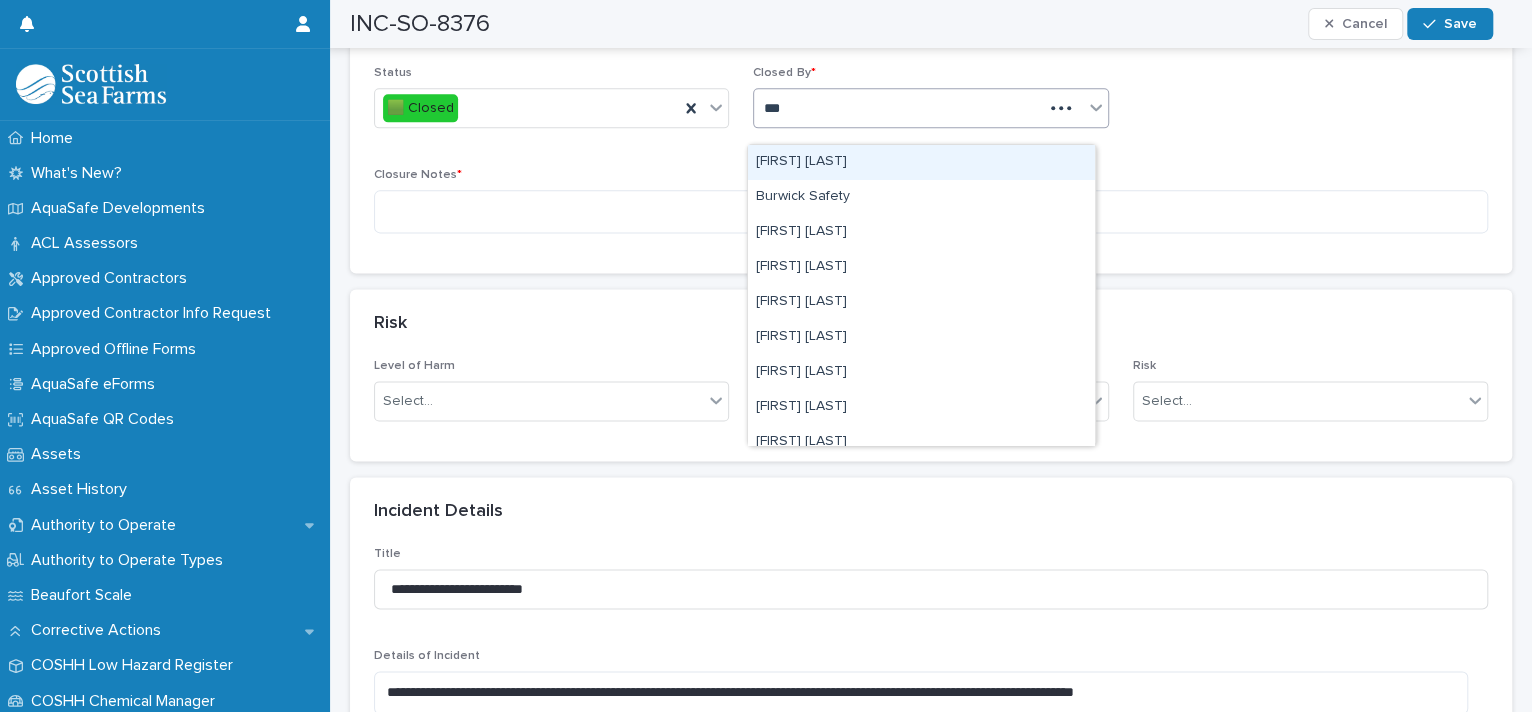 type on "****" 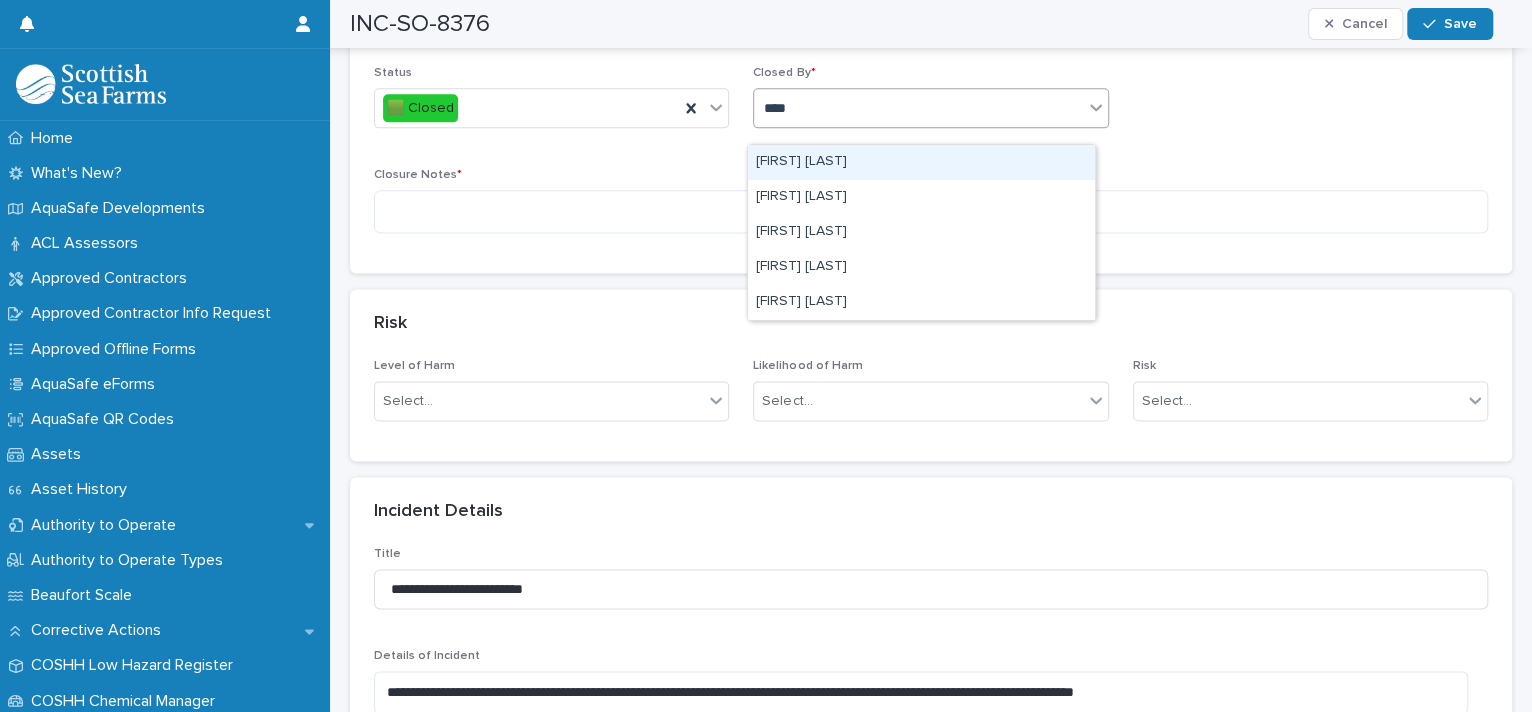 type 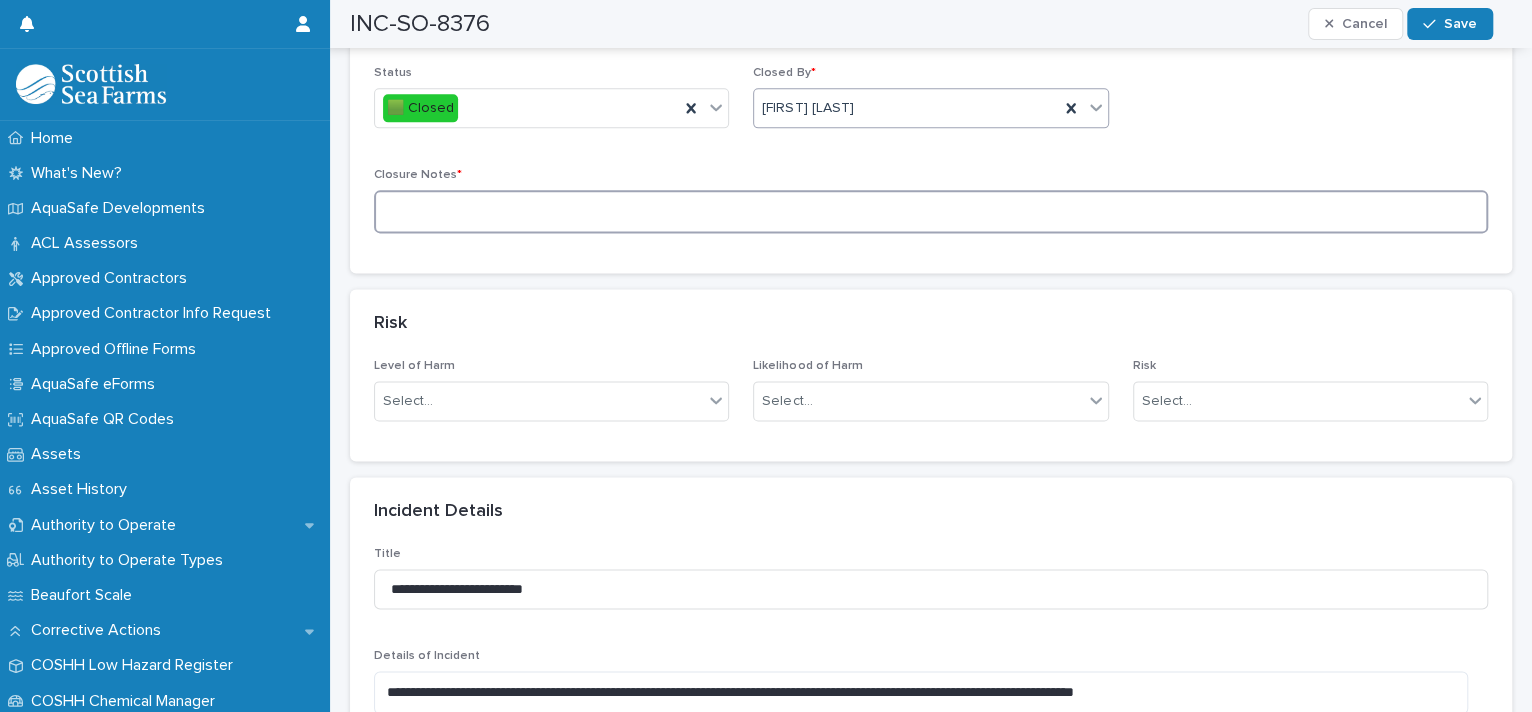 click at bounding box center (931, 211) 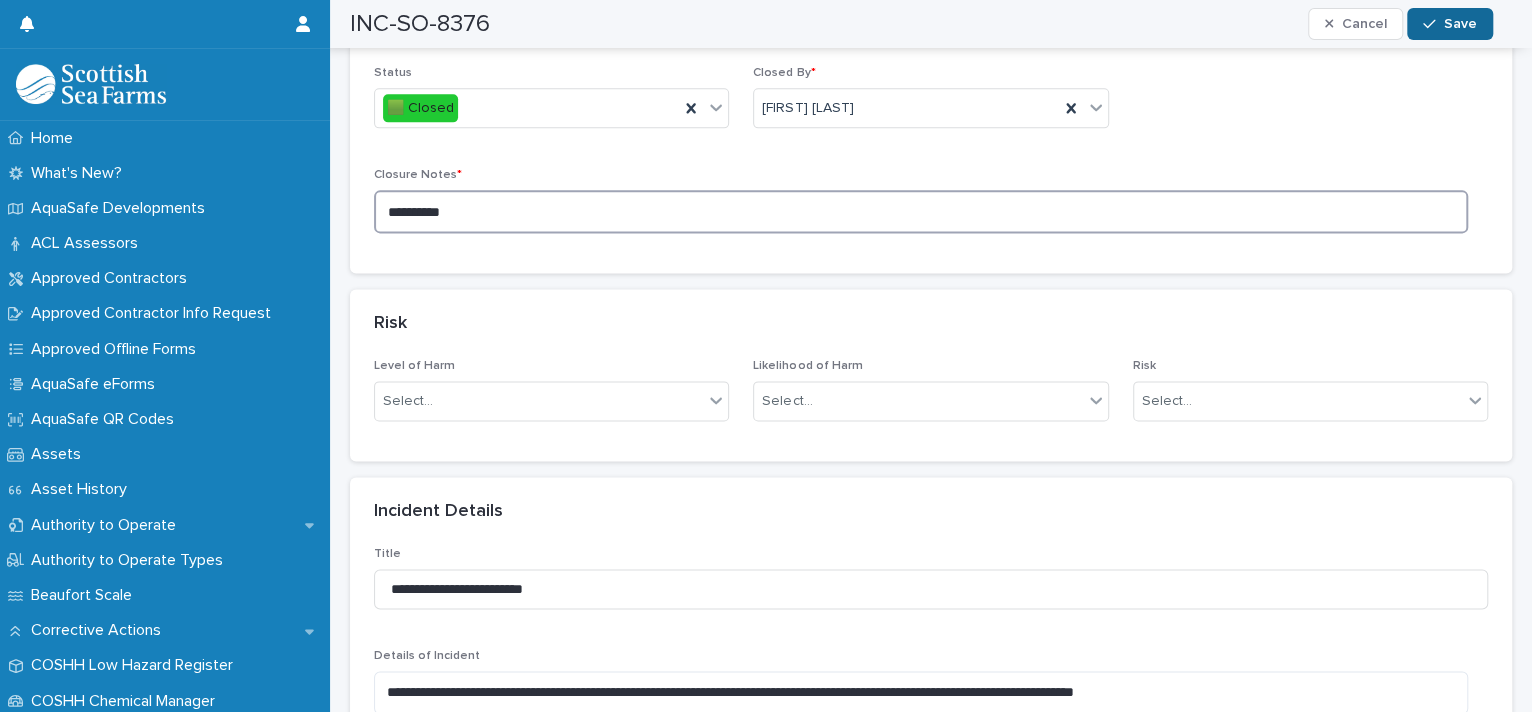 type on "**********" 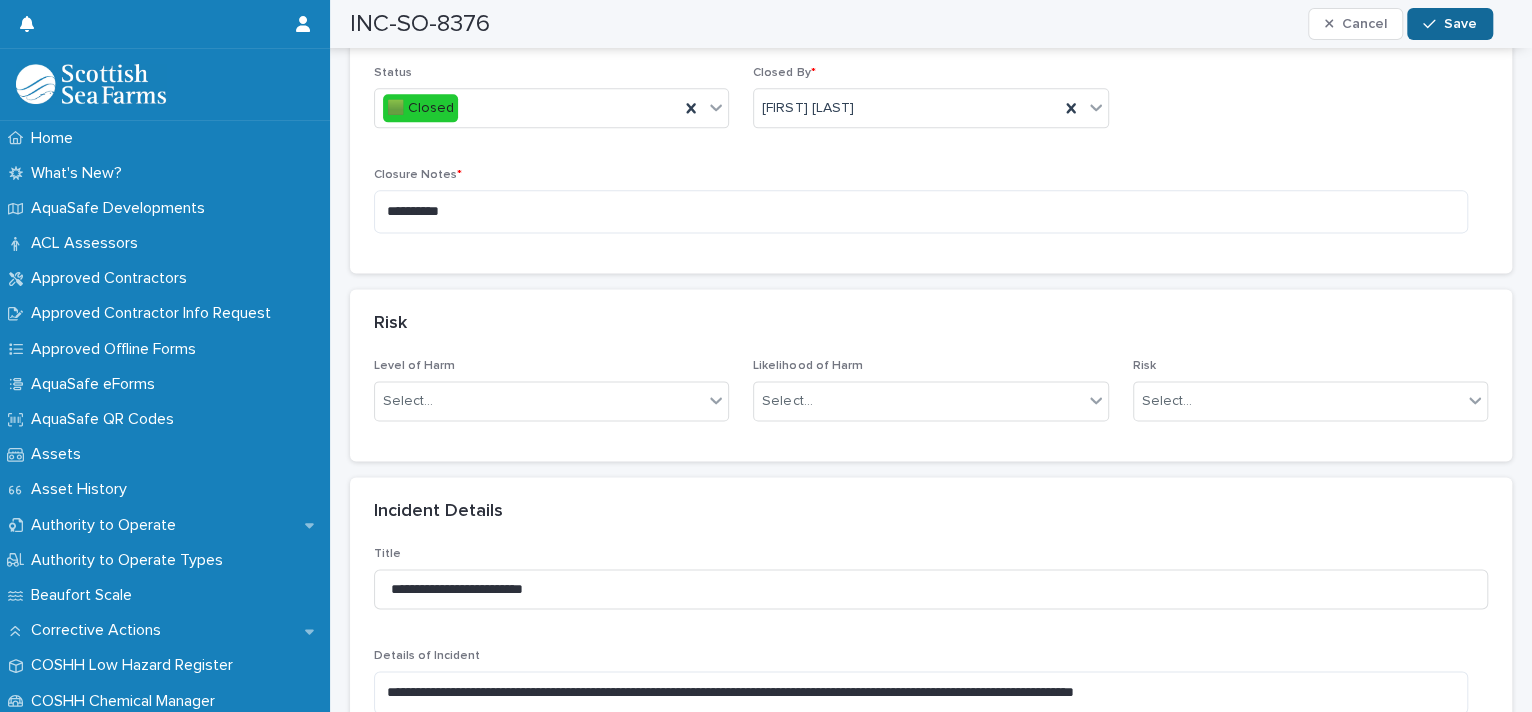 click on "Save" at bounding box center (1460, 24) 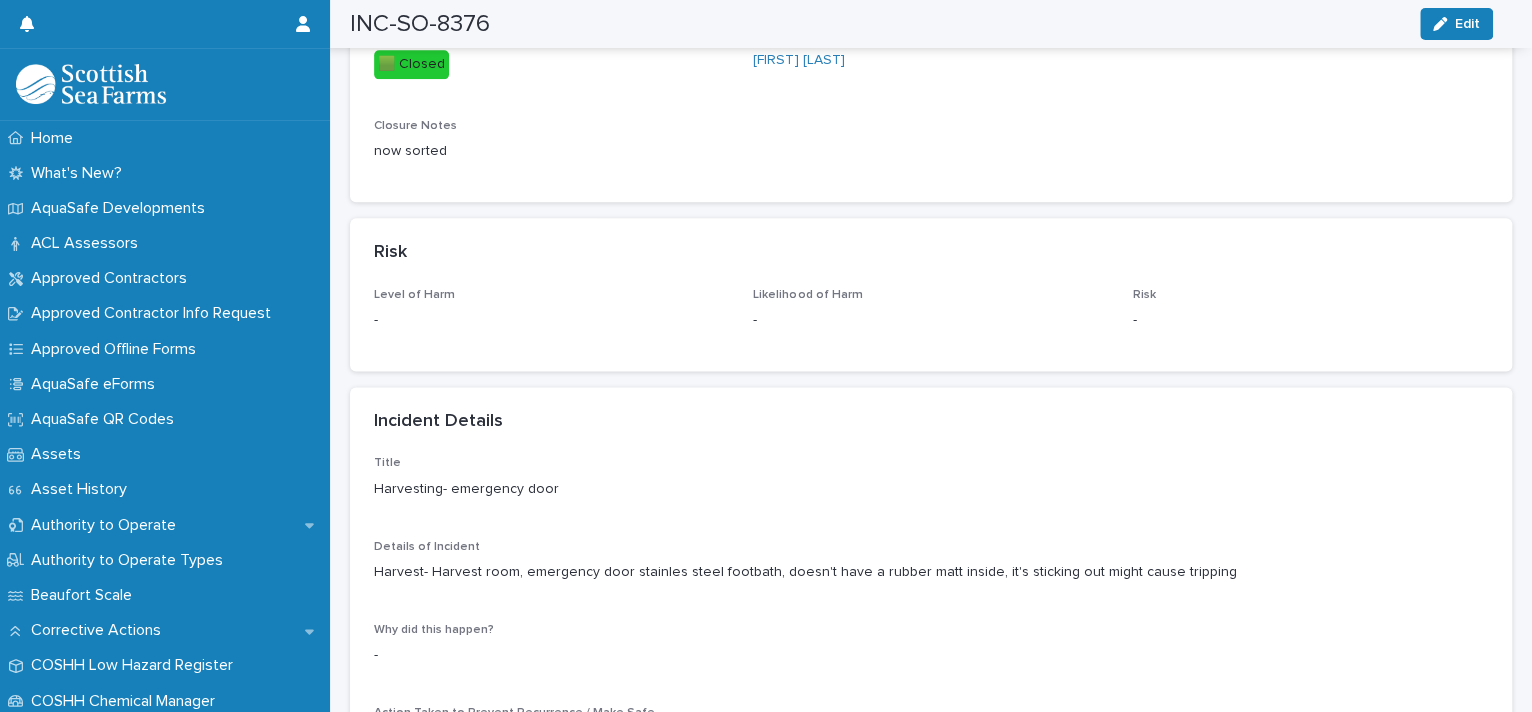 scroll, scrollTop: 0, scrollLeft: 0, axis: both 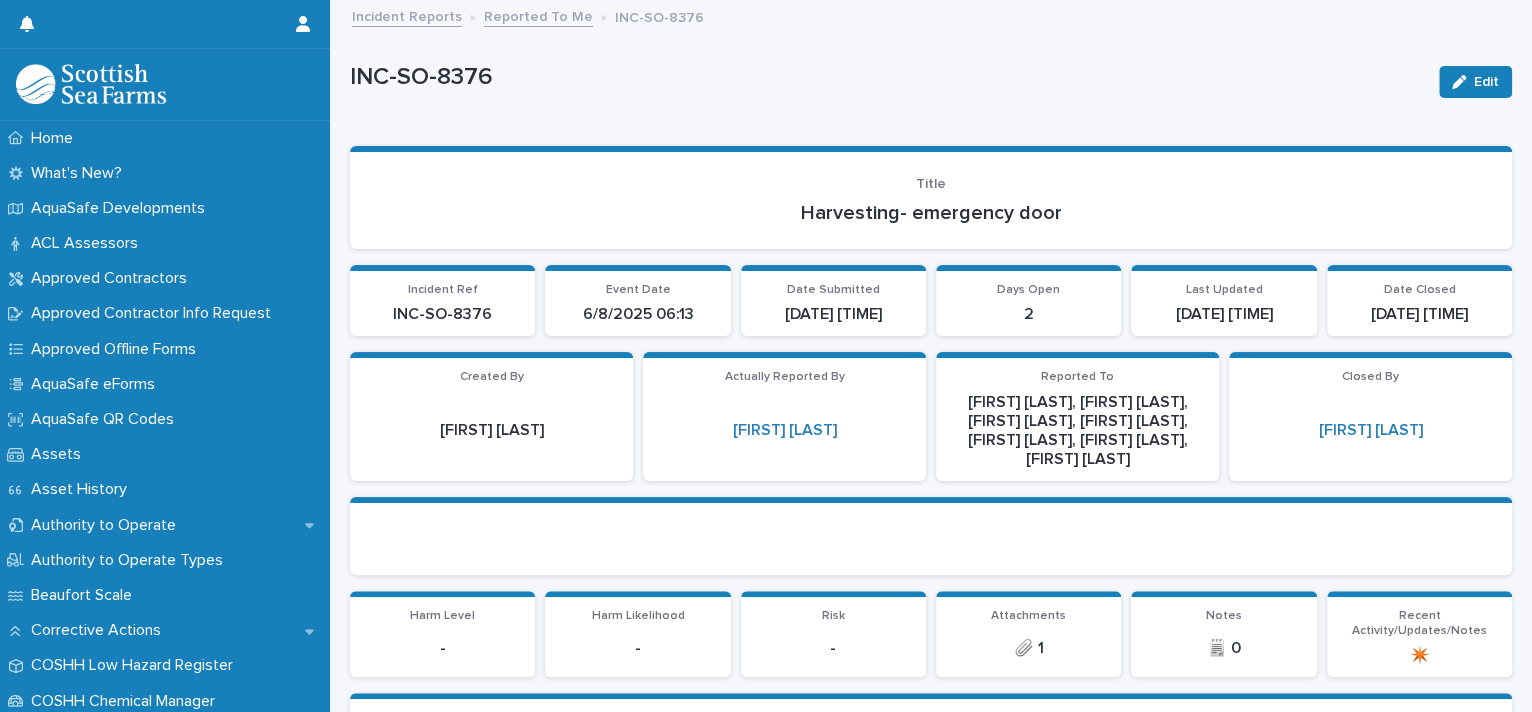 click on "Reported To Me" at bounding box center (538, 15) 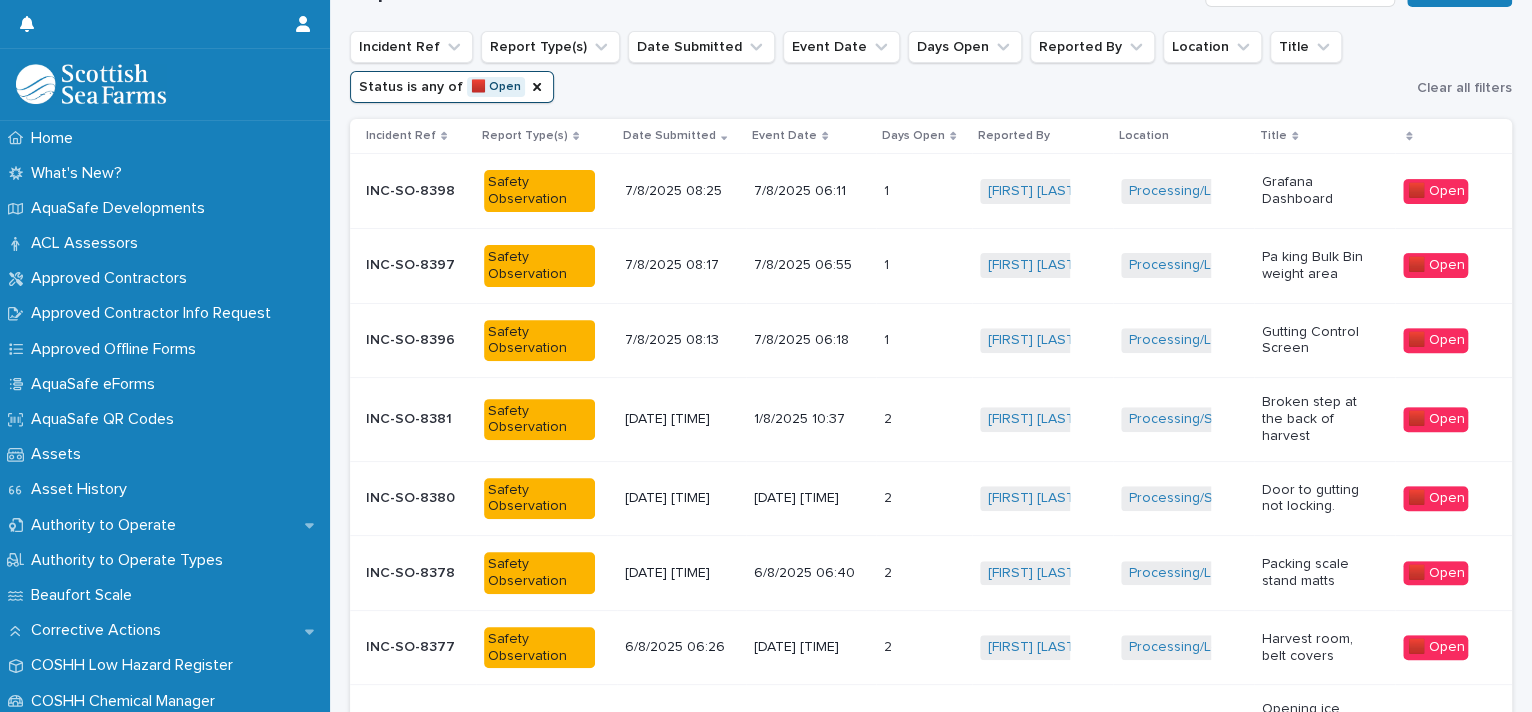scroll, scrollTop: 265, scrollLeft: 0, axis: vertical 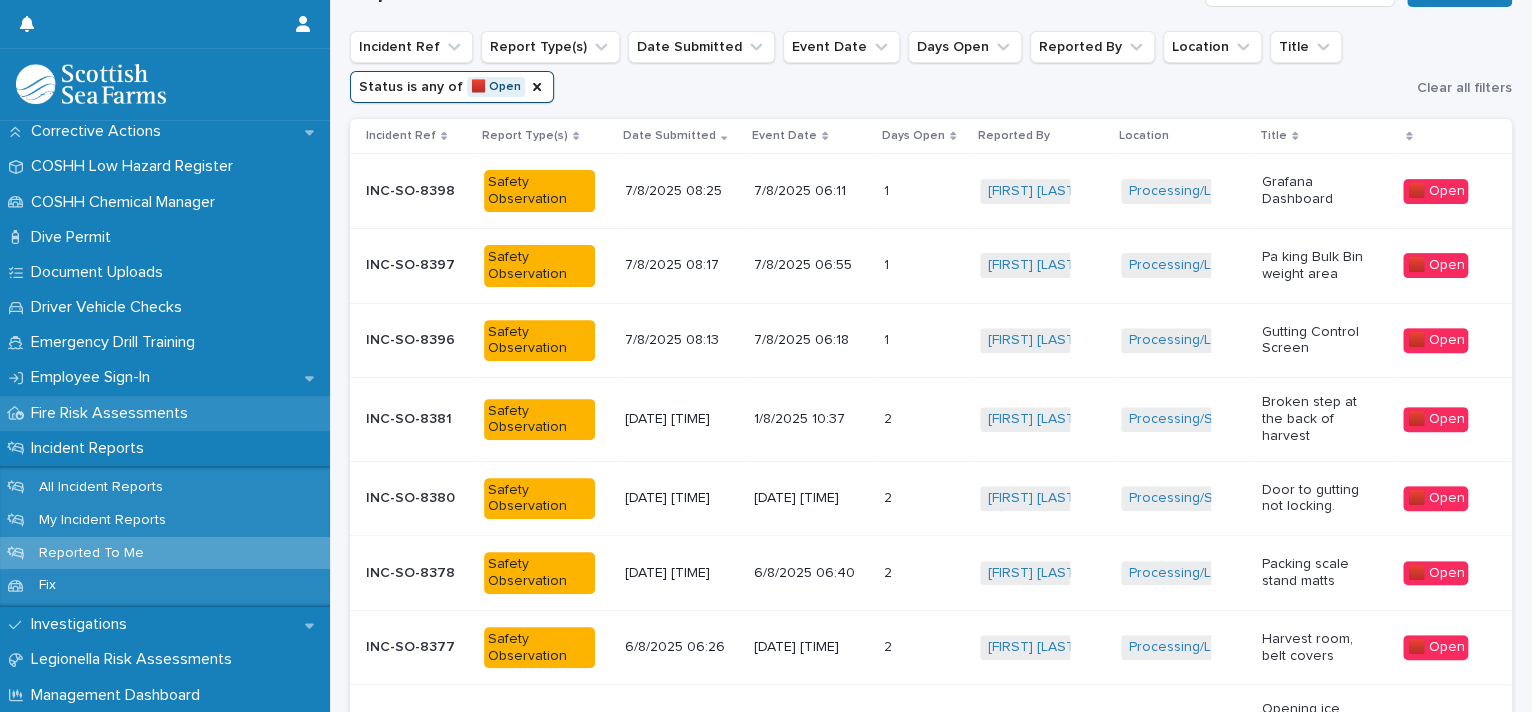 click on "Fire Risk Assessments" at bounding box center [113, 413] 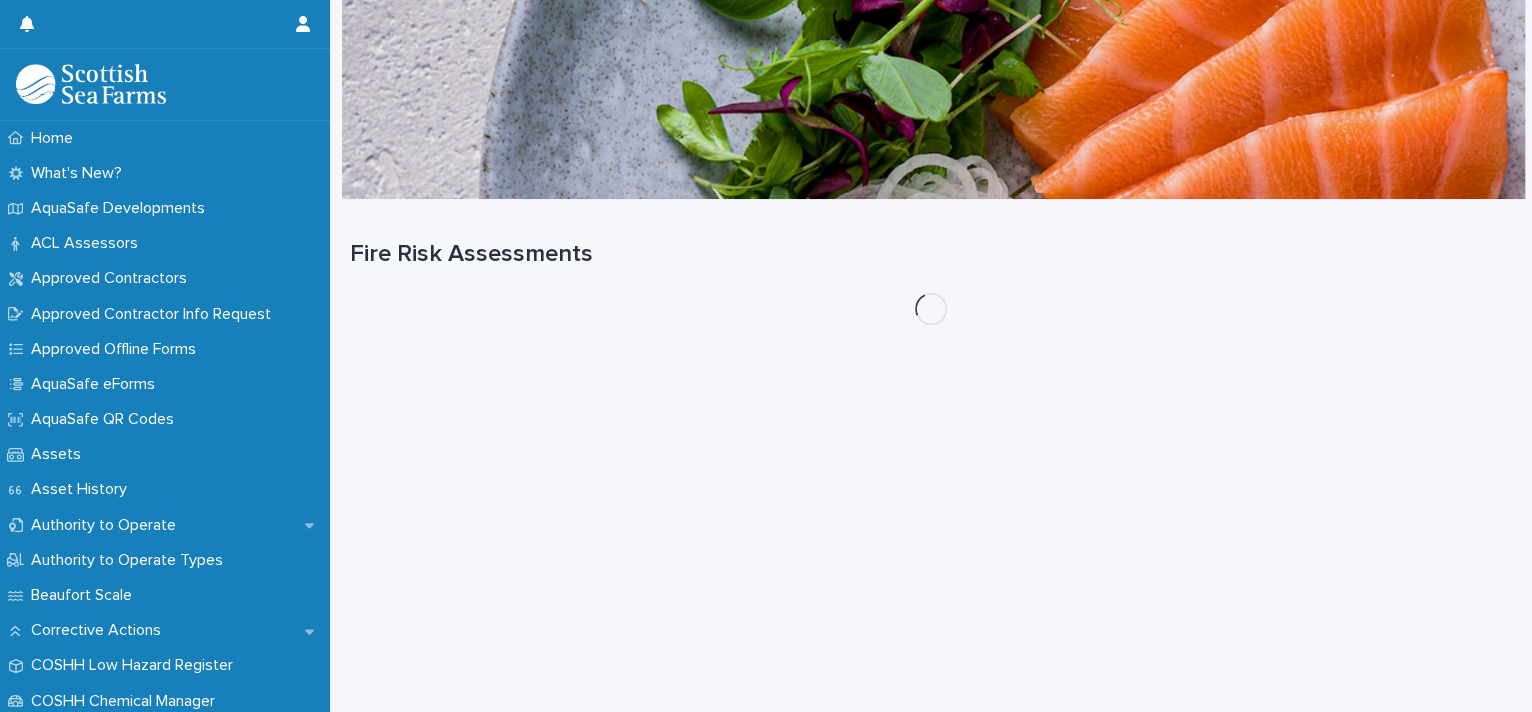scroll, scrollTop: 0, scrollLeft: 0, axis: both 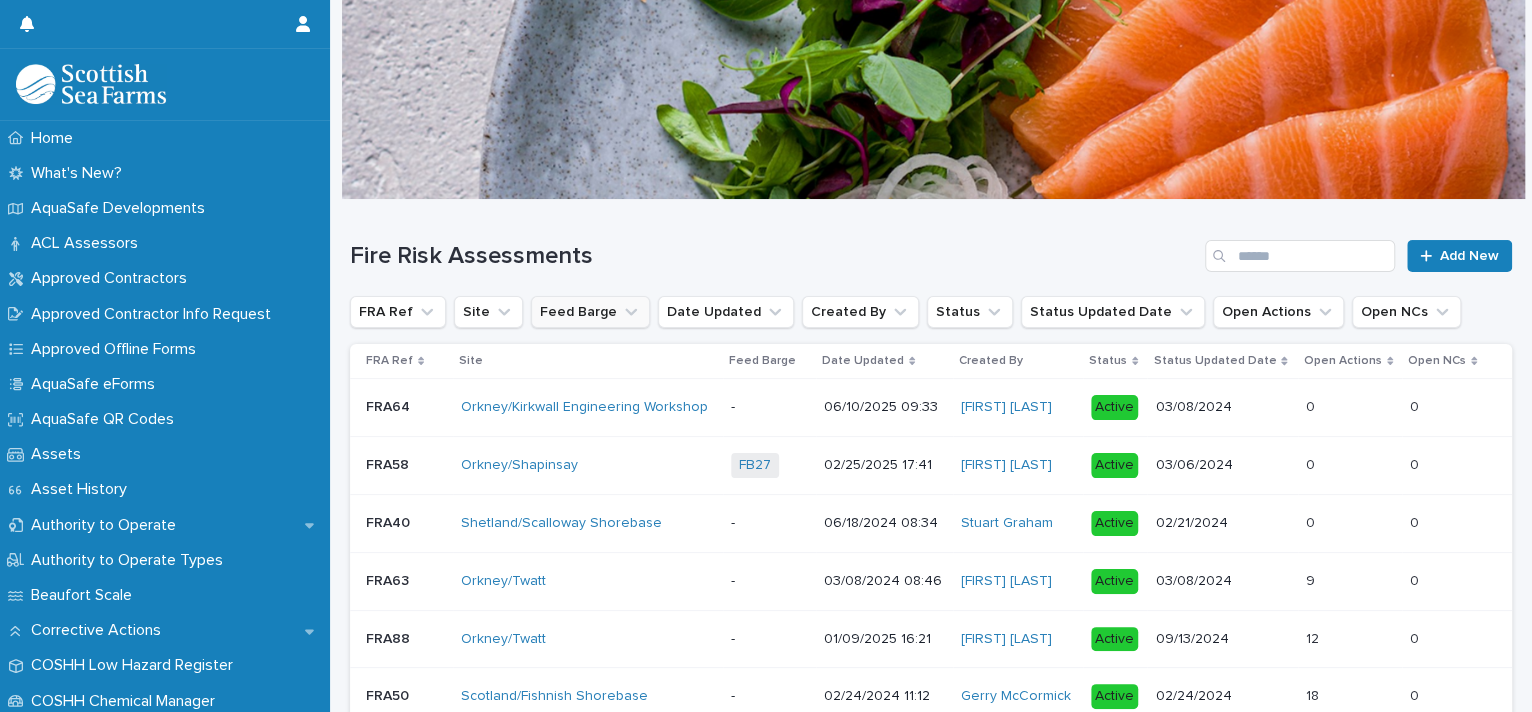 click 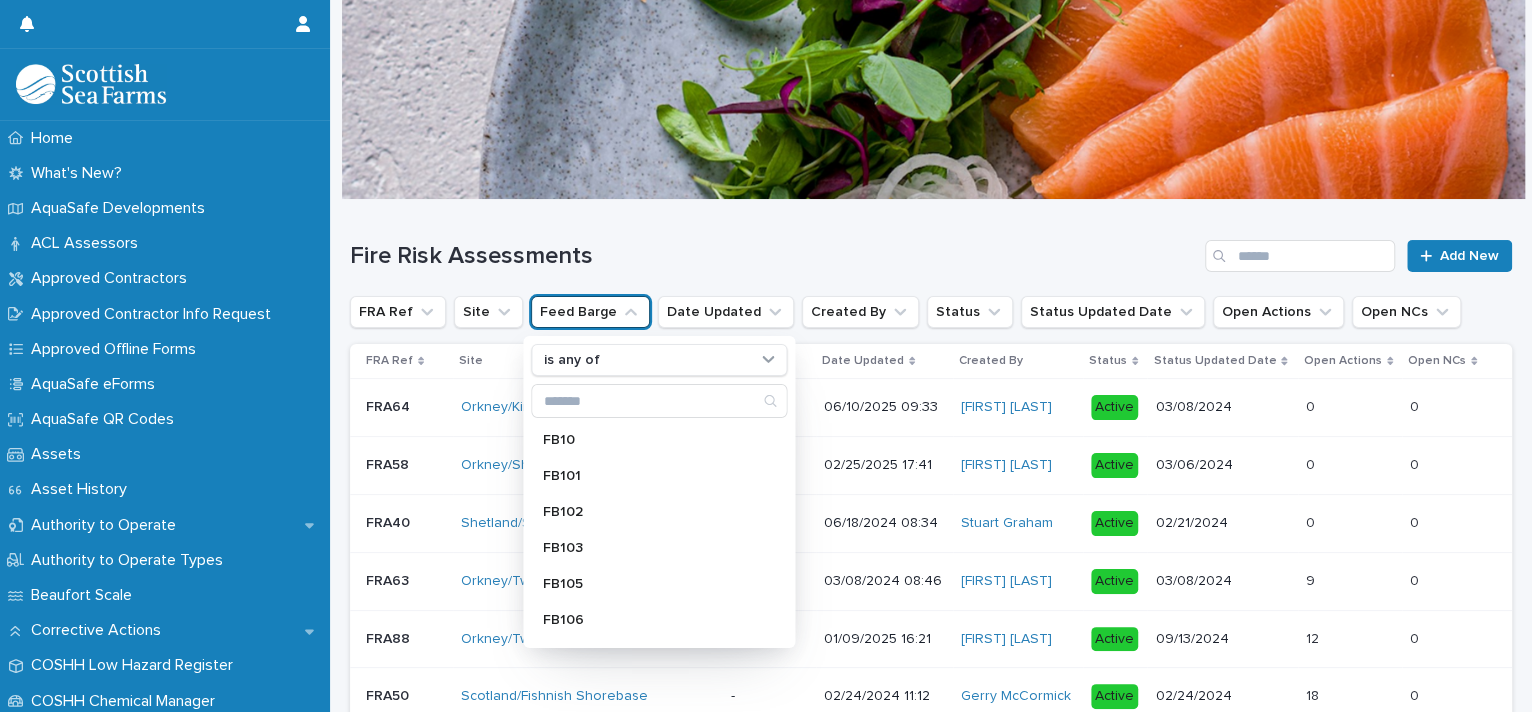 click 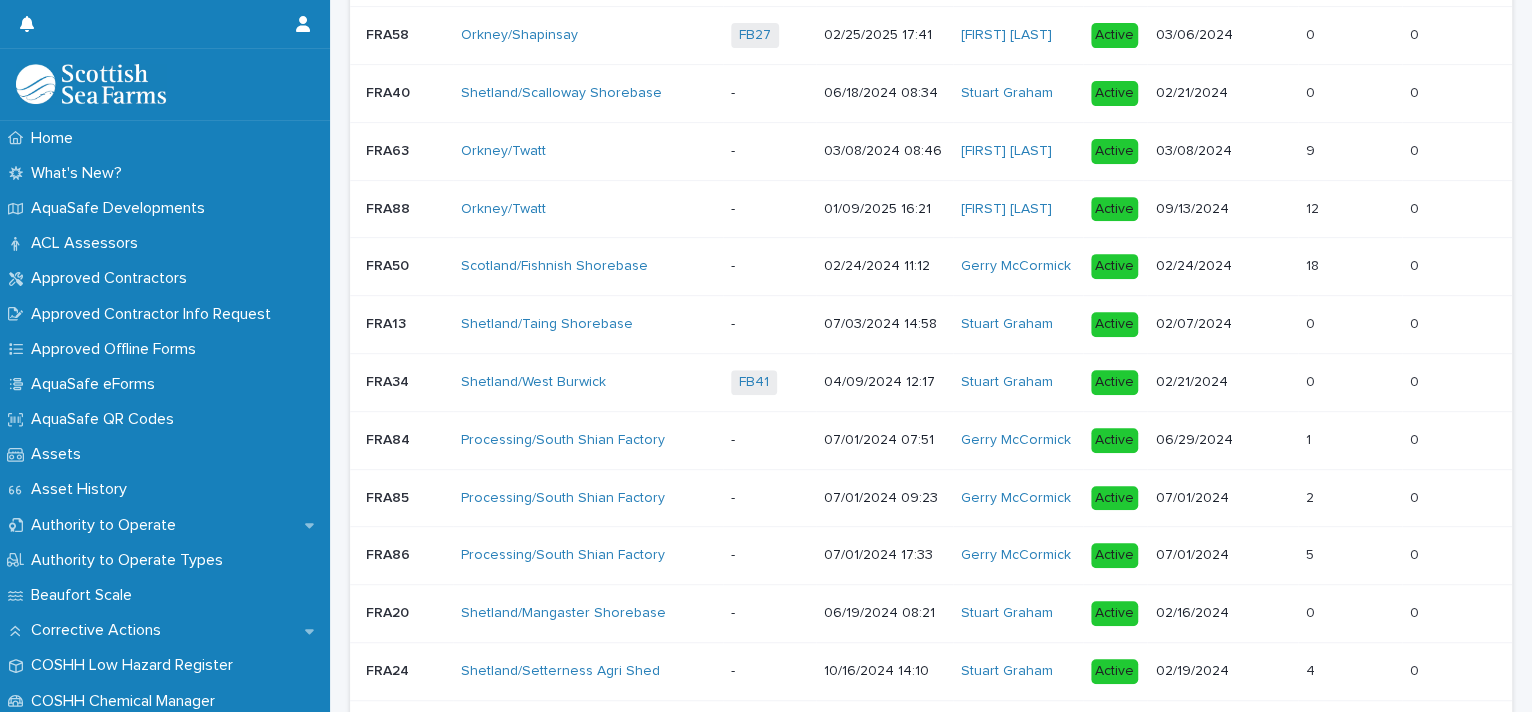scroll, scrollTop: 0, scrollLeft: 0, axis: both 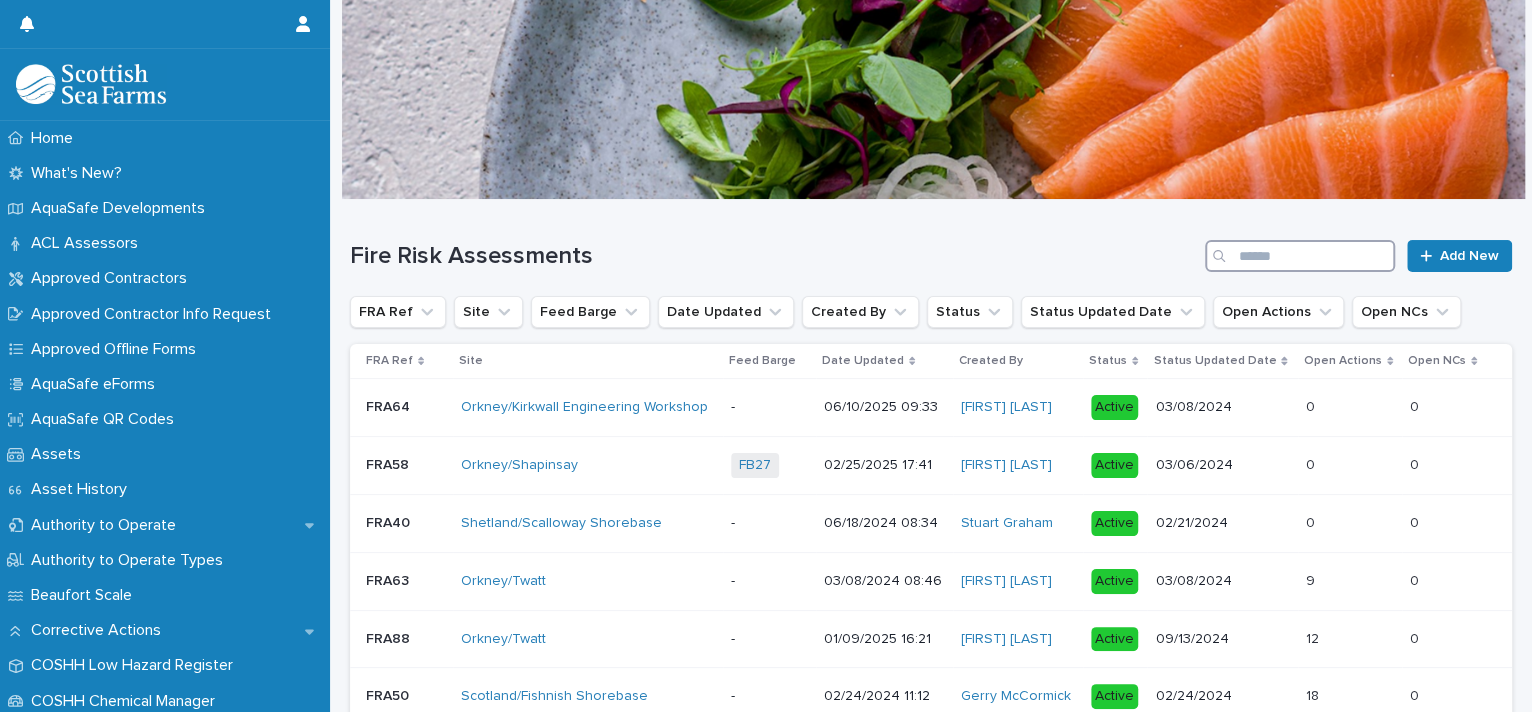 click at bounding box center [1300, 256] 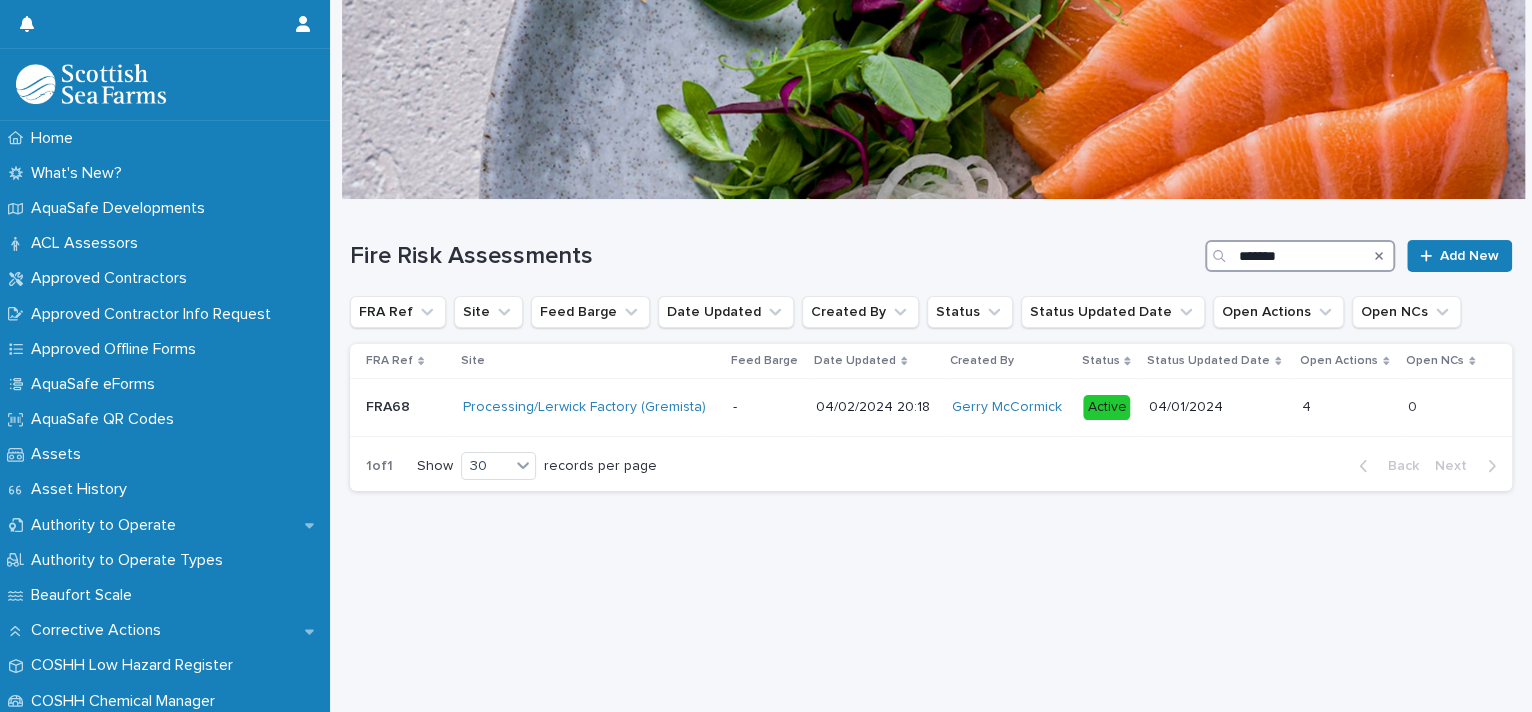type on "*******" 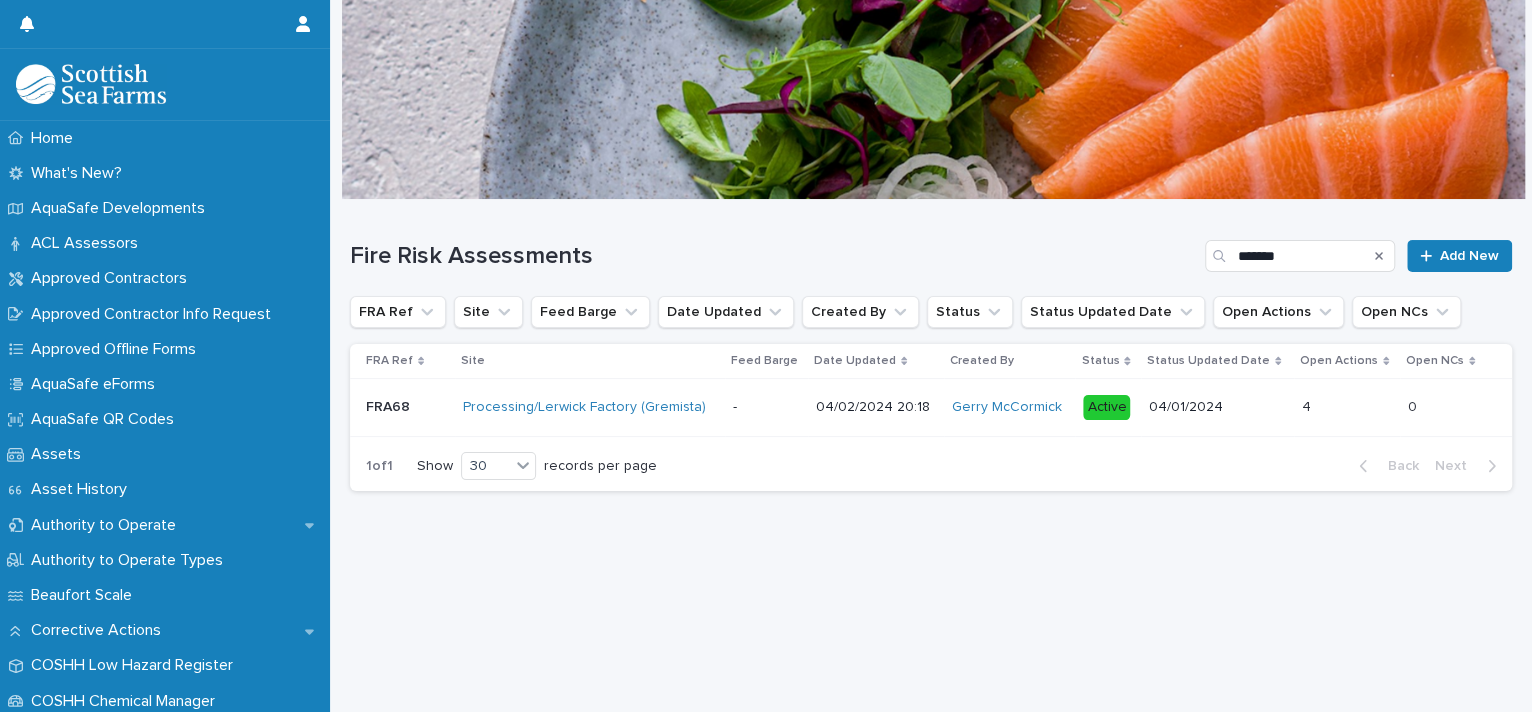 click on "Fire Risk Assessments" at bounding box center (773, 256) 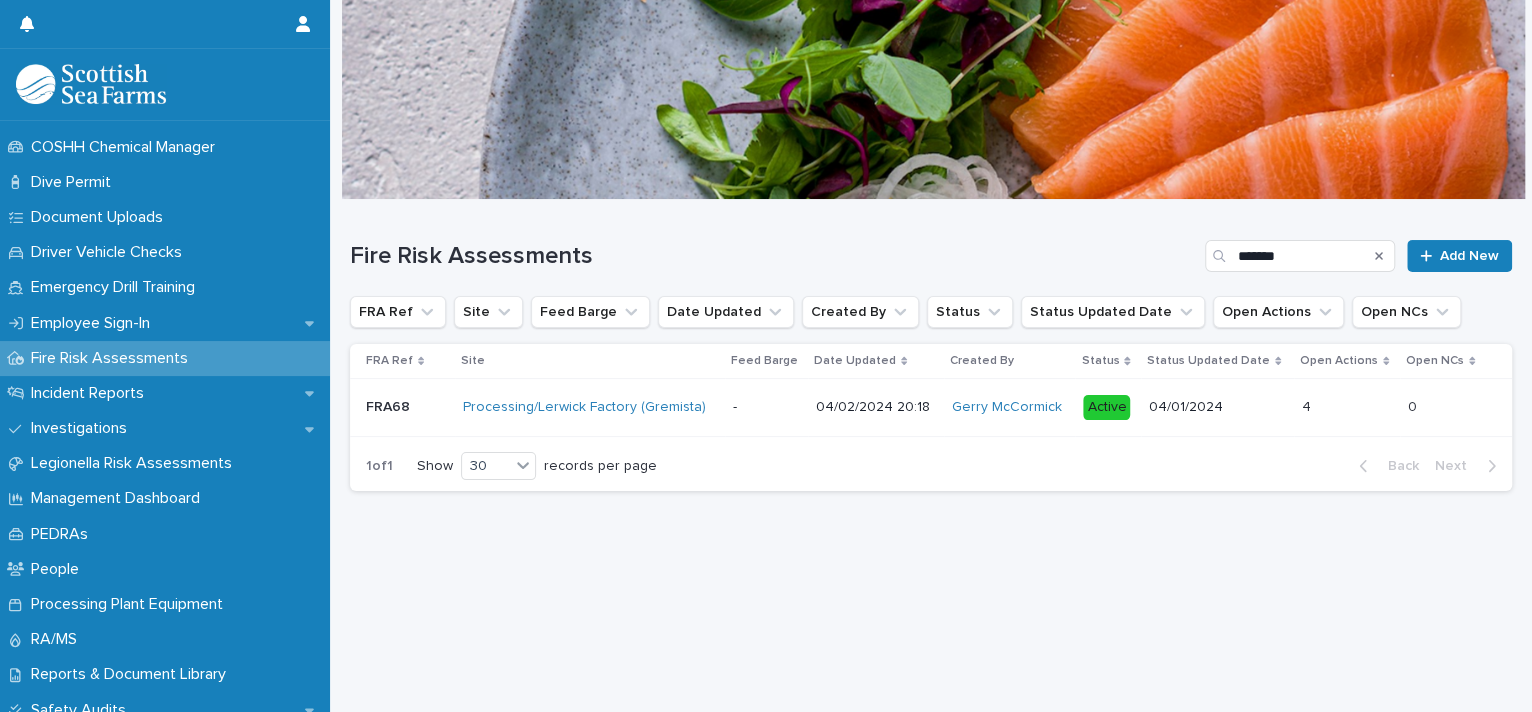 scroll, scrollTop: 499, scrollLeft: 0, axis: vertical 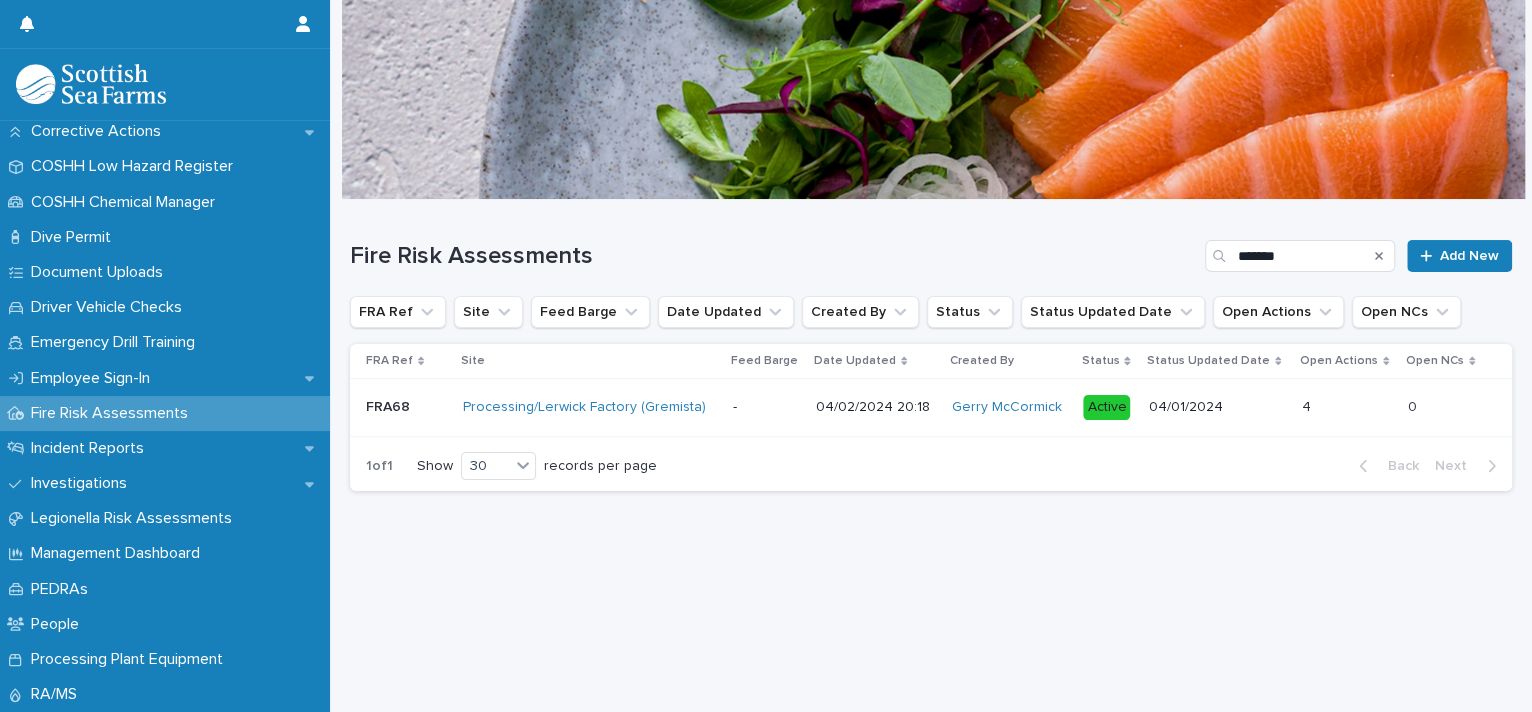 click on "Fire Risk Assessments" at bounding box center [113, 413] 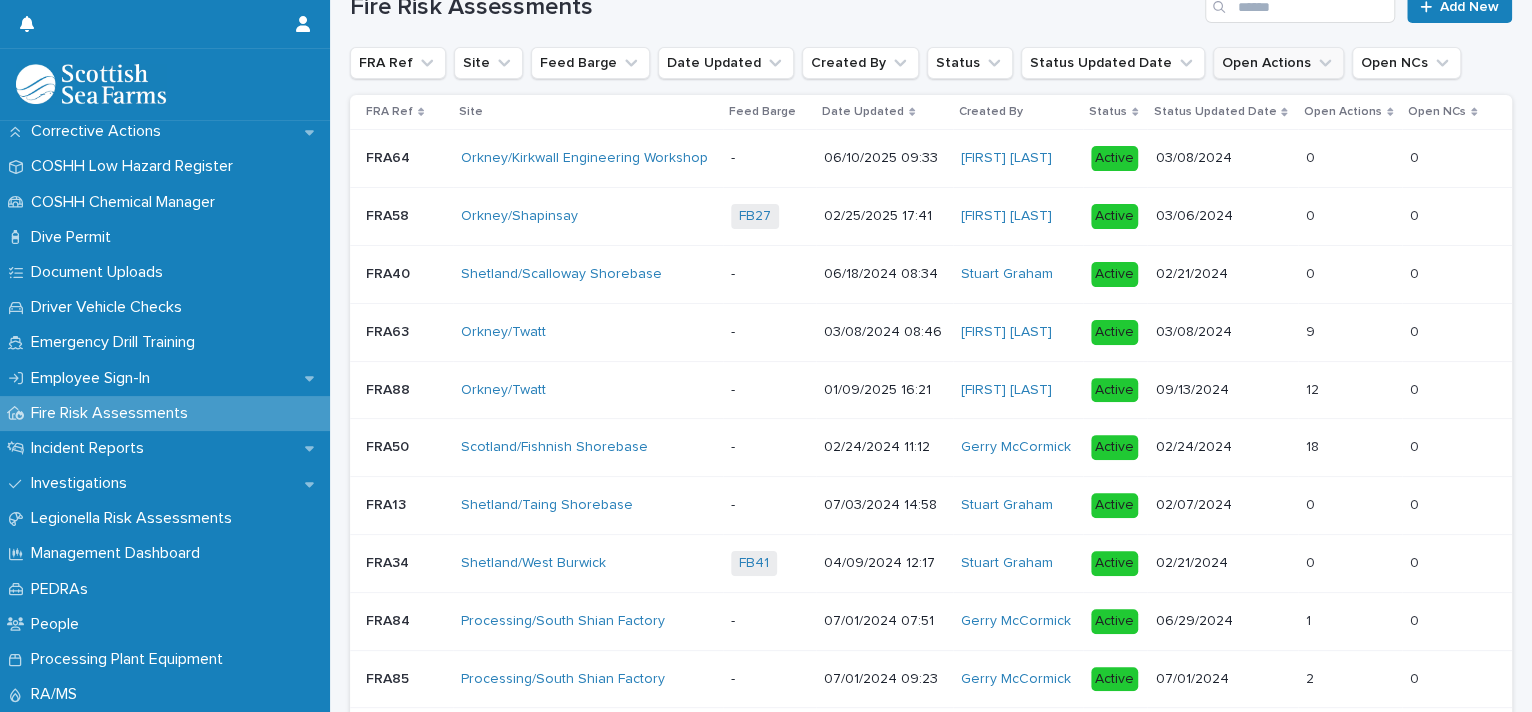 scroll, scrollTop: 124, scrollLeft: 0, axis: vertical 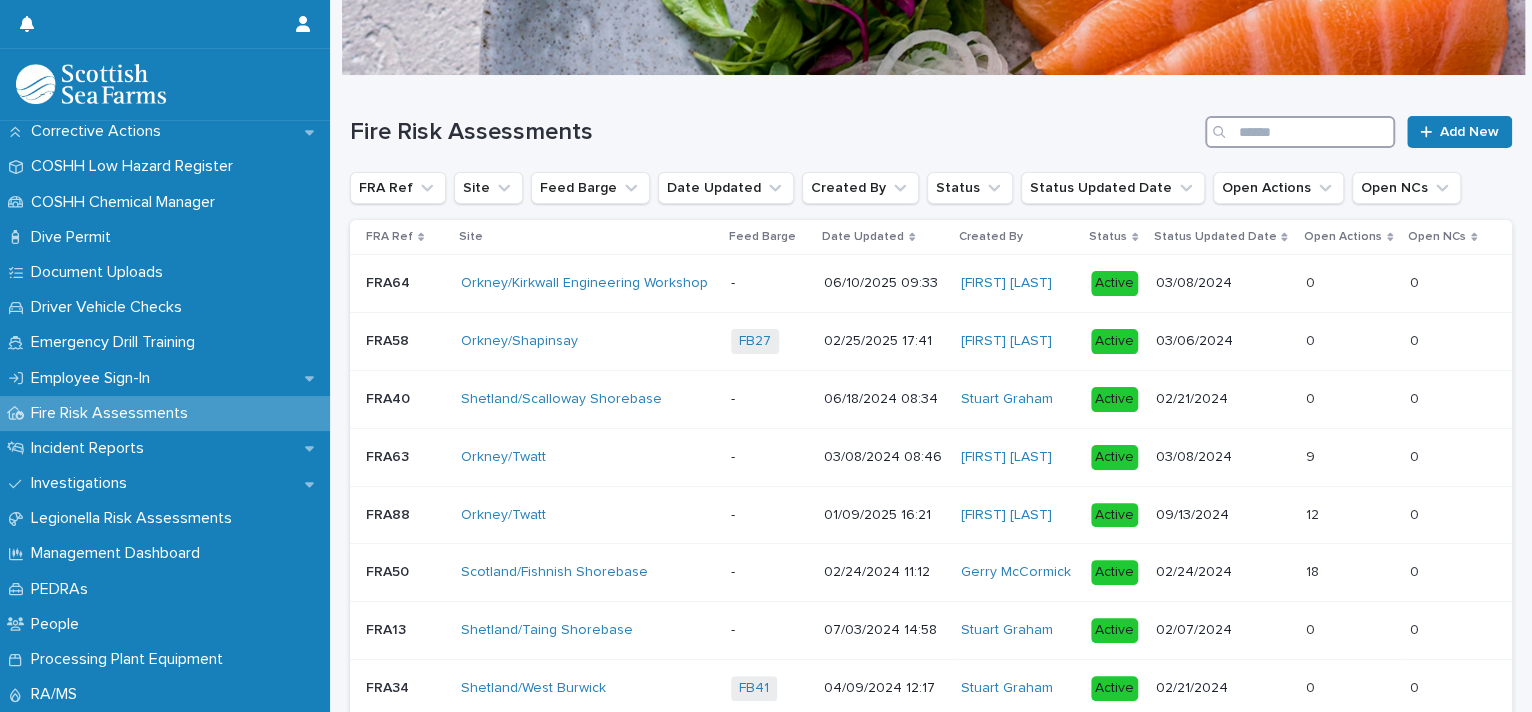 click at bounding box center [1300, 132] 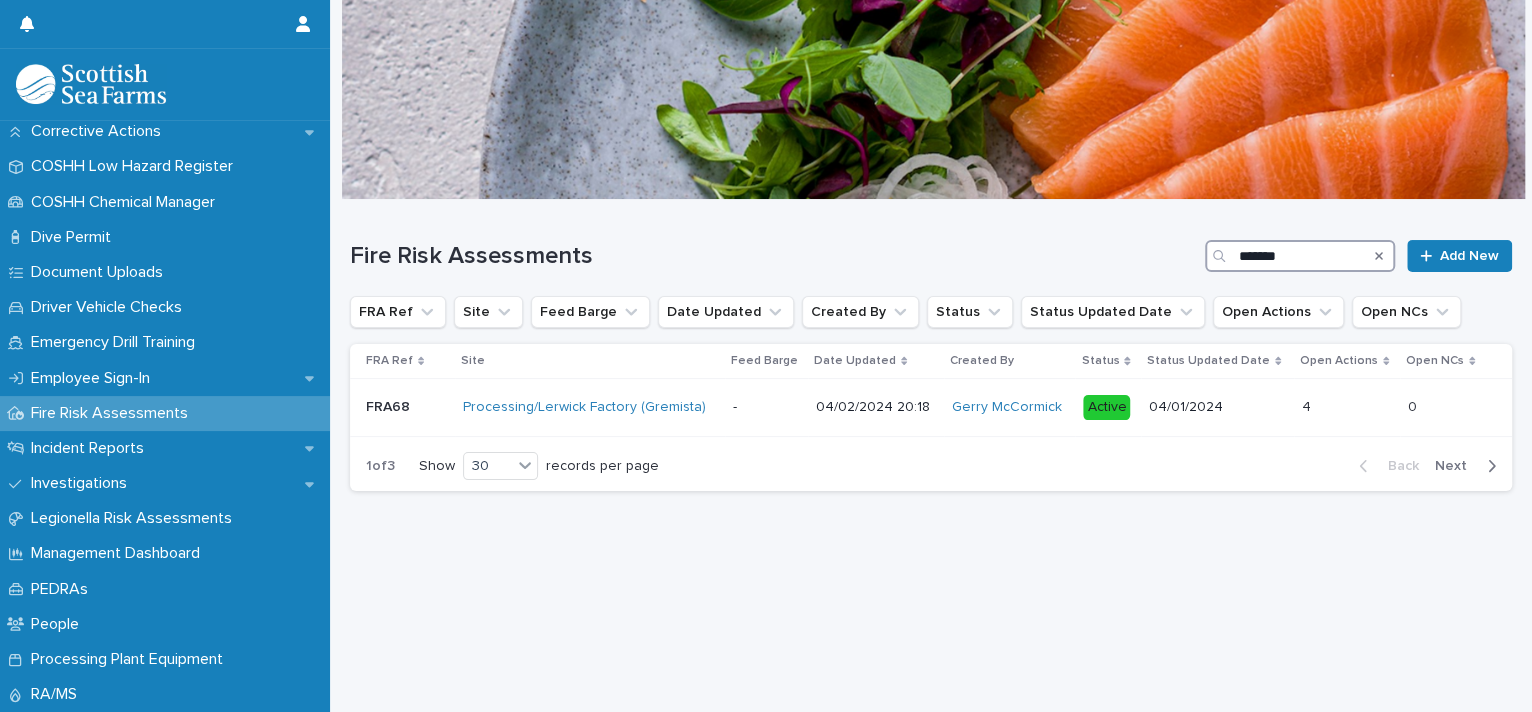 scroll, scrollTop: 19, scrollLeft: 0, axis: vertical 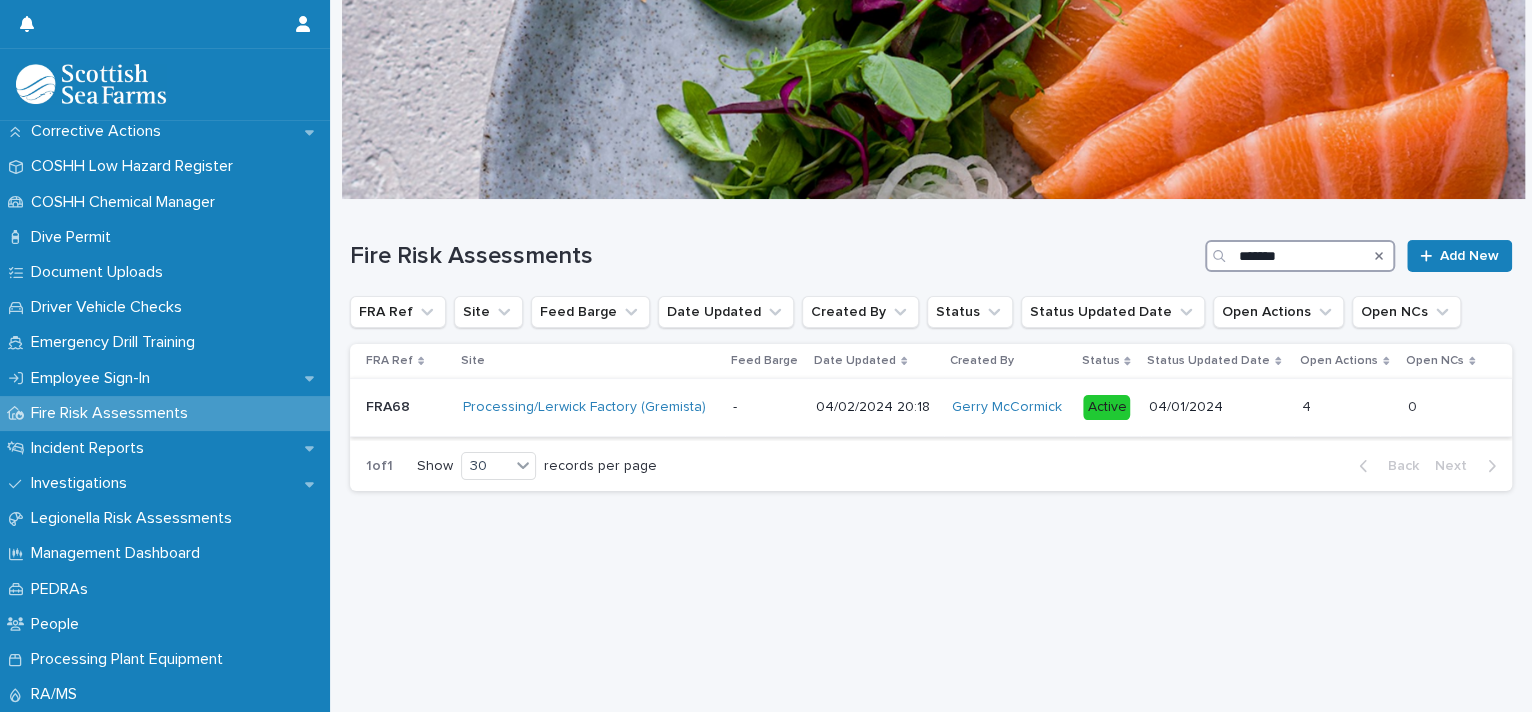 type on "*******" 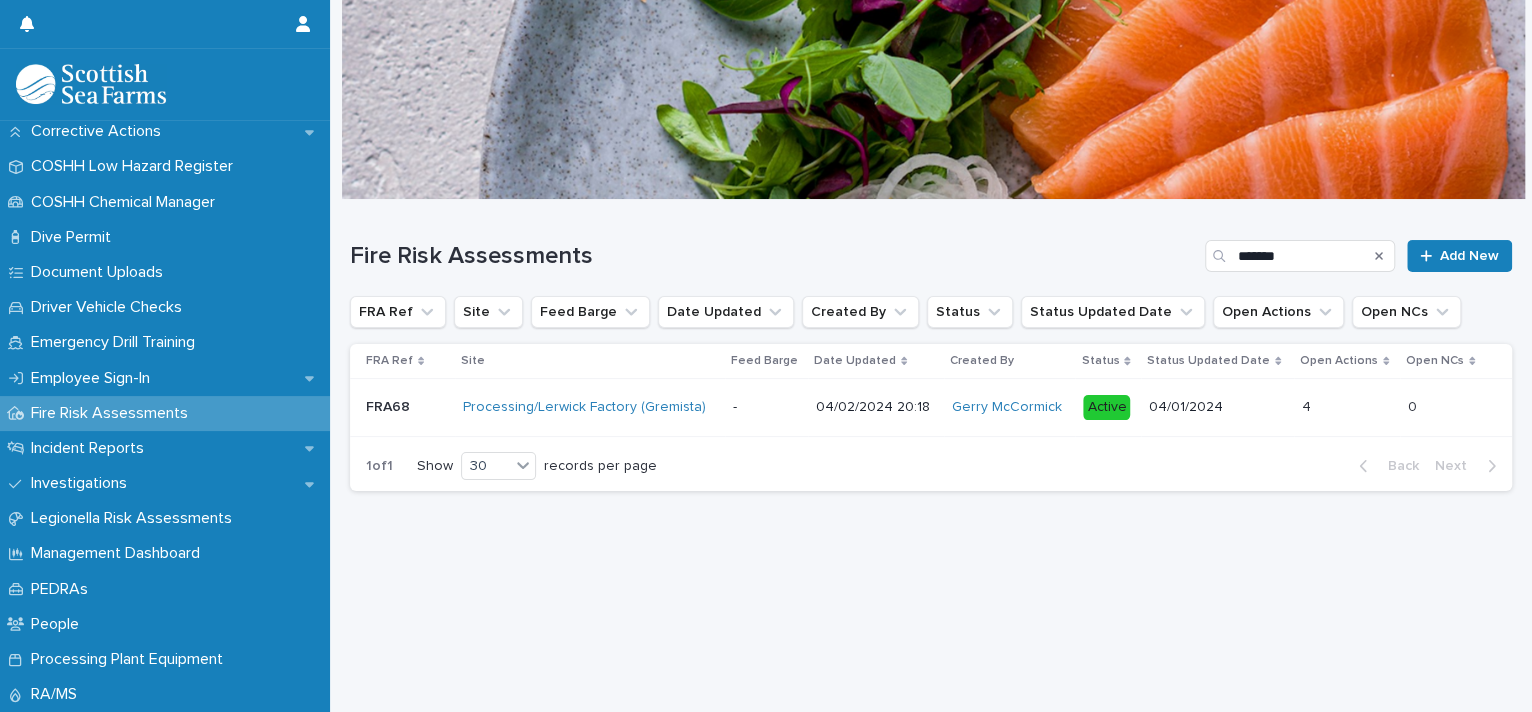 click on "-" at bounding box center (766, 408) 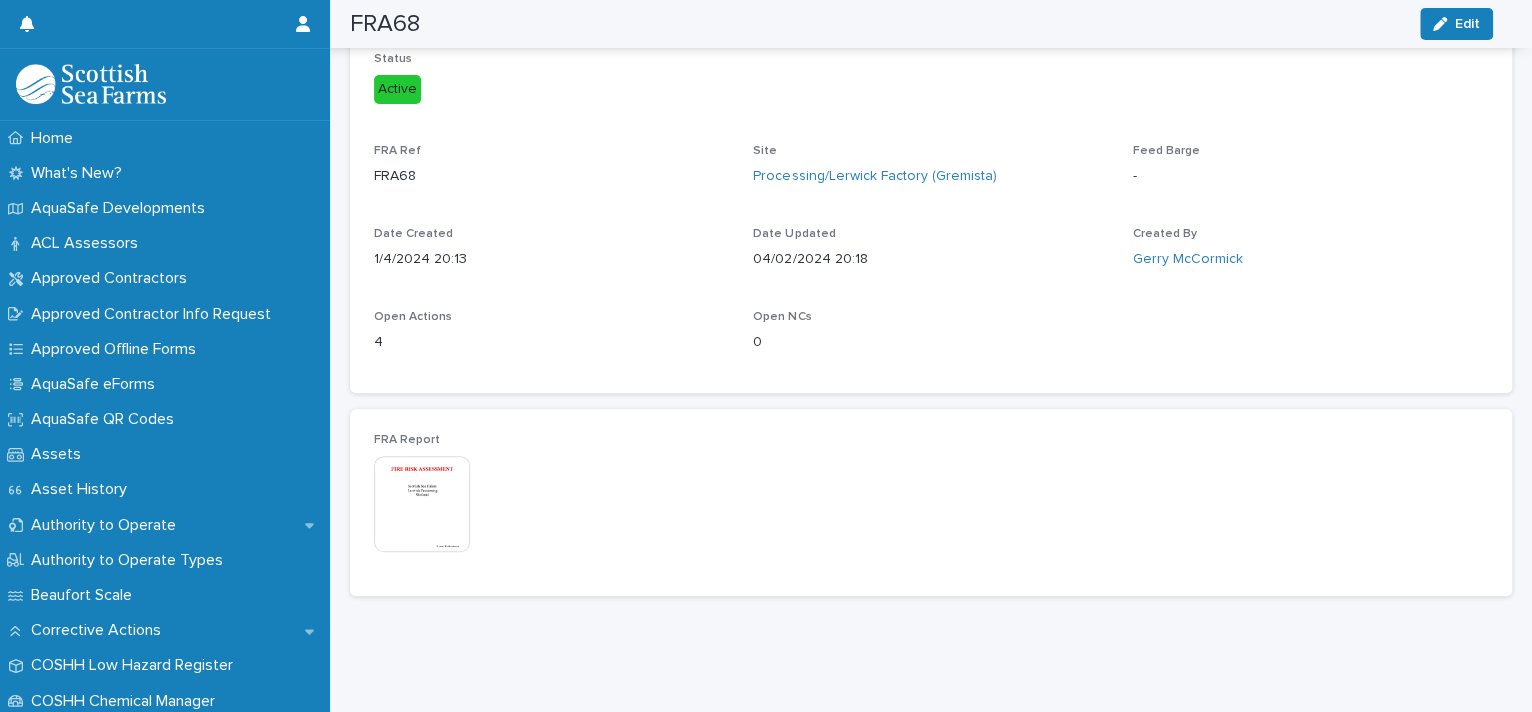 scroll, scrollTop: 0, scrollLeft: 0, axis: both 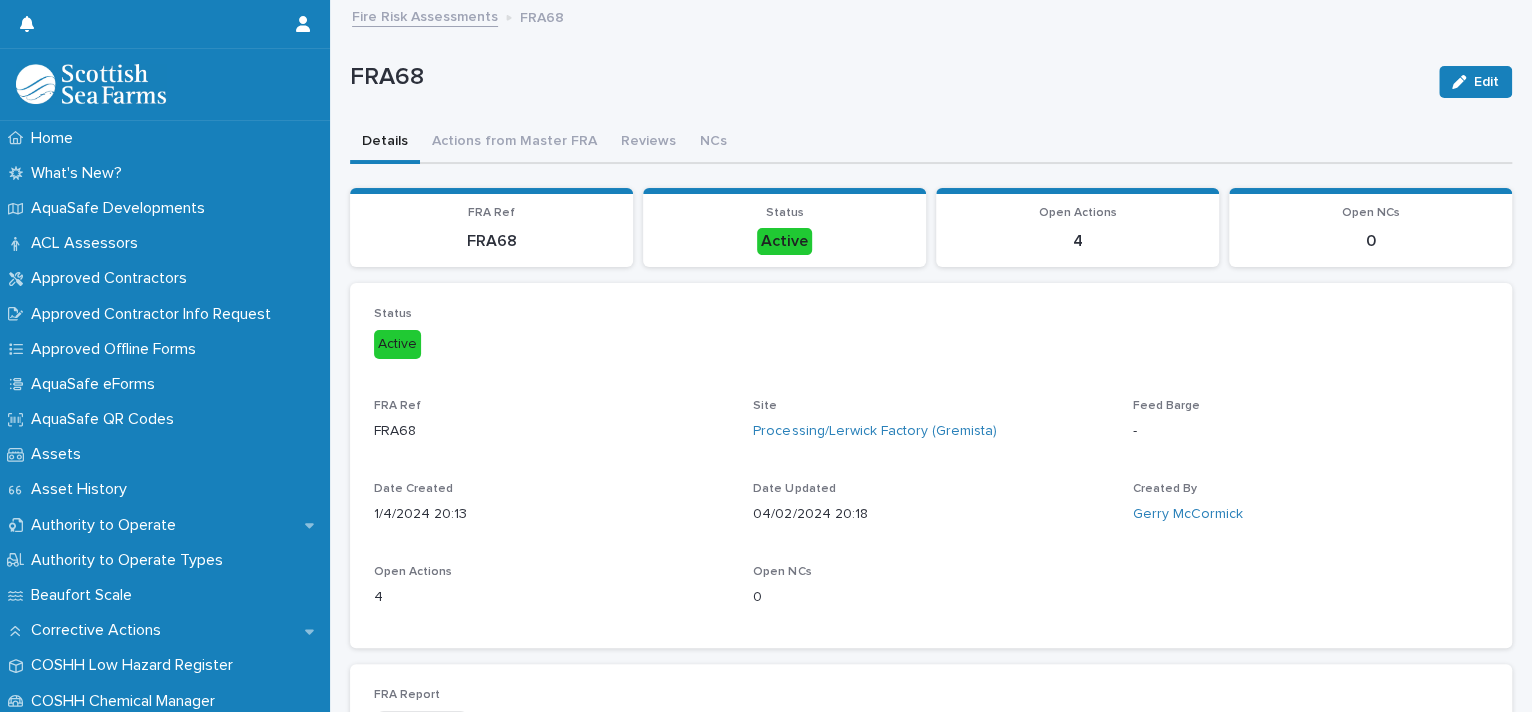 click on "4" at bounding box center (1077, 241) 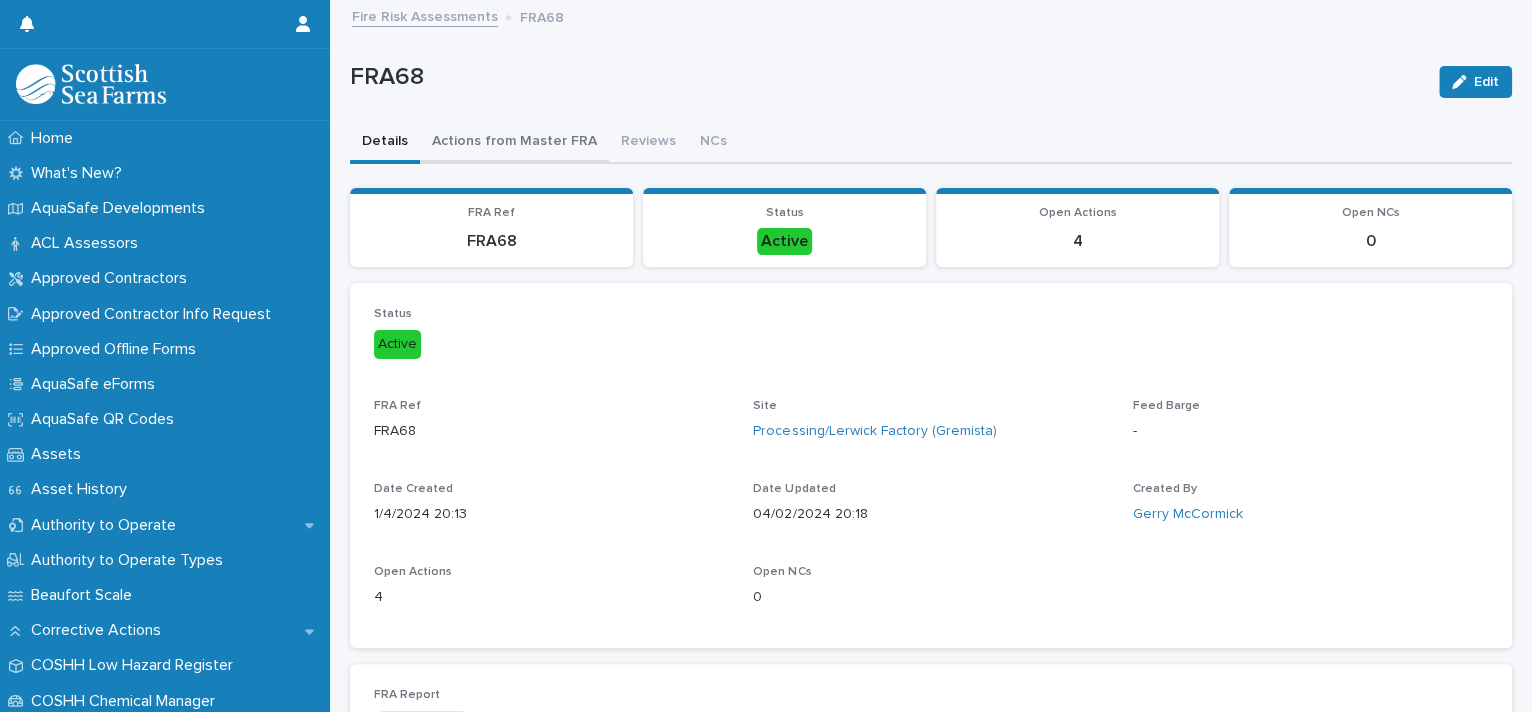 click on "Actions from Master FRA" at bounding box center [514, 143] 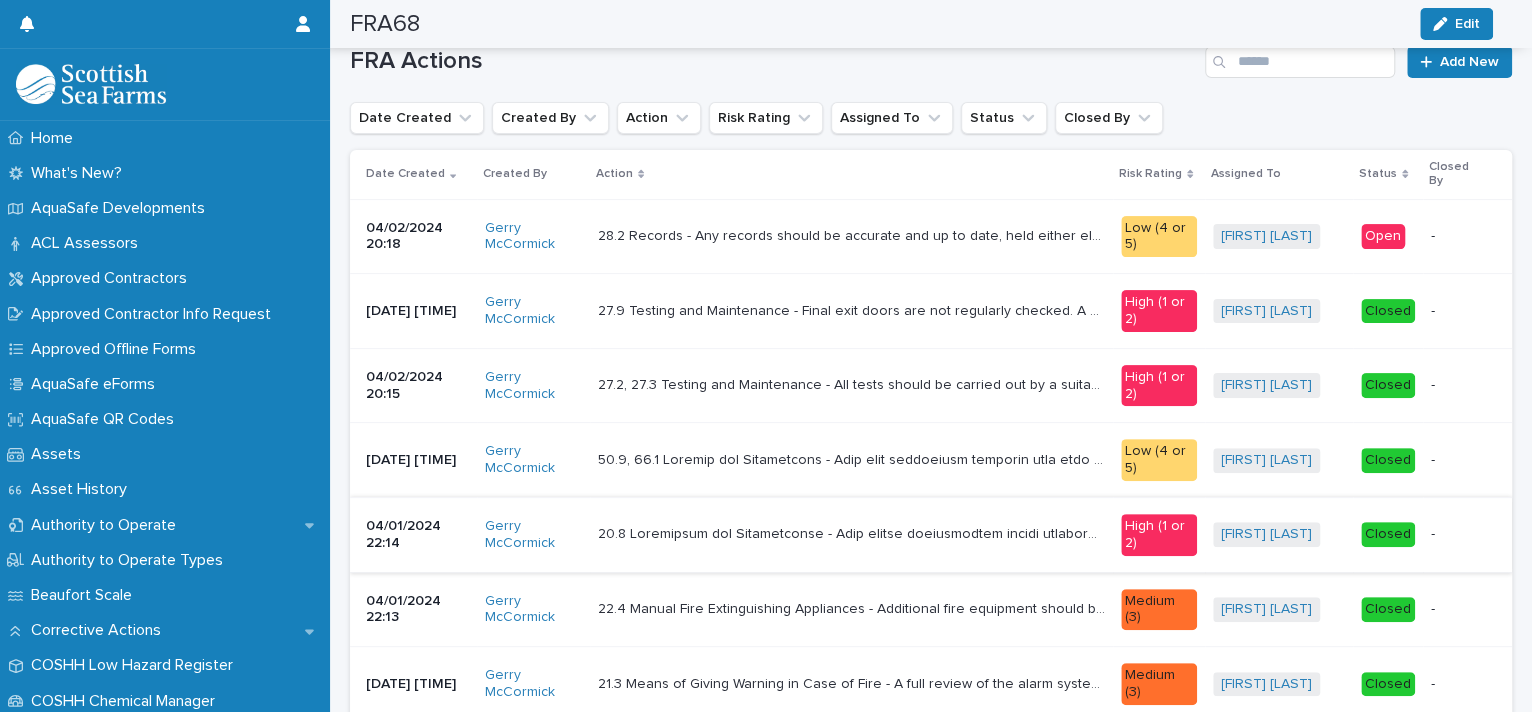 scroll, scrollTop: 0, scrollLeft: 0, axis: both 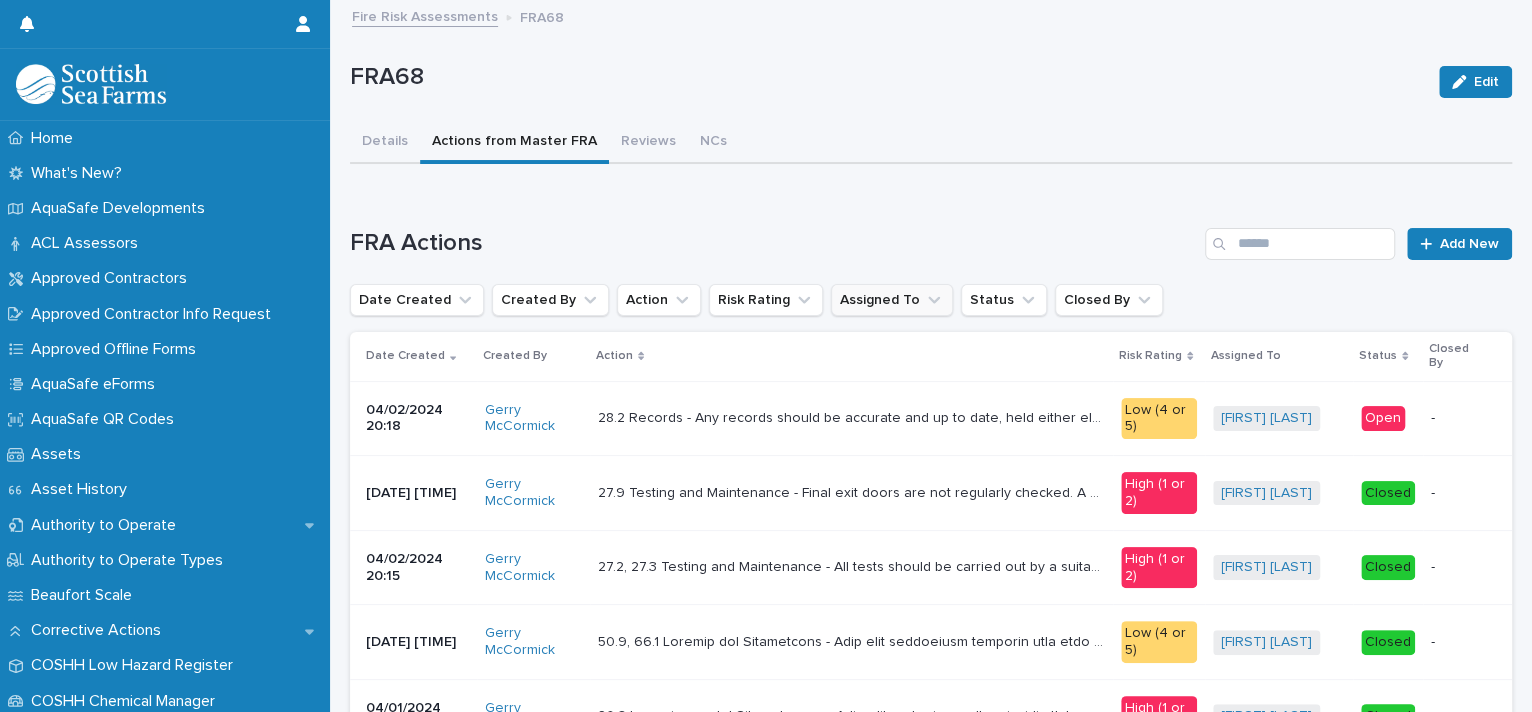 click 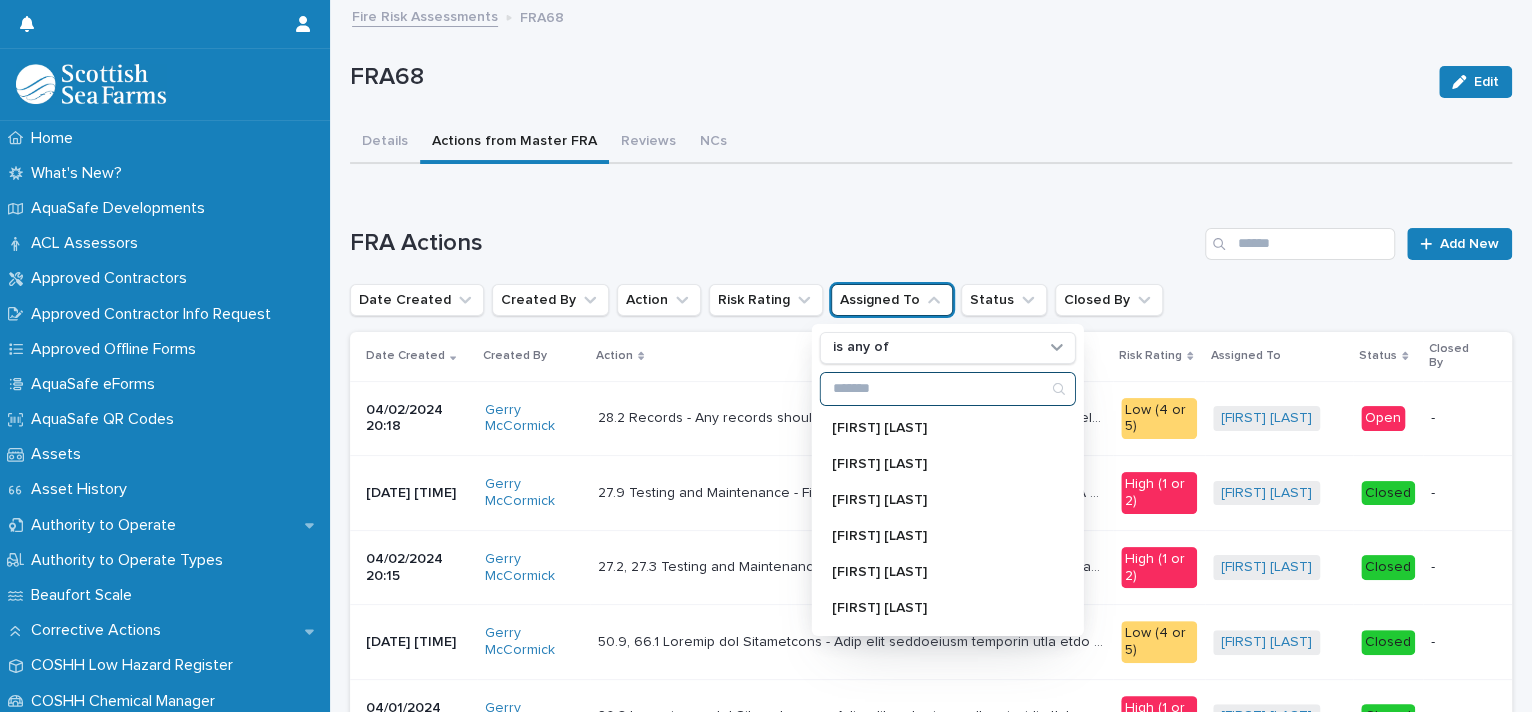 click at bounding box center [948, 389] 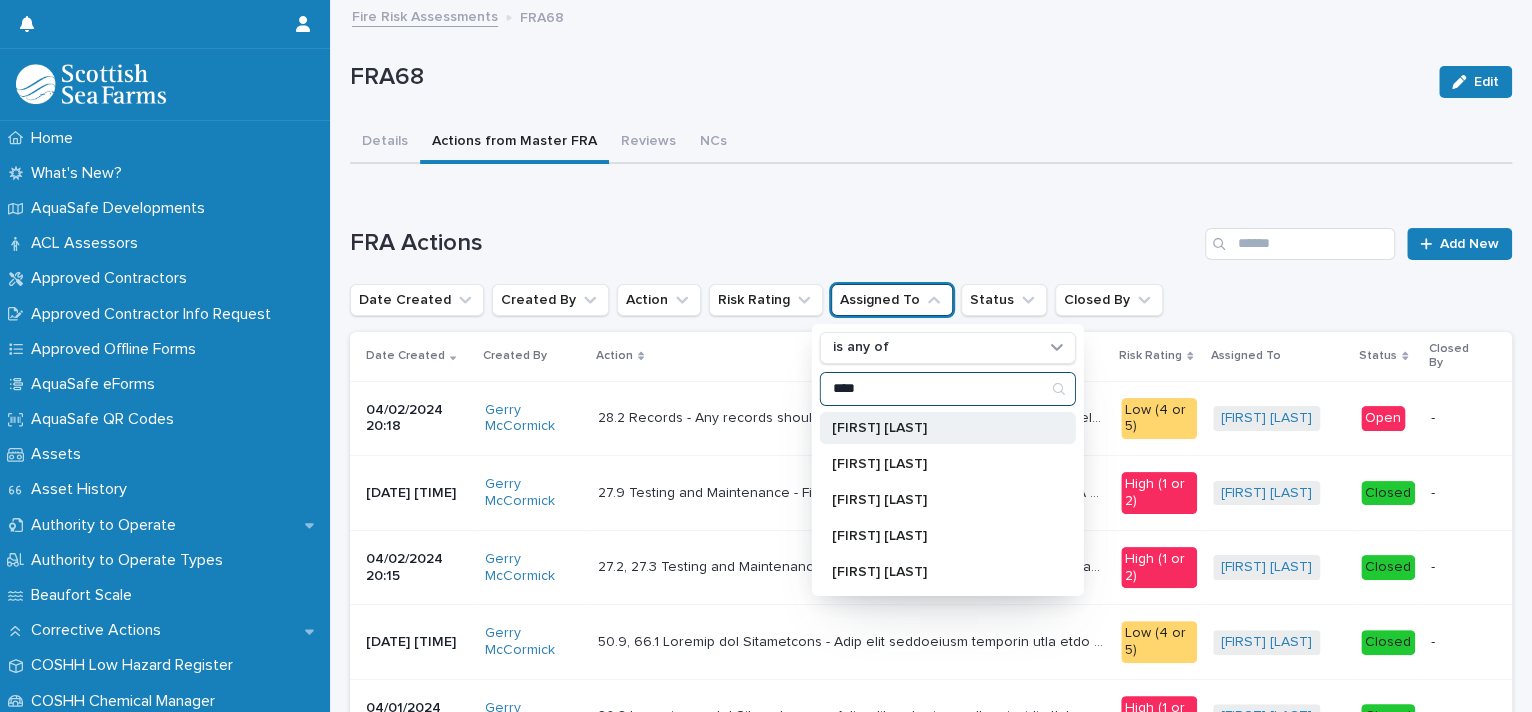 type on "****" 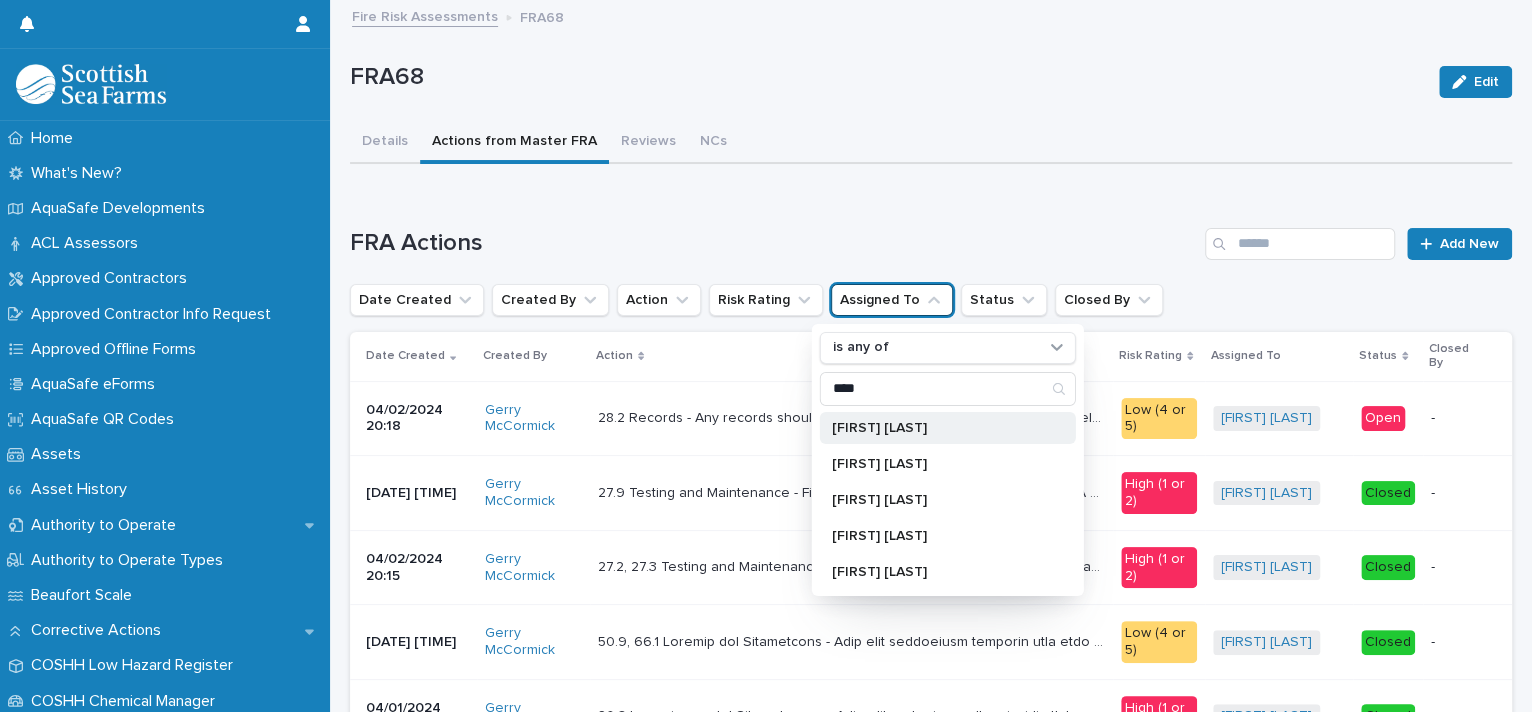 click on "[FIRST] [LAST]" at bounding box center [938, 428] 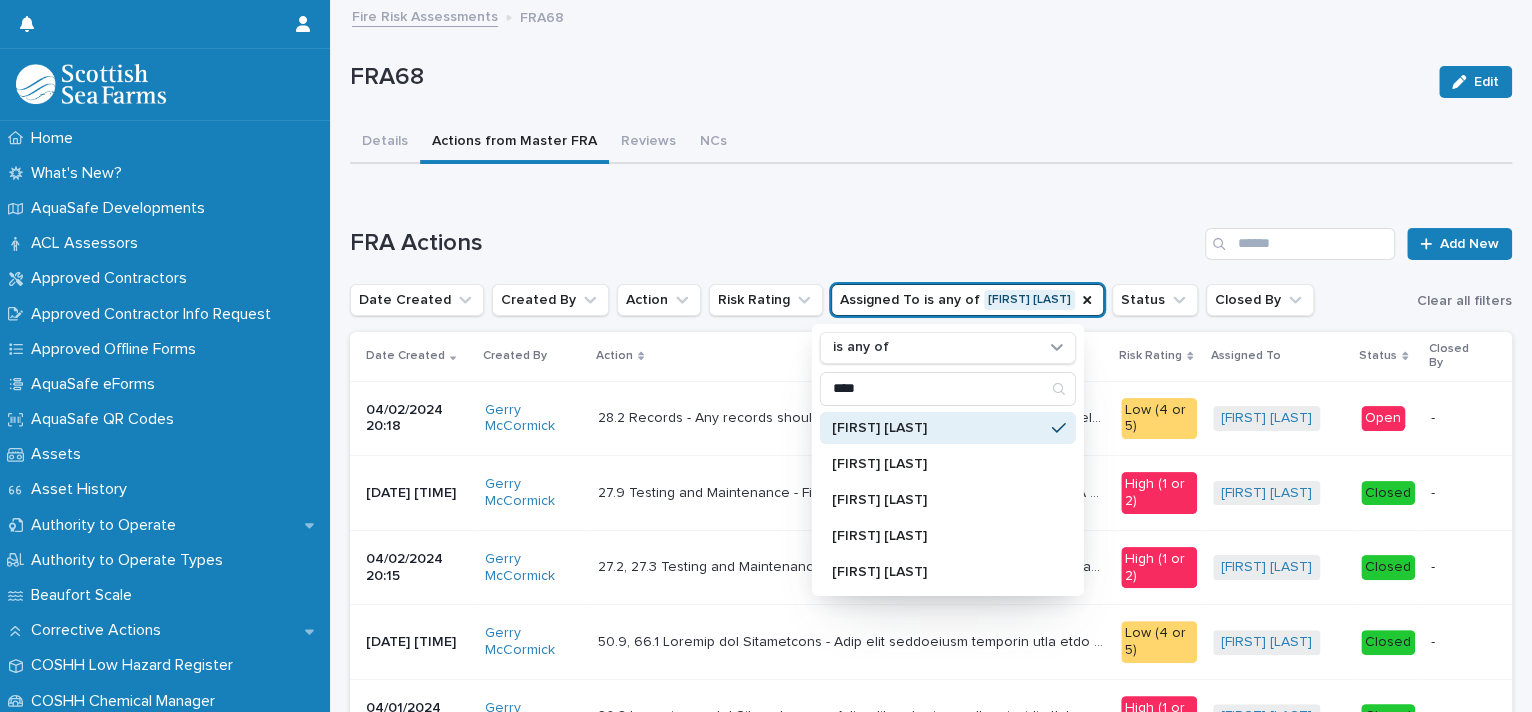 click on "[FIRST] [LAST]" at bounding box center (938, 428) 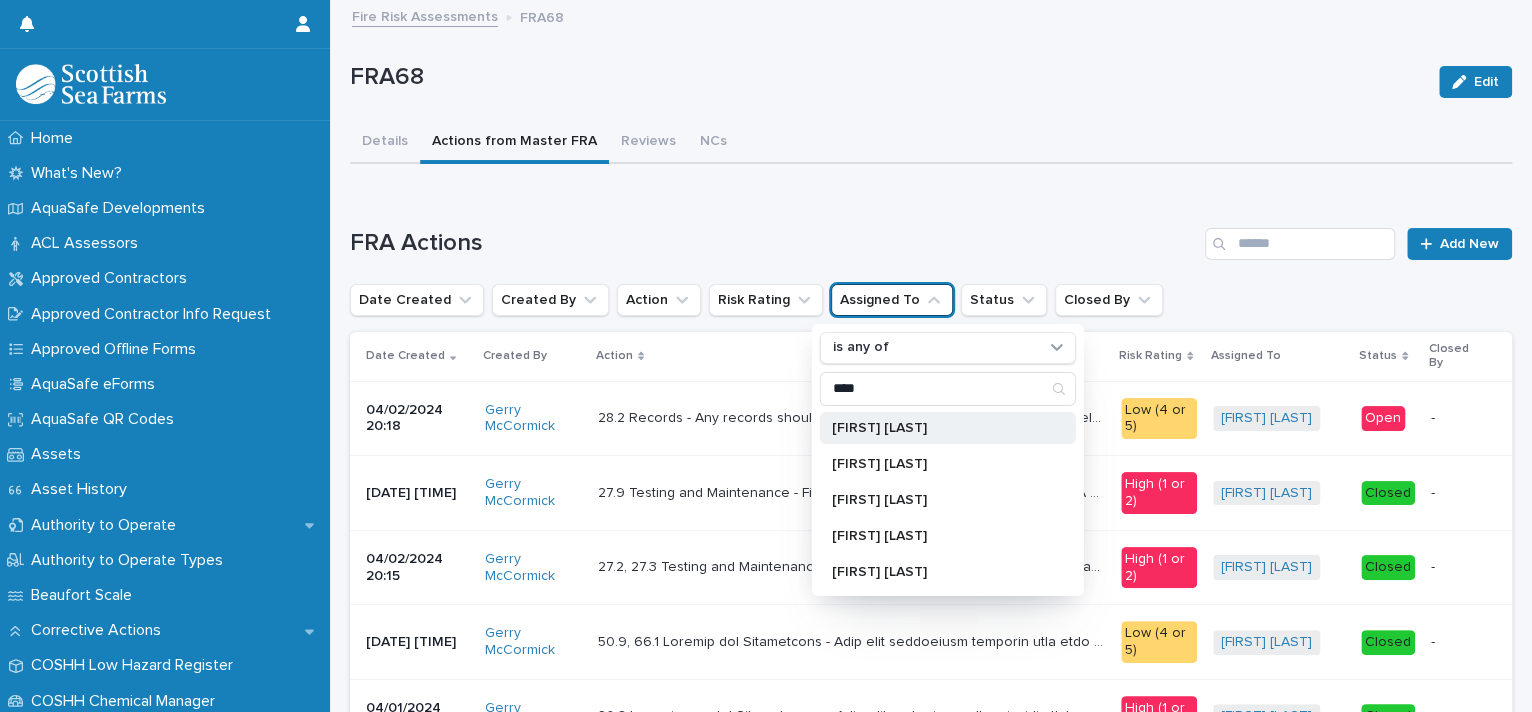click on "[FIRST] [LAST]" at bounding box center [938, 428] 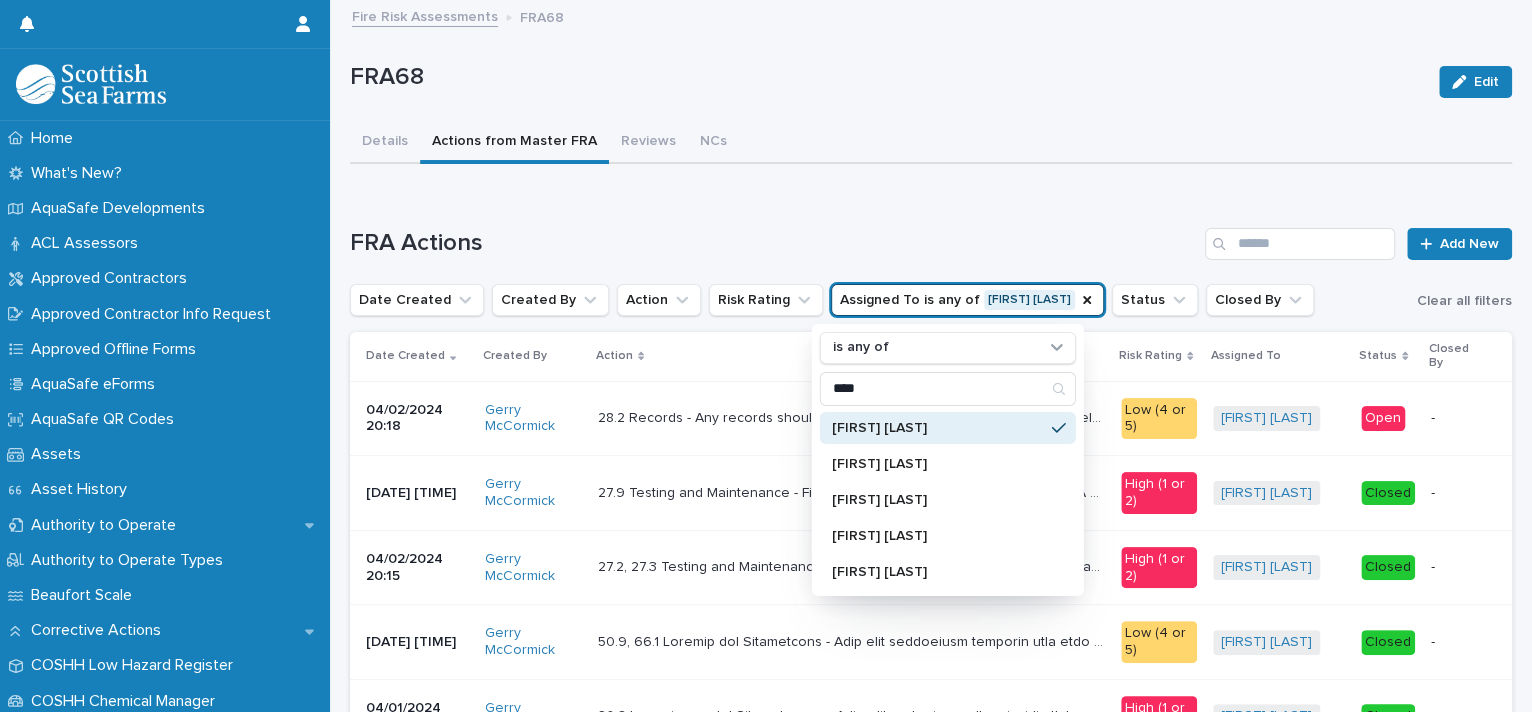 click on "Loading... Saving… FRA Actions Add New Date Created Created By Action Risk Rating Assigned To is any of [FIRST] [LAST] is any of **** [FIRST] [LAST] [FIRST] [LAST] [FIRST] [LAST]  Status Closed By Clear all filters Date Created Created By Action Risk Rating Assigned To Status Closed By [DATE] [TIME] [FIRST] [LAST]   28.2 Records -
Any records should be accurate and up to date, held either electronically or on paper for inspection by inspecting authority for a period of three years 28.2 Records -
Any records should be accurate and up to date, held either electronically or on paper for inspection by inspecting authority for a period of three years   Low (4 or 5) [FIRST] [LAST]   + 0 Open - [DATE] [TIME] [FIRST] [LAST]   27.9 Testing and Maintenance -
Final exit doors are not regularly checked. A weekly check of final exit doors should be implemented and checks recorded. Any deficiencies should be reported and rectified in a timely manner   High (1 or 2)   + 0 -" at bounding box center [931, 1327] 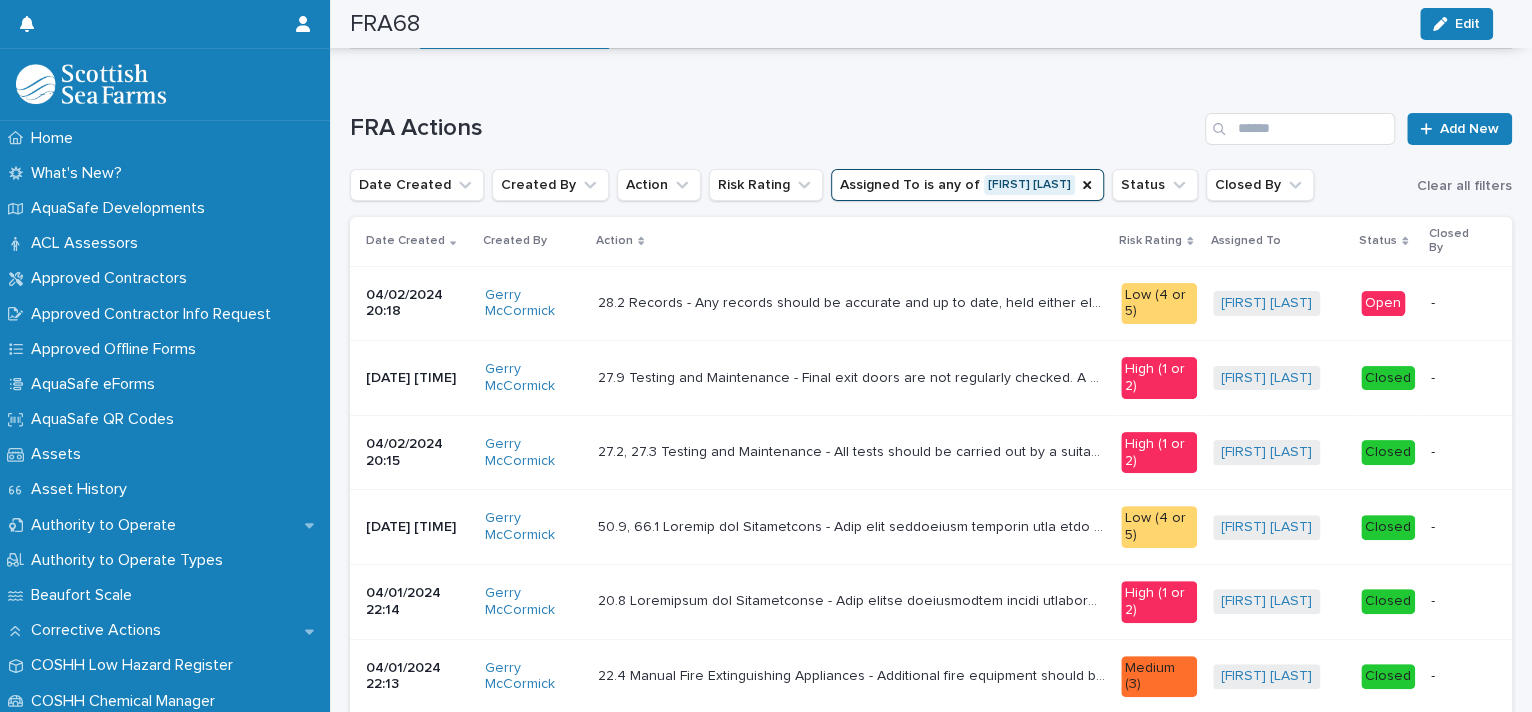 scroll, scrollTop: 114, scrollLeft: 0, axis: vertical 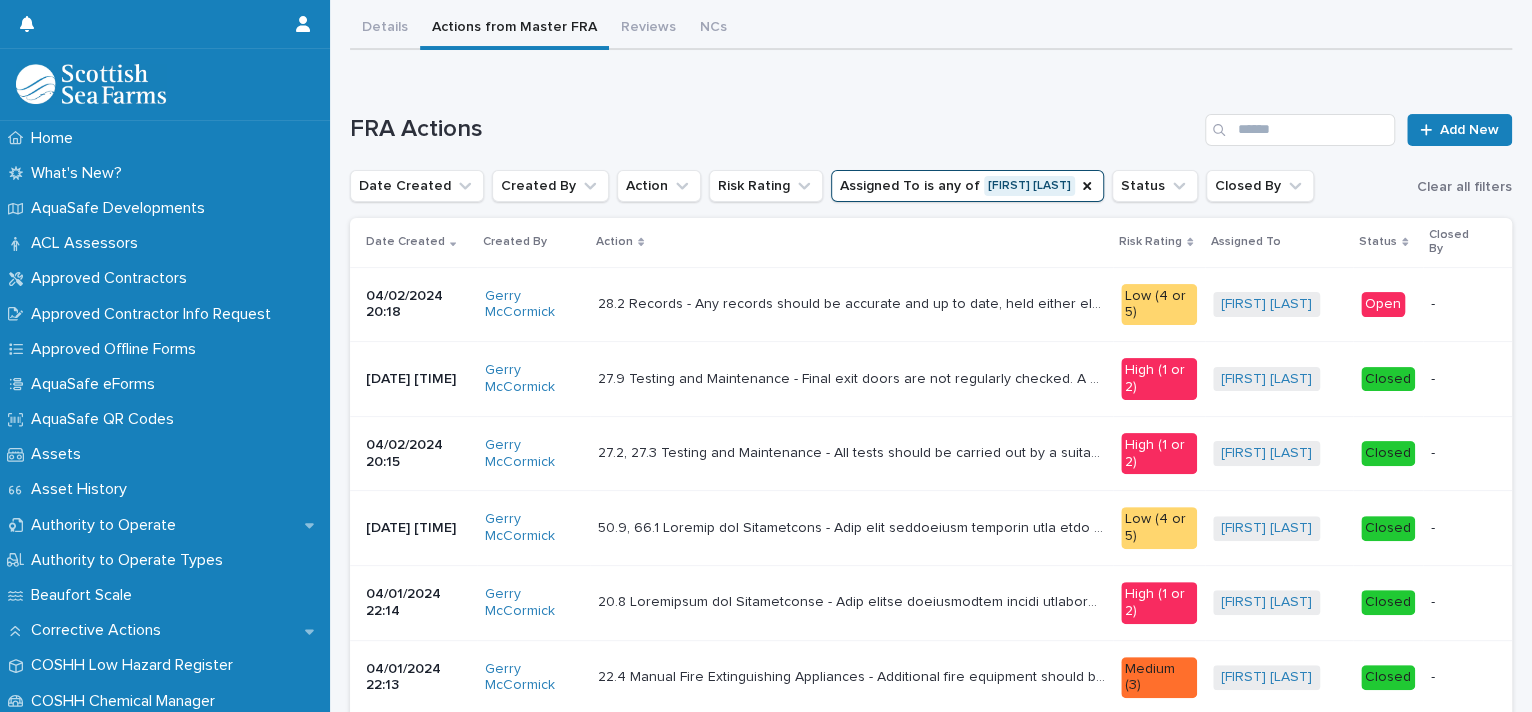 click on "27.9 Testing and Maintenance -
Final exit doors are not regularly checked. A weekly check of final exit doors should be implemented and checks recorded. Any deficiencies should be reported and rectified in a timely manner 27.9 Testing and Maintenance -
Final exit doors are not regularly checked. A weekly check of final exit doors should be implemented and checks recorded. Any deficiencies should be reported and rectified in a timely manner" at bounding box center (851, 379) 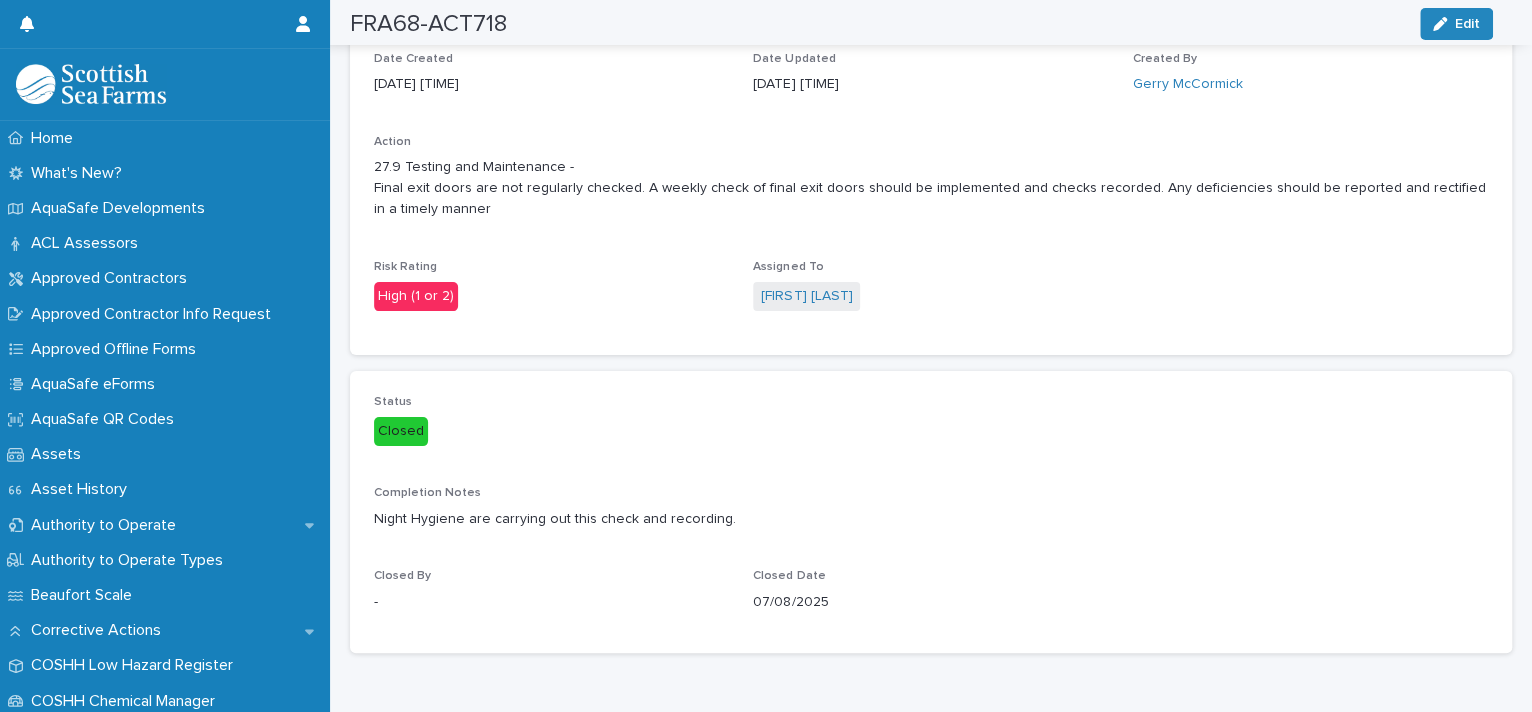 scroll, scrollTop: 67, scrollLeft: 0, axis: vertical 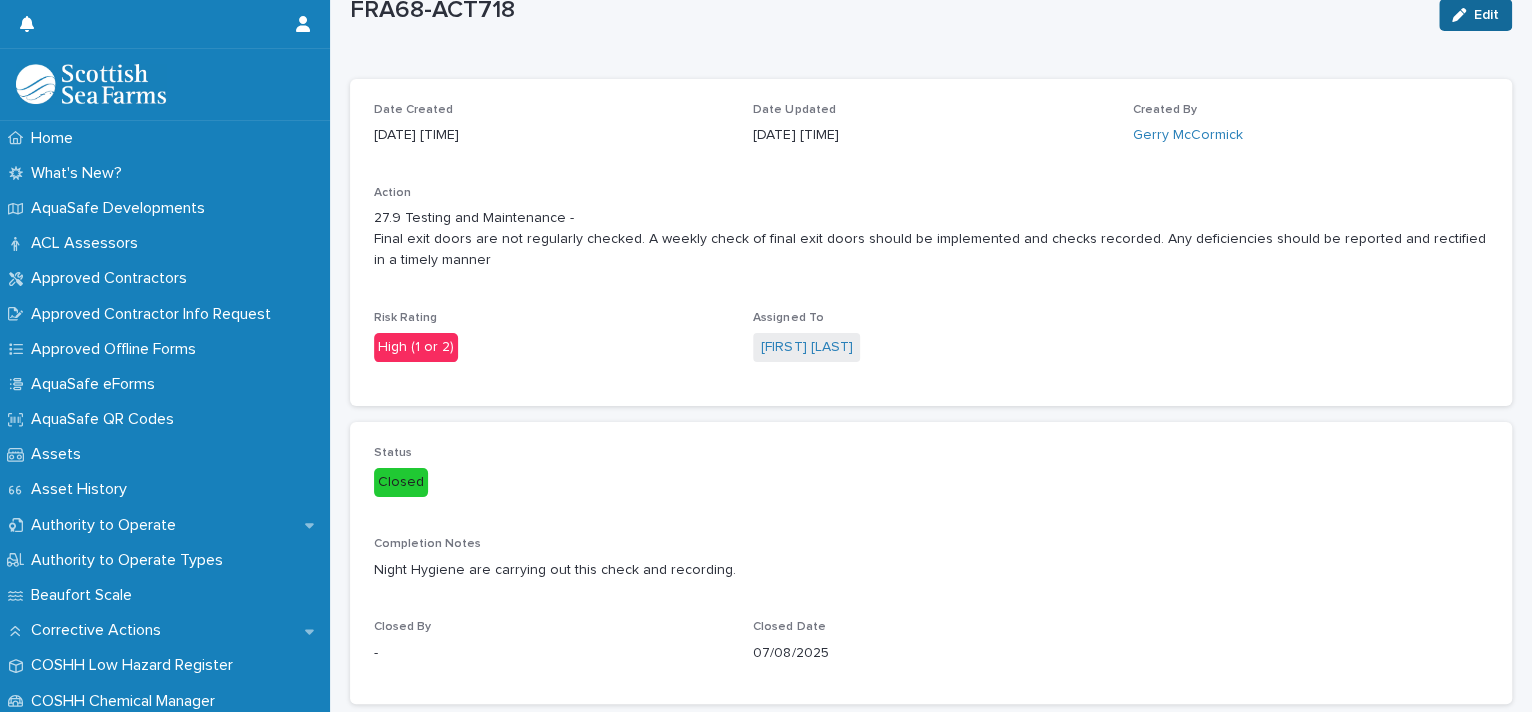 click 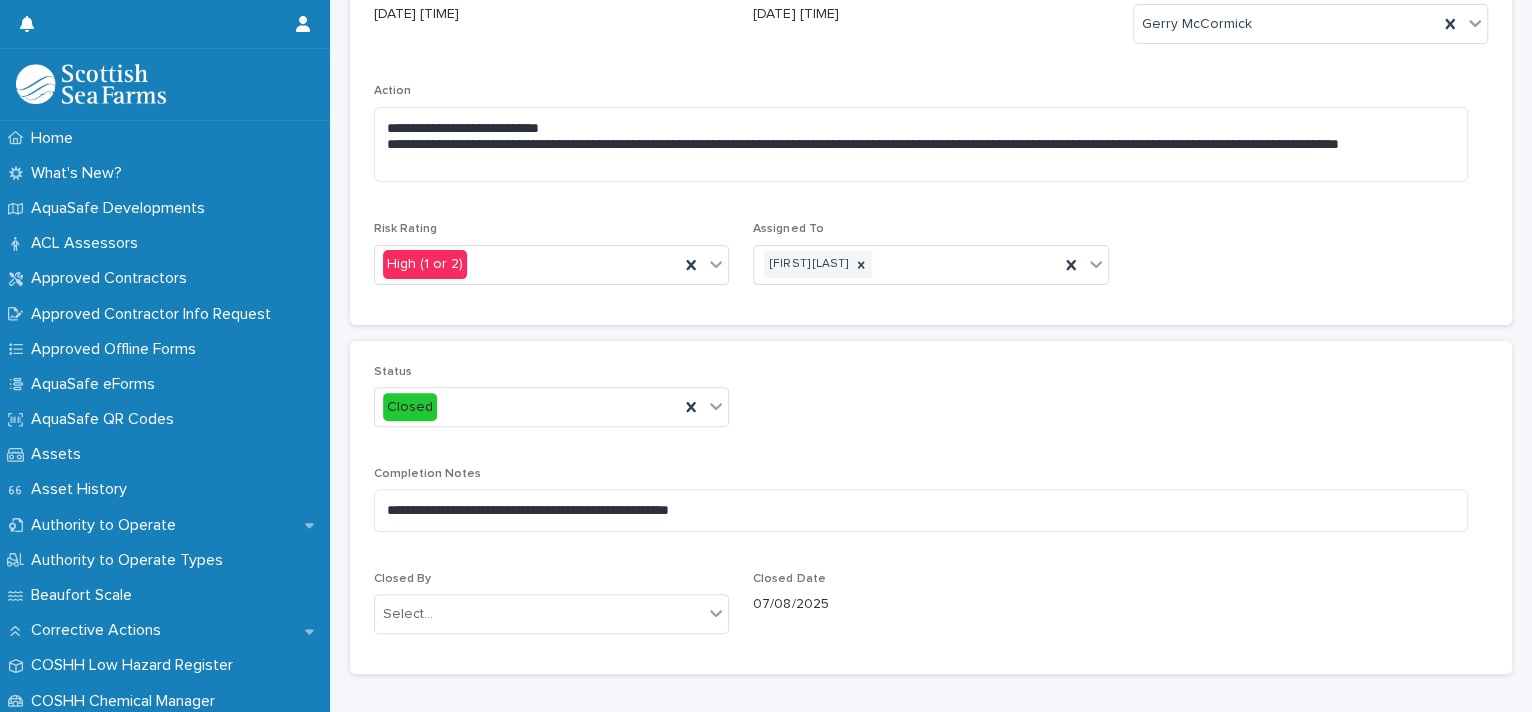 scroll, scrollTop: 283, scrollLeft: 0, axis: vertical 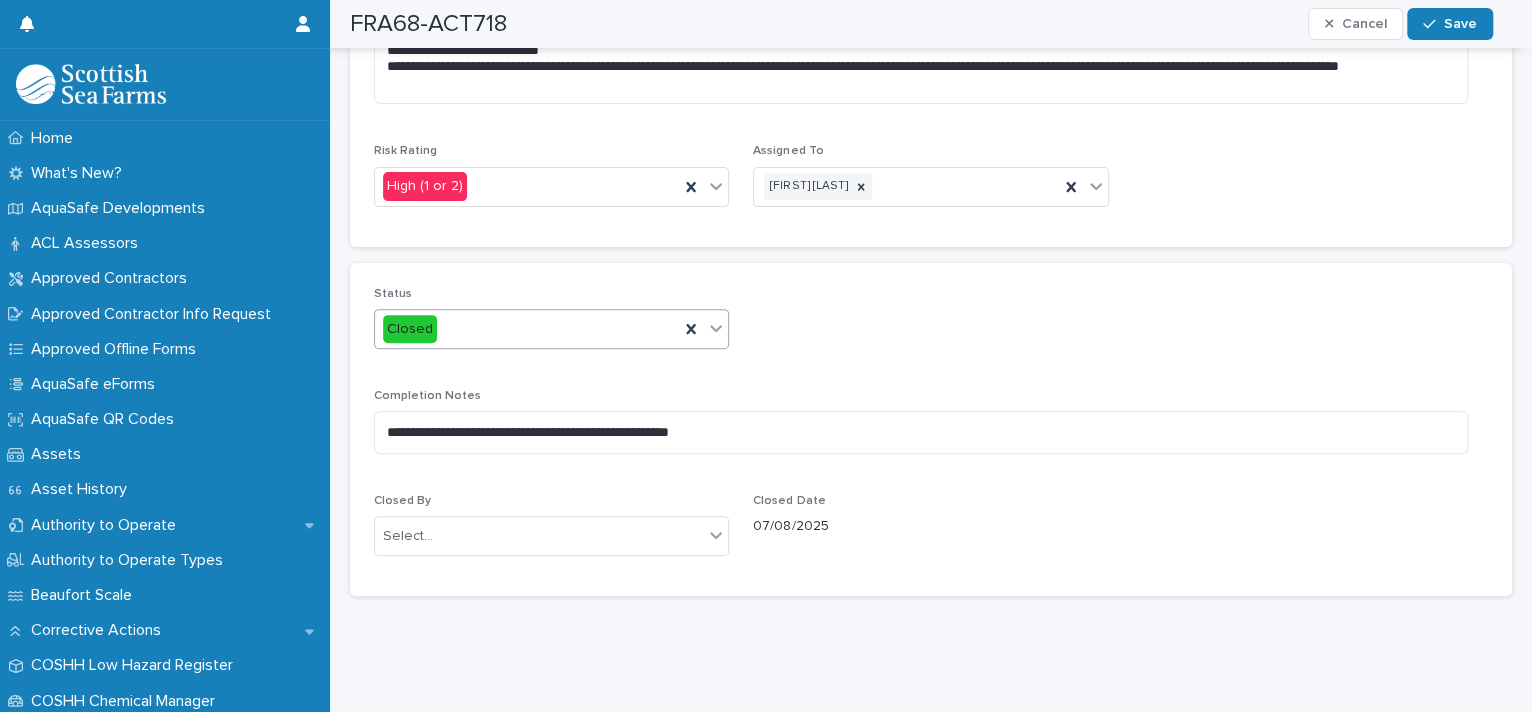 click 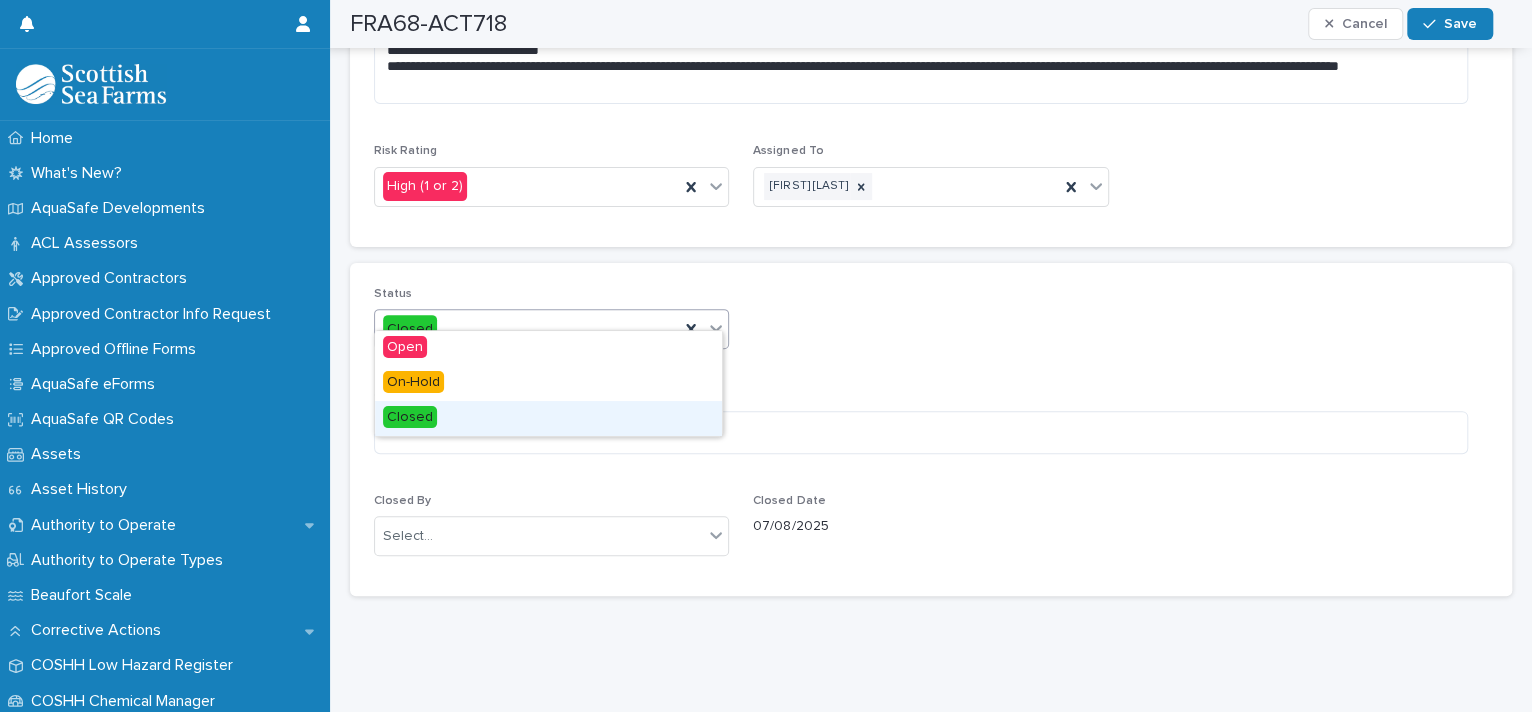 click on "Closed" at bounding box center (548, 418) 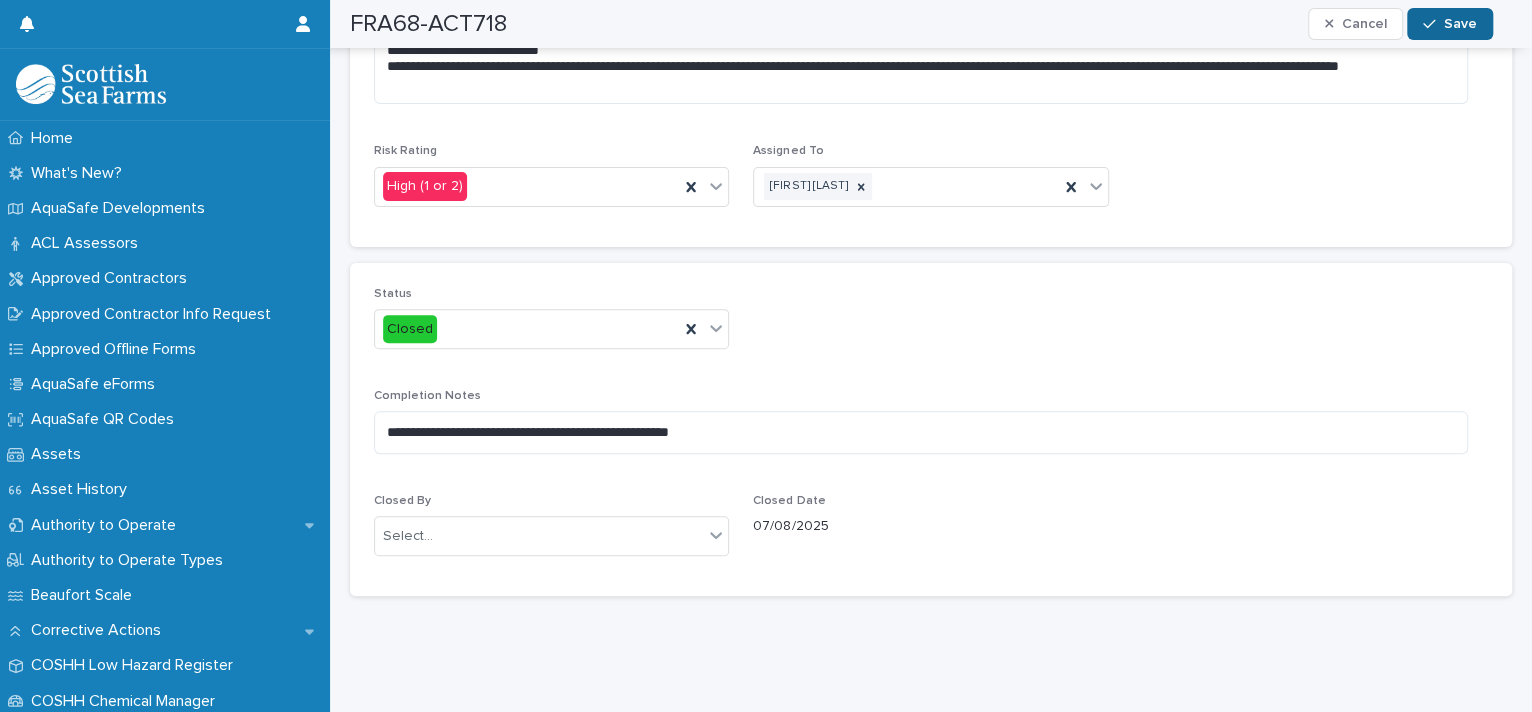 click on "Save" at bounding box center (1460, 24) 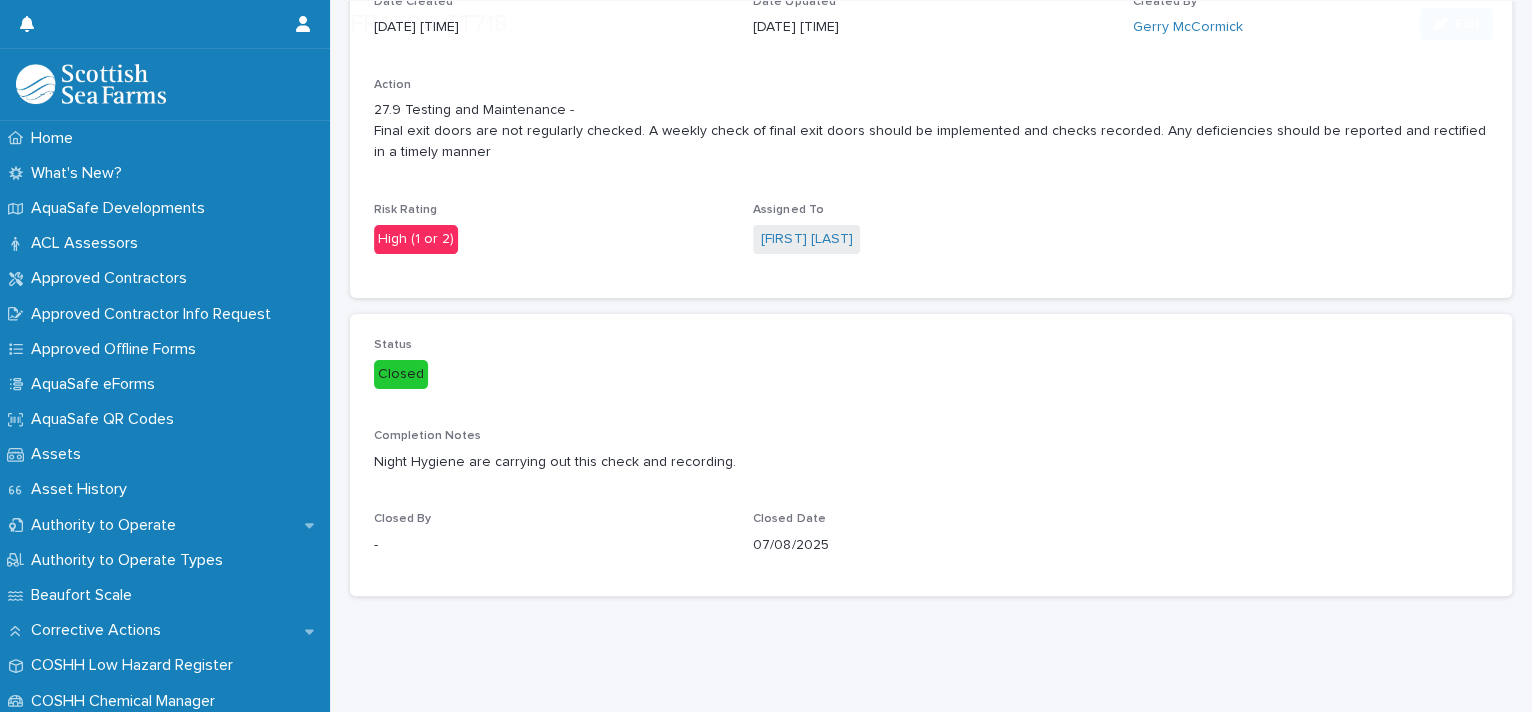 scroll, scrollTop: 192, scrollLeft: 0, axis: vertical 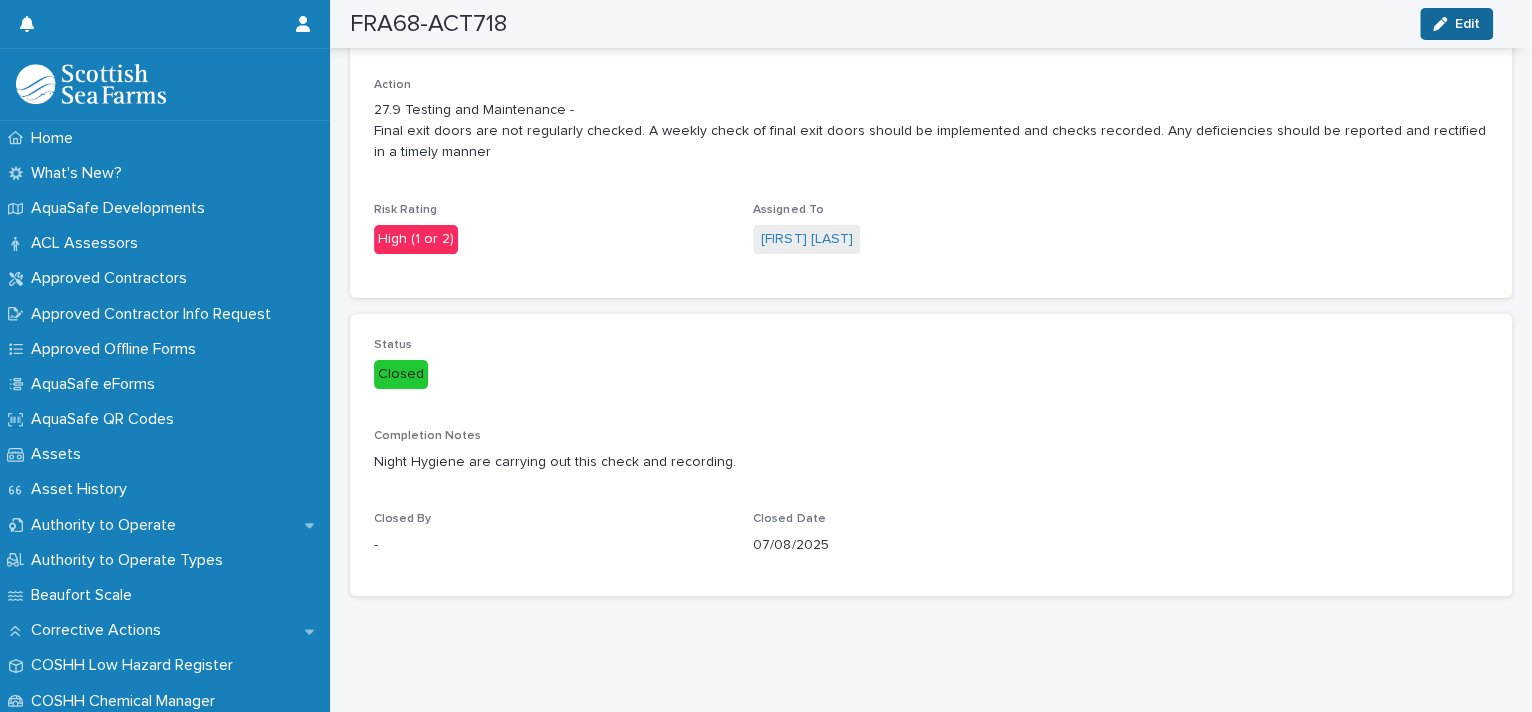 click on "Edit" at bounding box center [1456, 24] 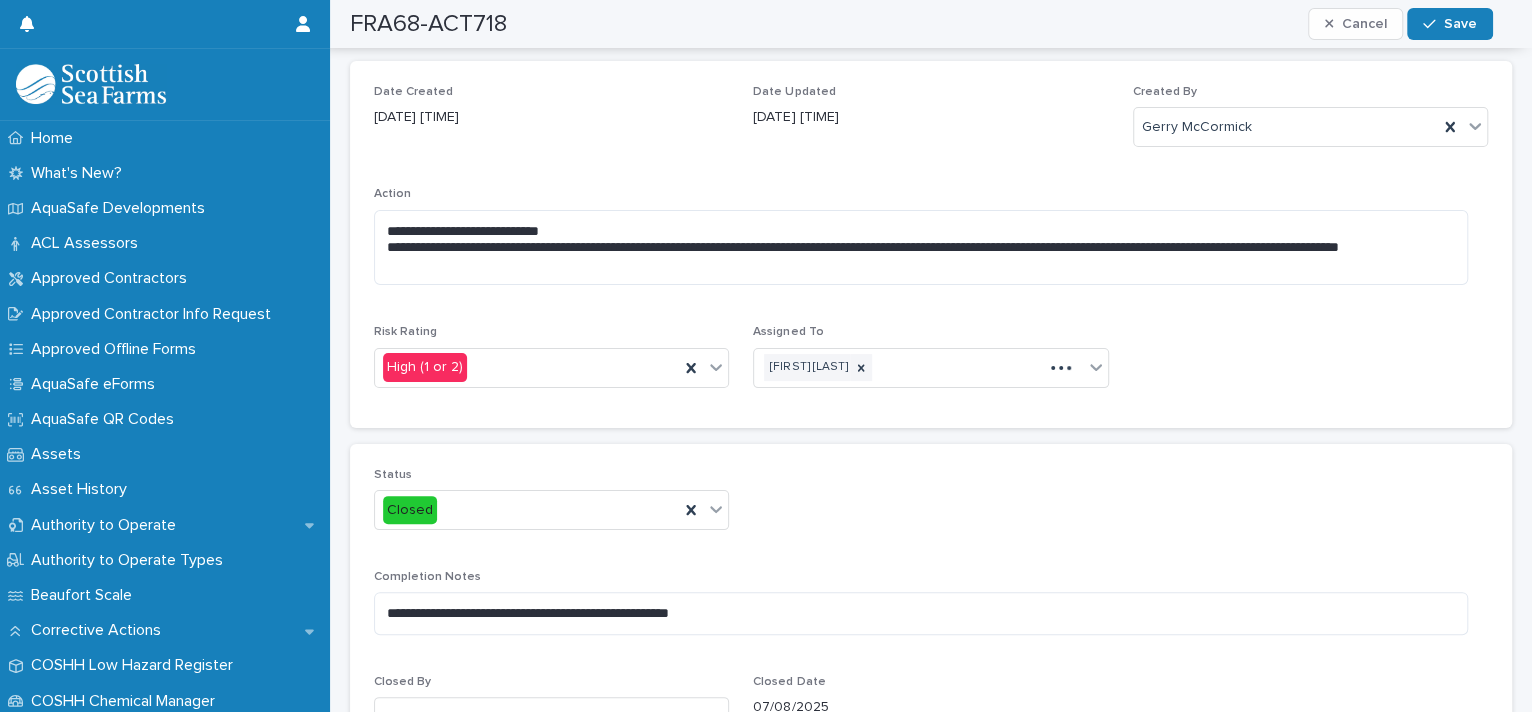 scroll, scrollTop: 0, scrollLeft: 0, axis: both 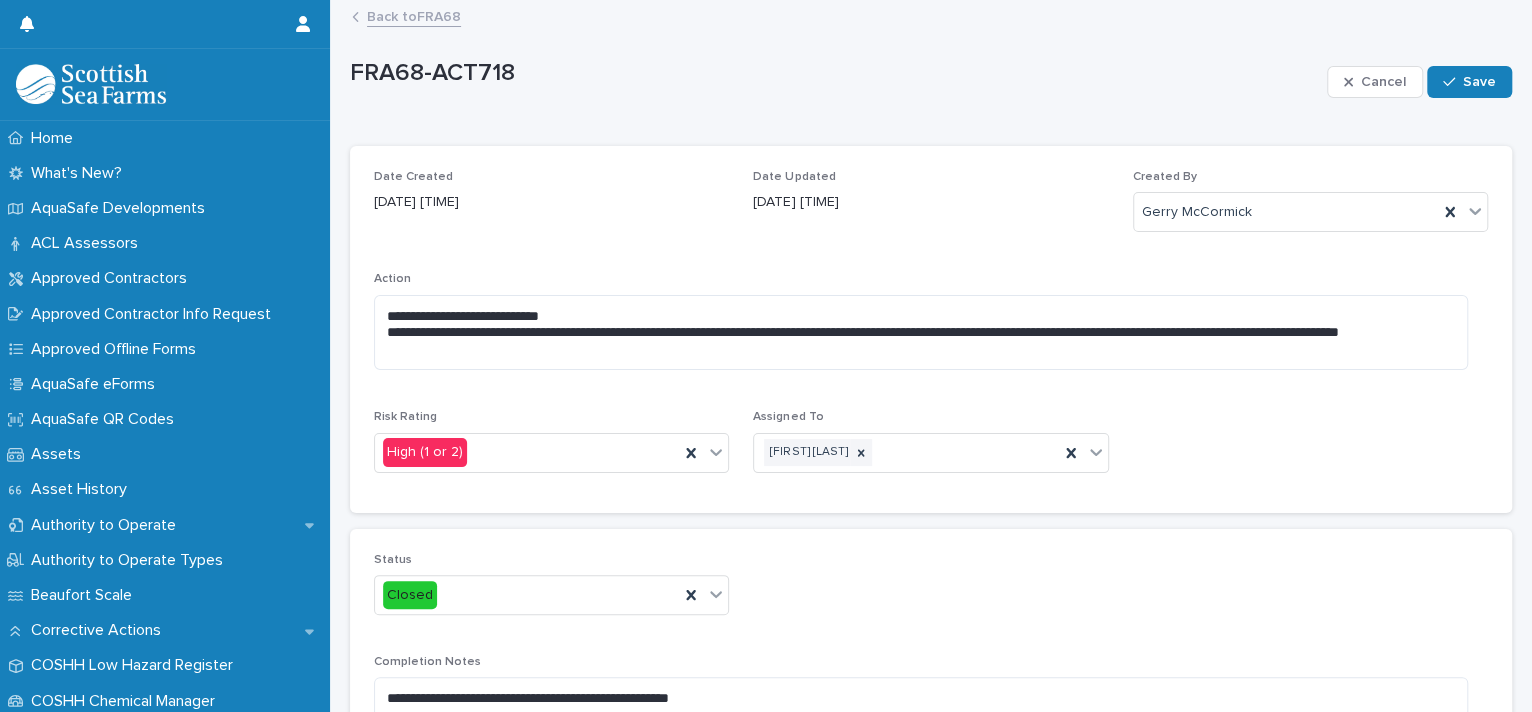 click on "Back to  FRA68" at bounding box center (414, 15) 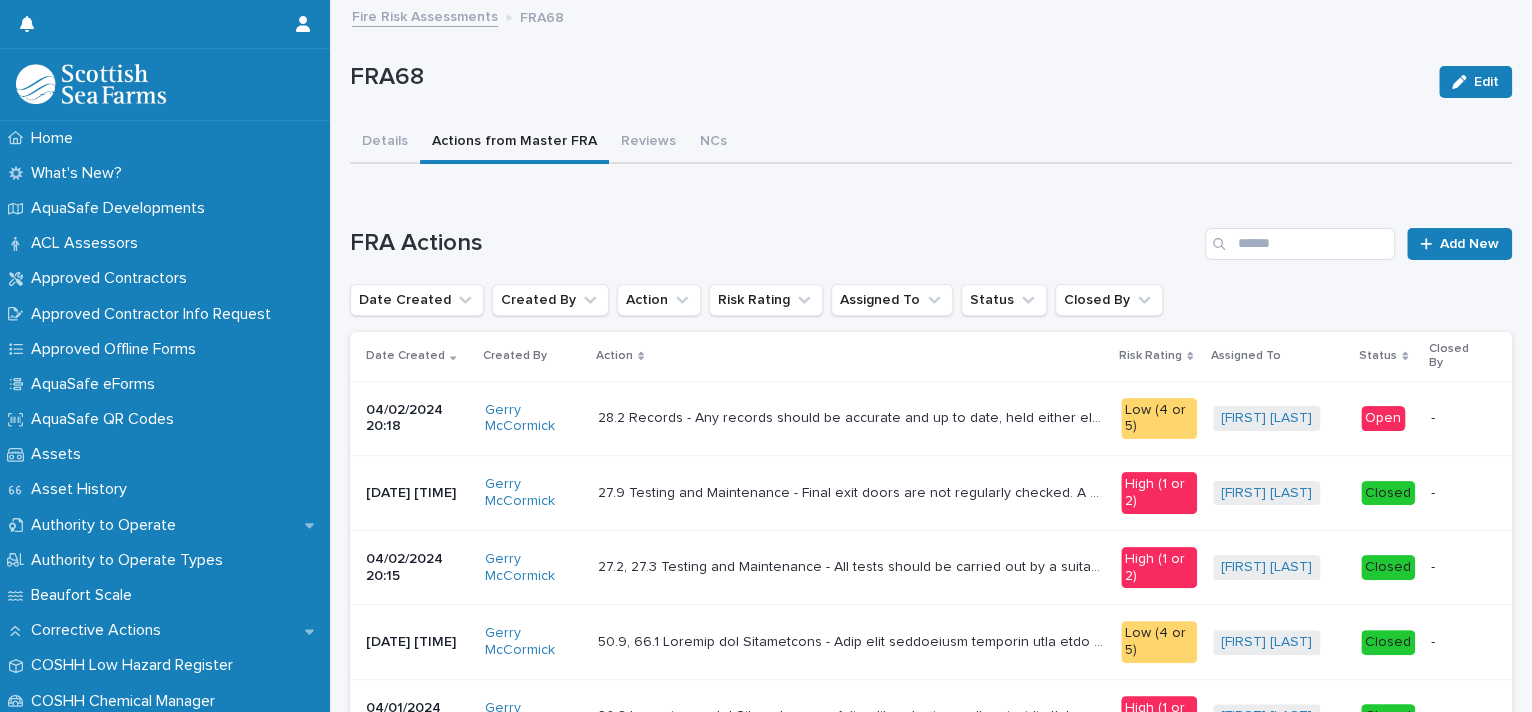 scroll, scrollTop: 249, scrollLeft: 0, axis: vertical 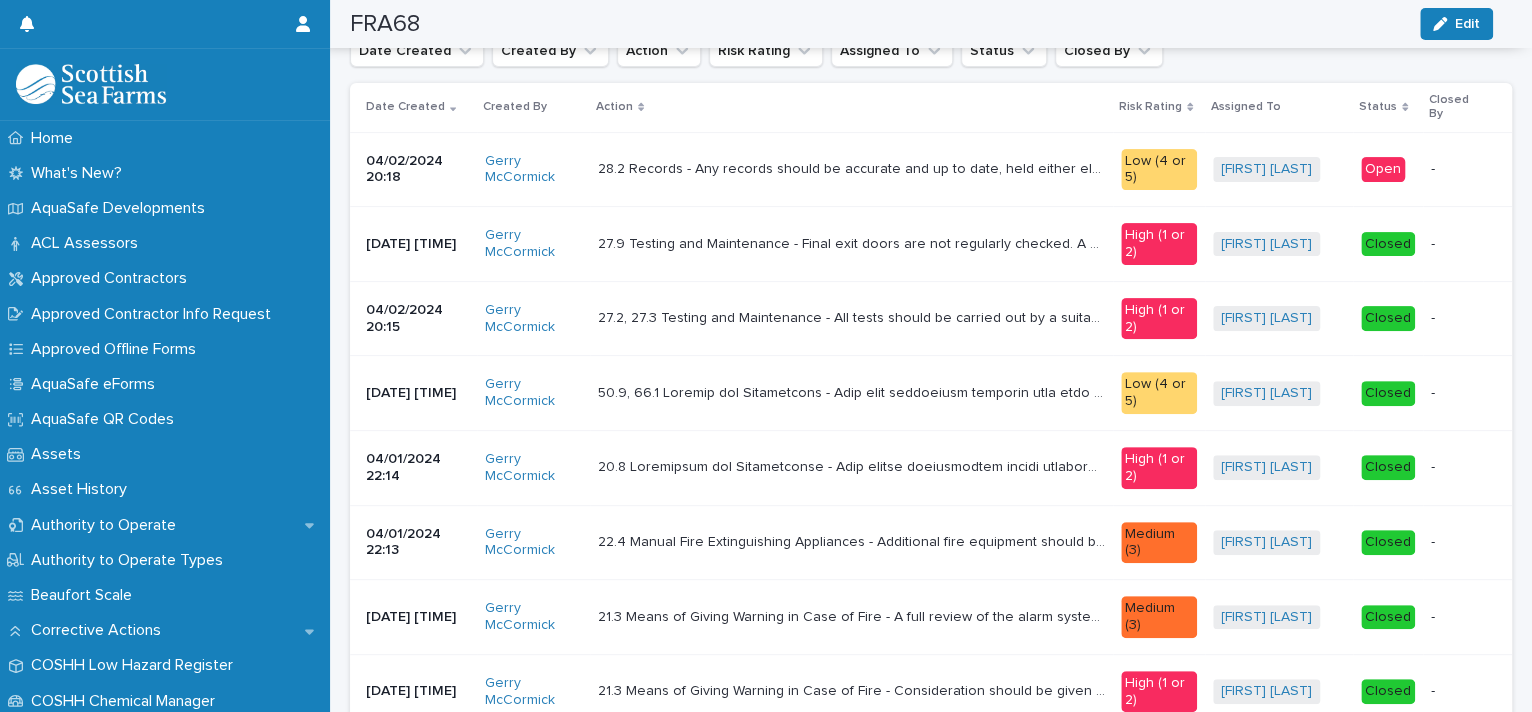 click on "28.2 Records -
Any records should be accurate and up to date, held either electronically or on paper for inspection by inspecting authority for a period of three years 28.2 Records -
Any records should be accurate and up to date, held either electronically or on paper for inspection by inspecting authority for a period of three years" at bounding box center (851, 169) 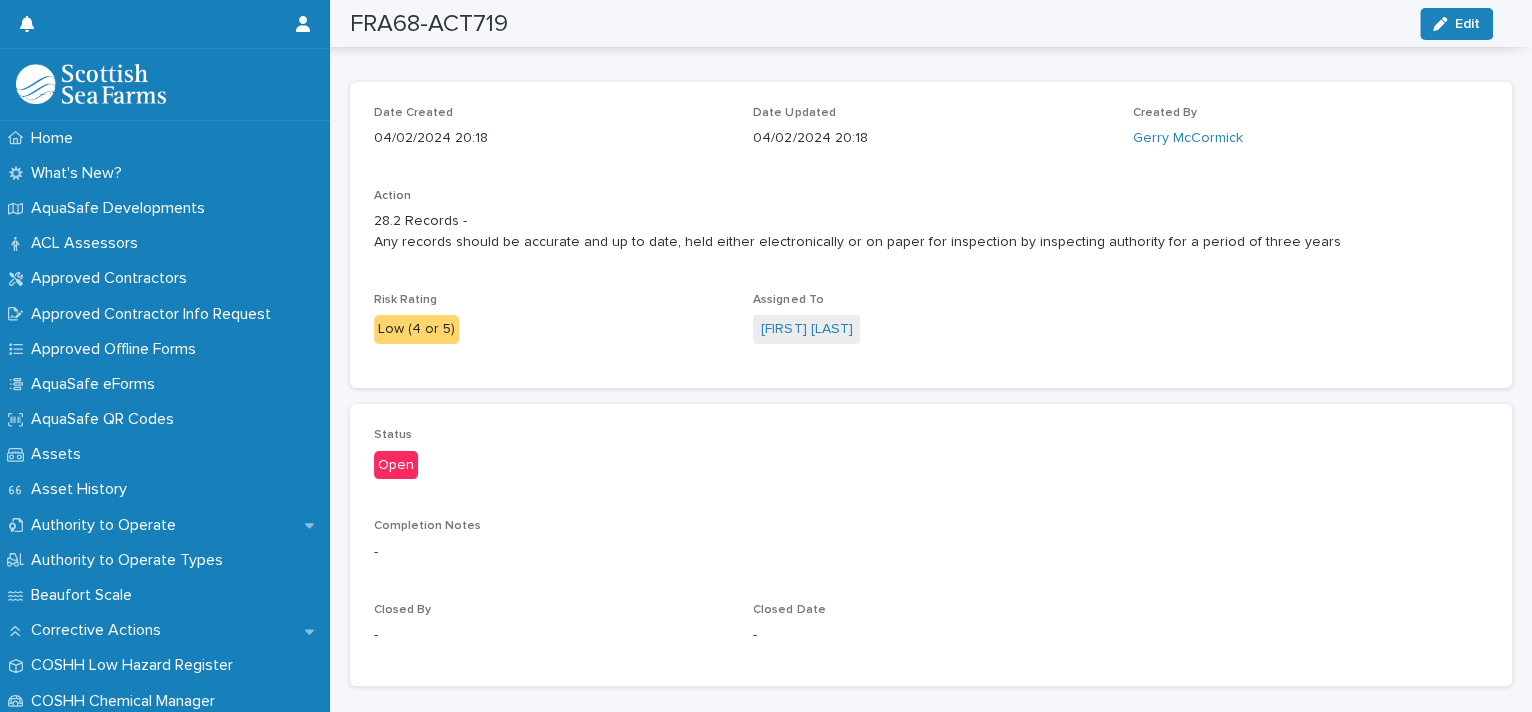 scroll, scrollTop: 0, scrollLeft: 0, axis: both 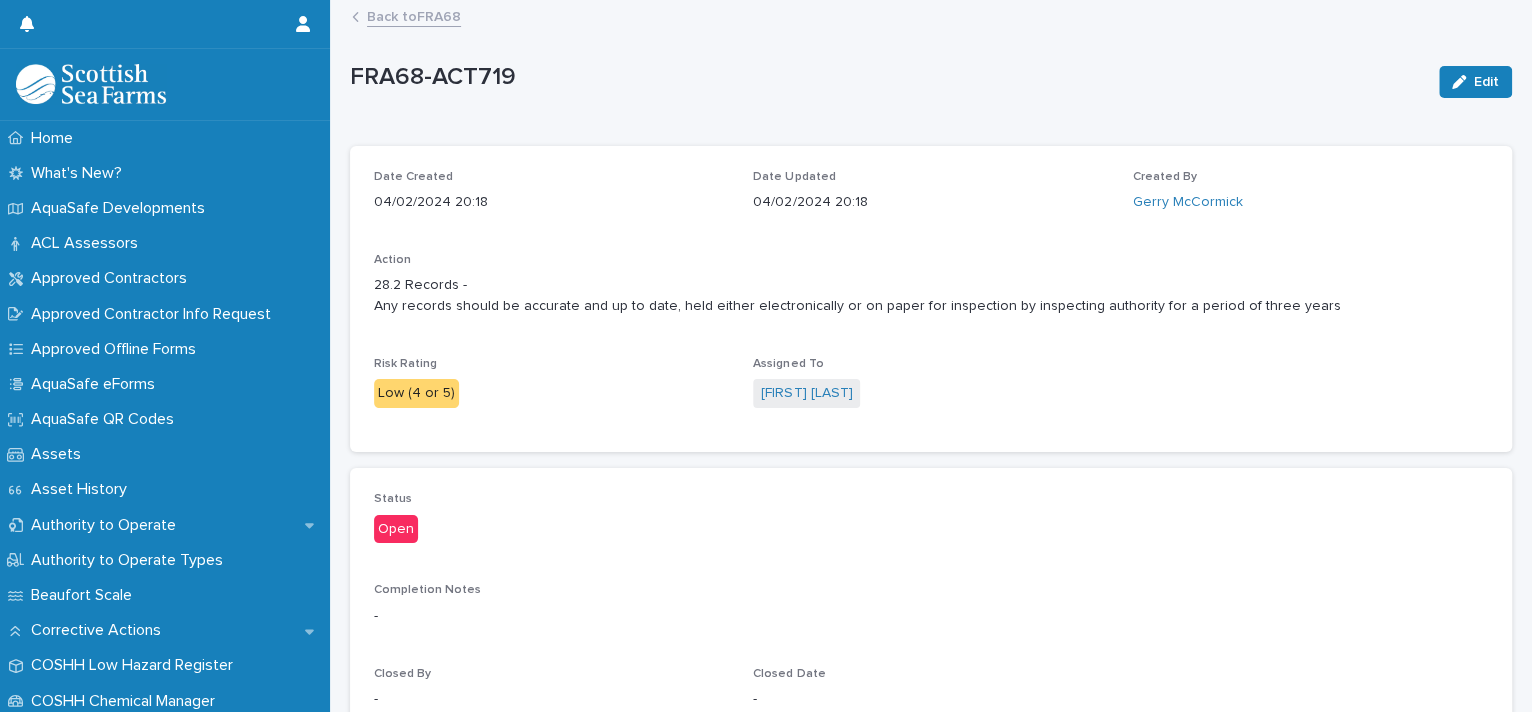 click on "Back to  FRA68" at bounding box center [414, 15] 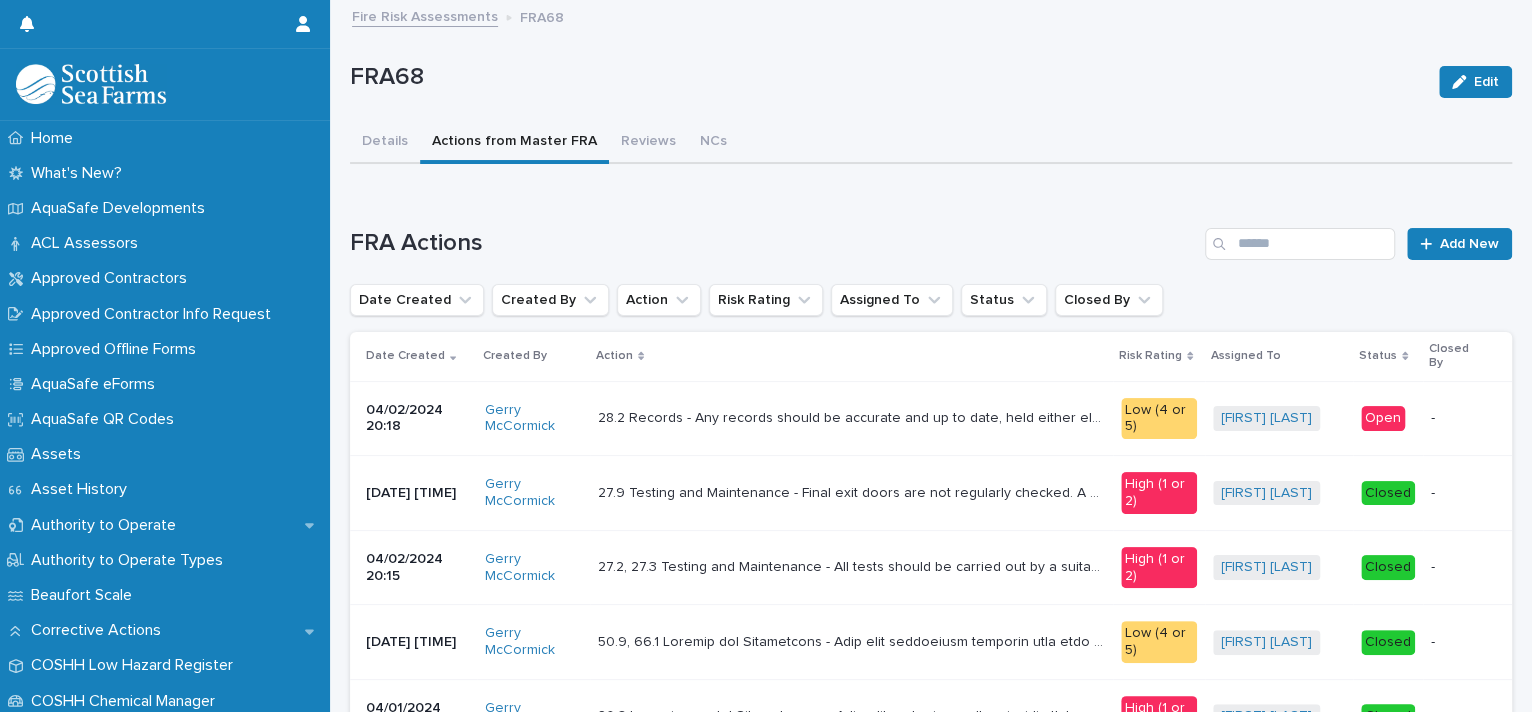 click on "FRA68" at bounding box center (886, 77) 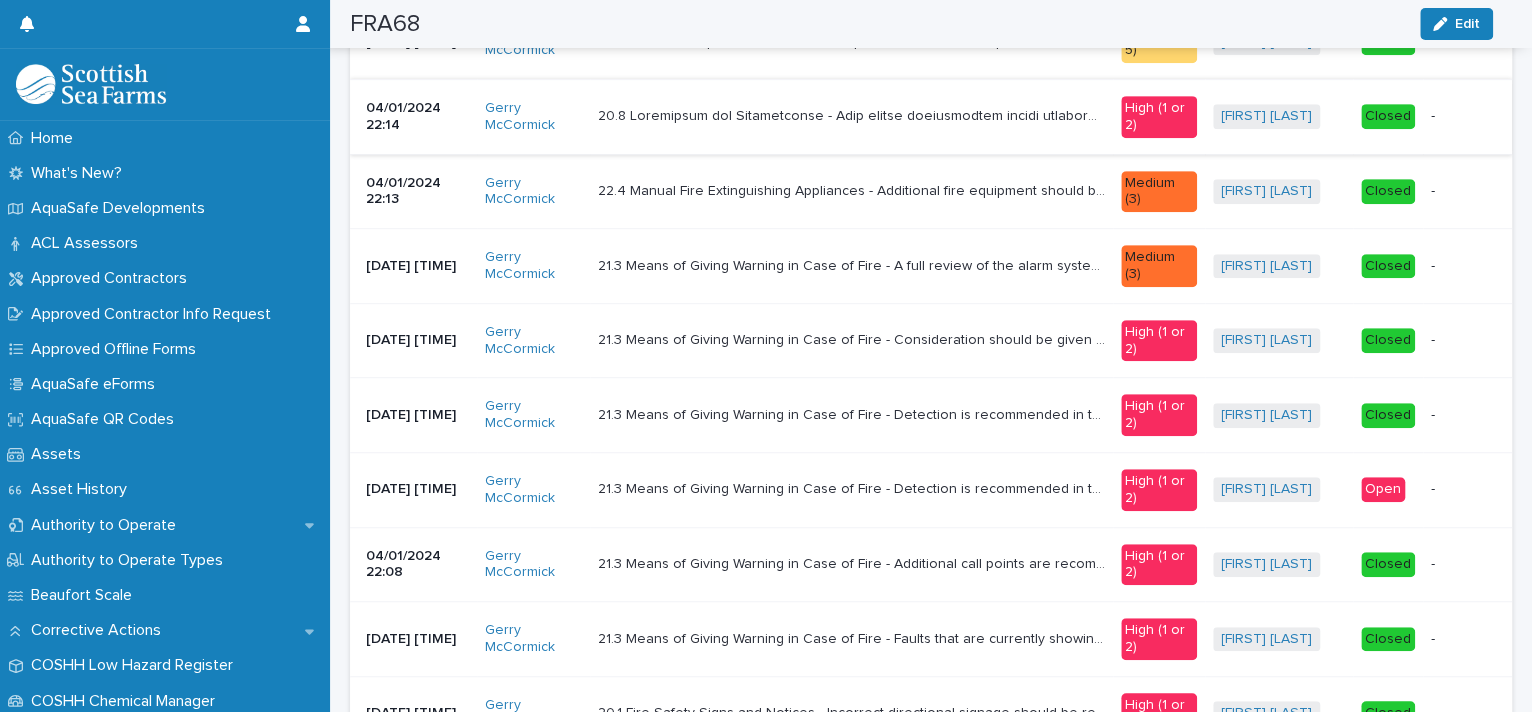 scroll, scrollTop: 750, scrollLeft: 0, axis: vertical 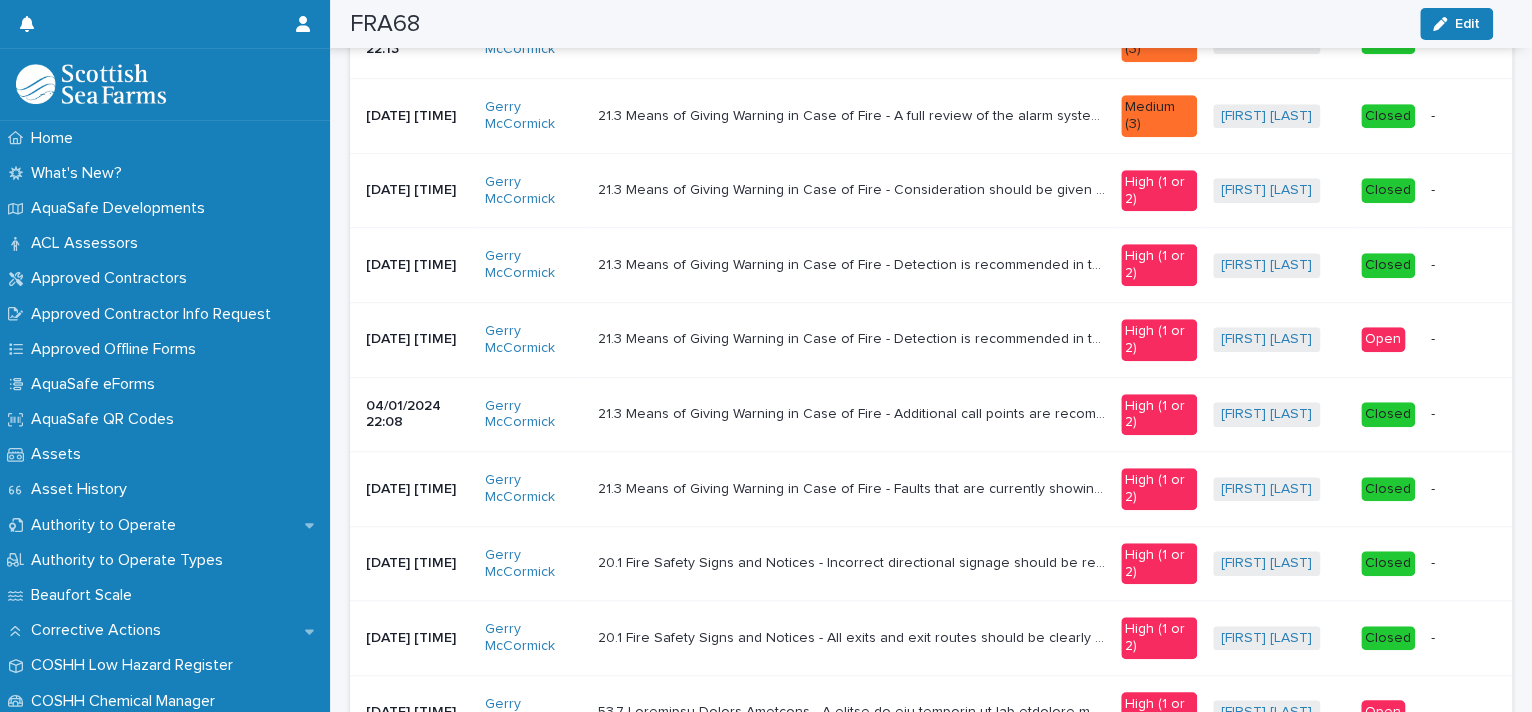 click on "21.3 Means of Giving Warning in Case of Fire -
Detection is recommended in the upper harvest area and consideration should be given to the means of warning people in the area in the event of an actuation. Due to excessive noise and the nature of work where people may be focused on the tasks they are performing consideration should be given to the type of warning signal and beacon or strobe alarm considered" at bounding box center (853, 337) 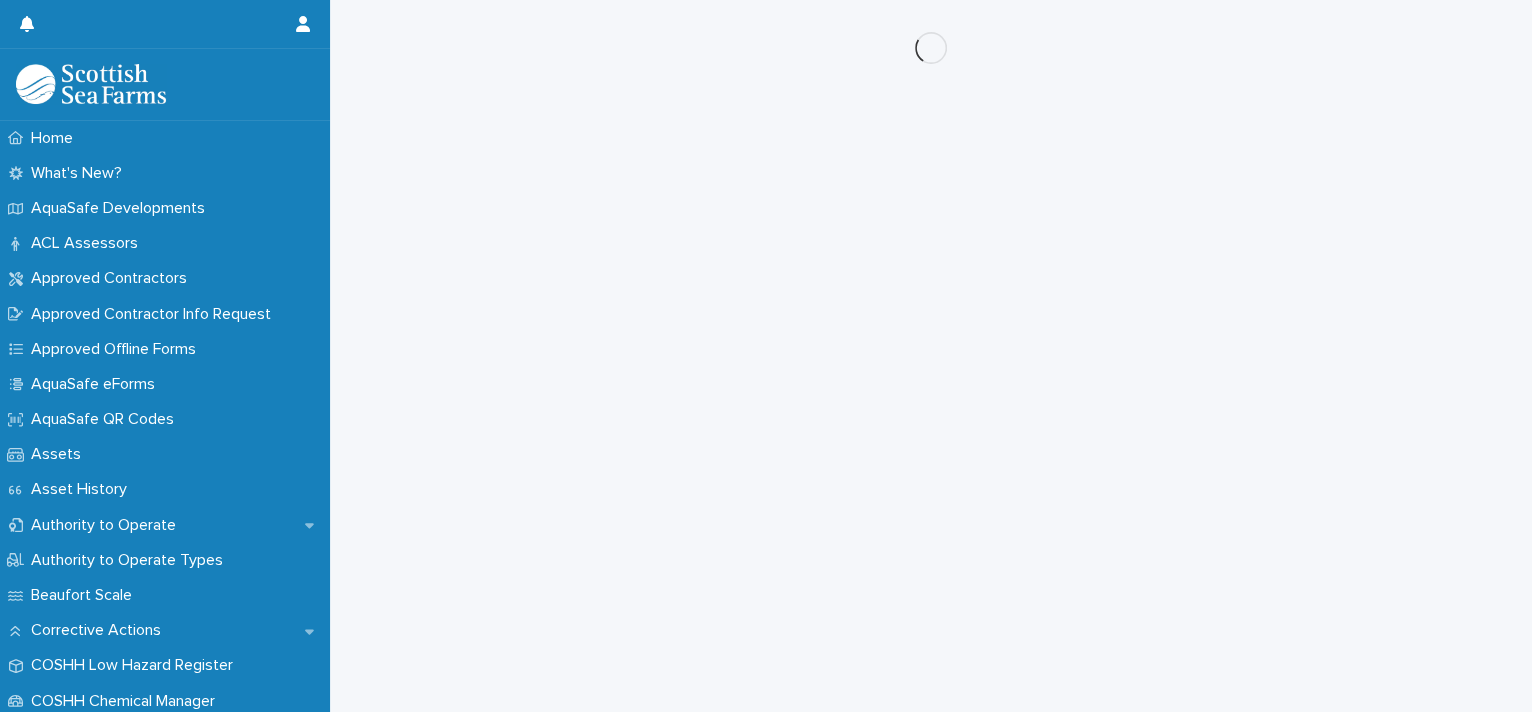 scroll, scrollTop: 0, scrollLeft: 0, axis: both 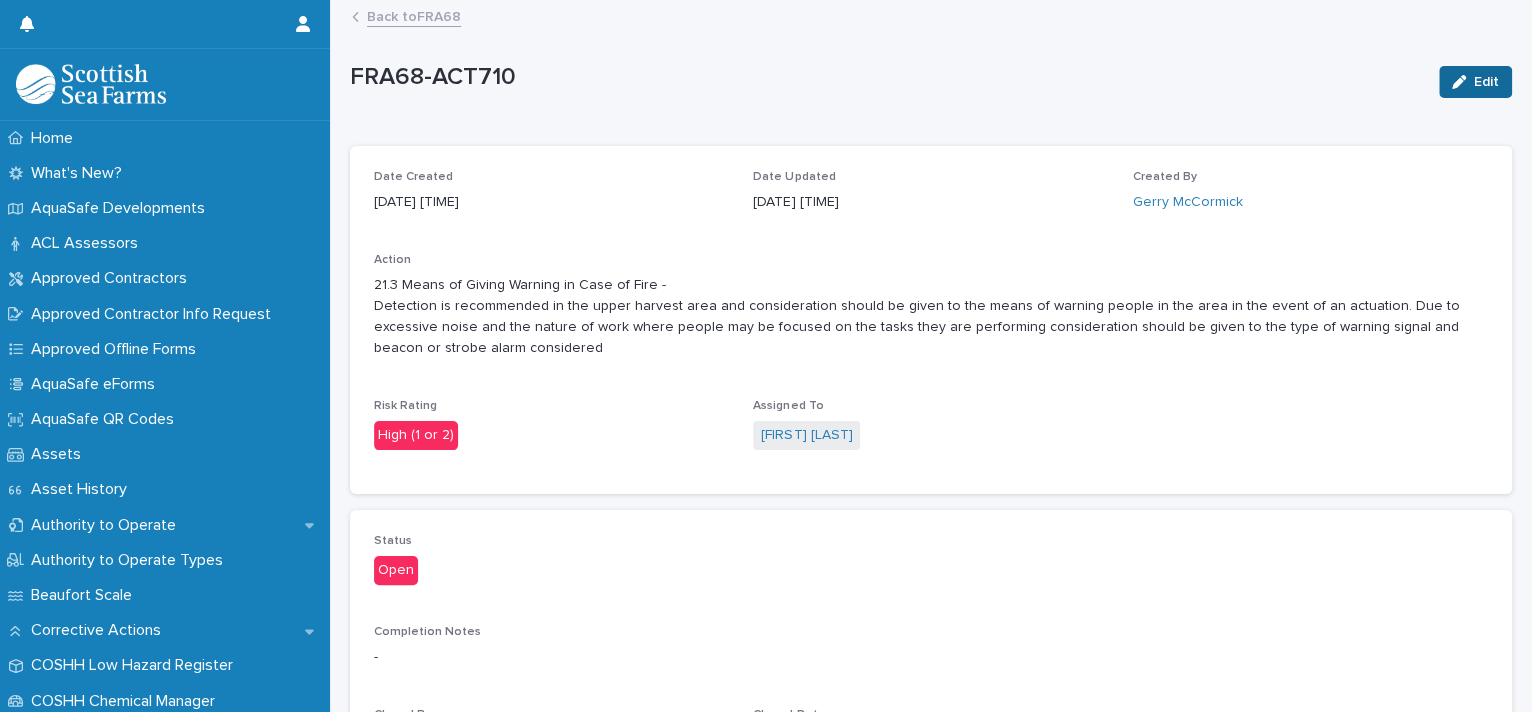 click on "Edit" at bounding box center (1486, 82) 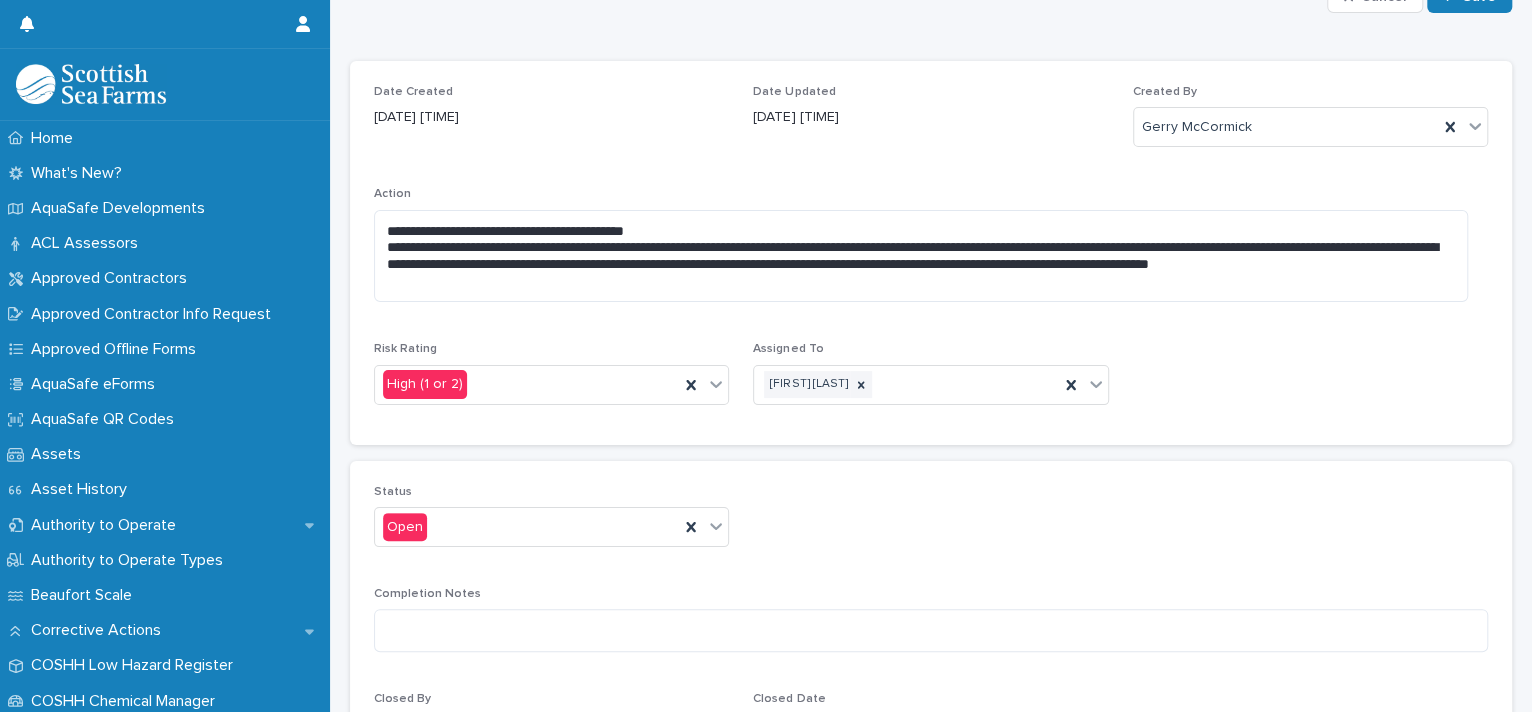 scroll, scrollTop: 124, scrollLeft: 0, axis: vertical 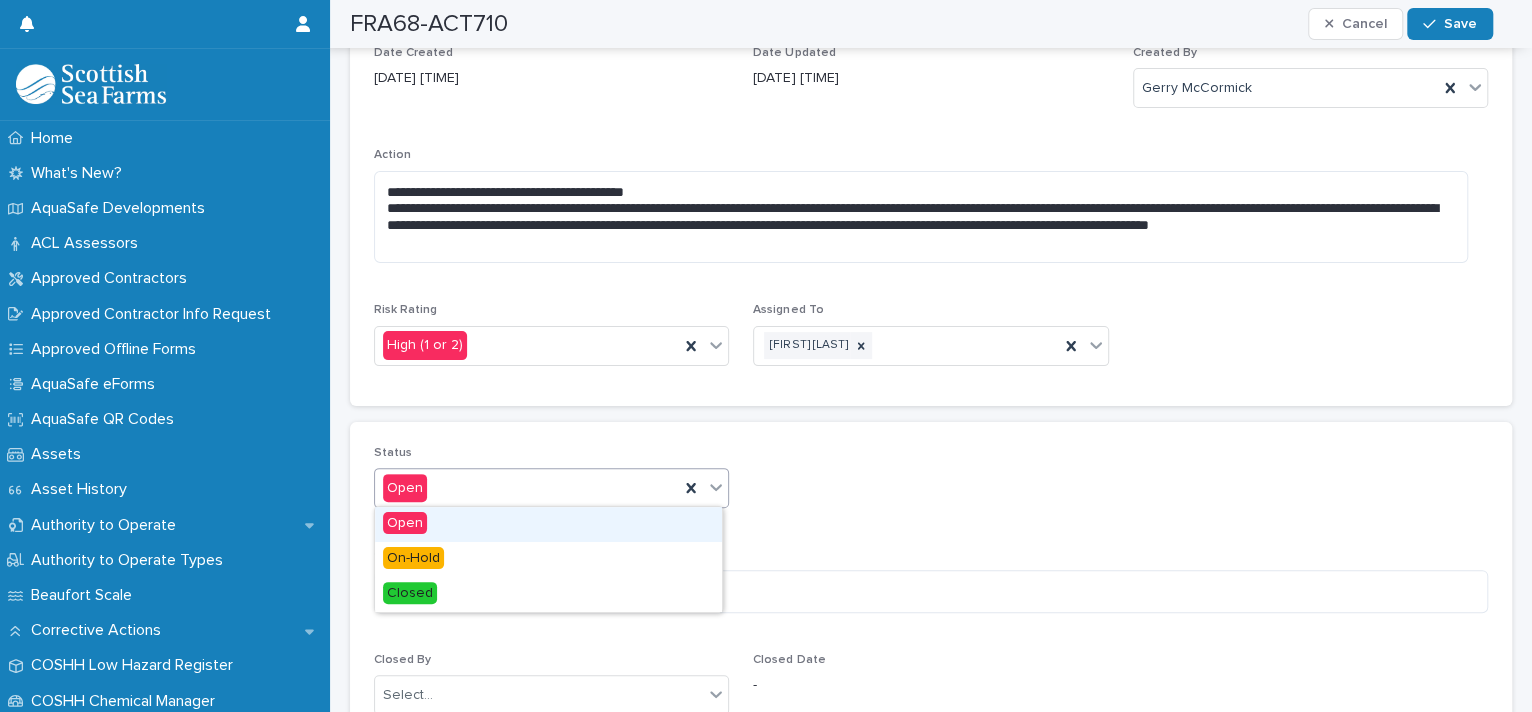 click 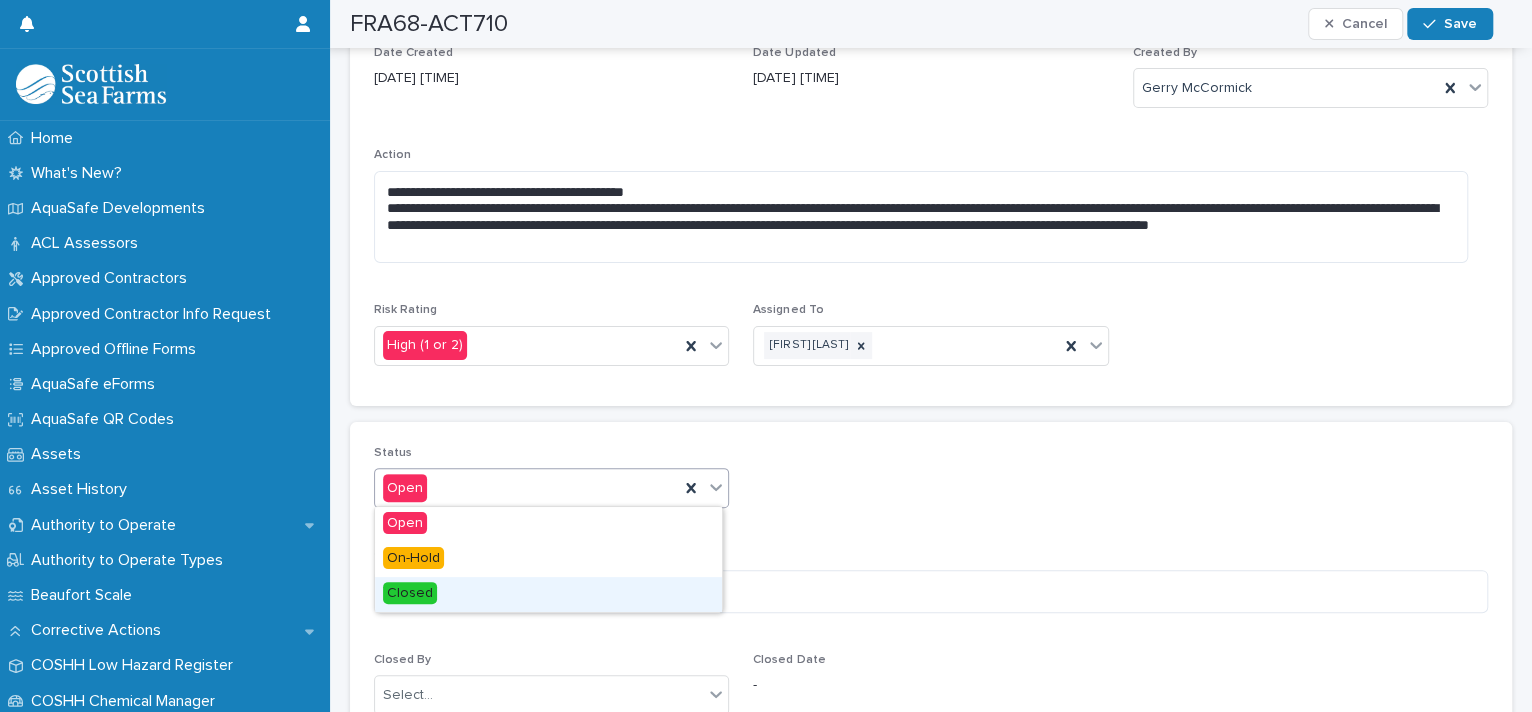 click on "Closed" at bounding box center [548, 594] 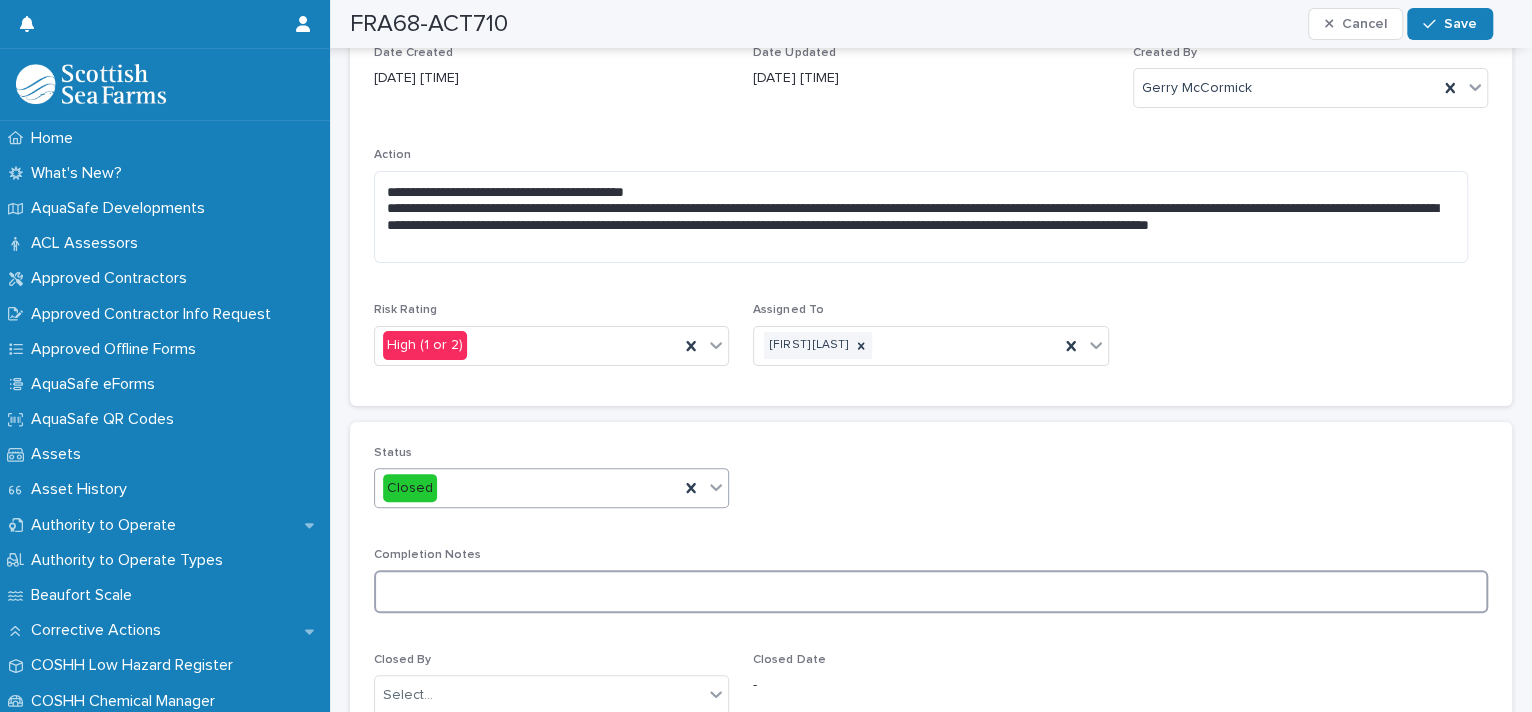 click at bounding box center [931, 591] 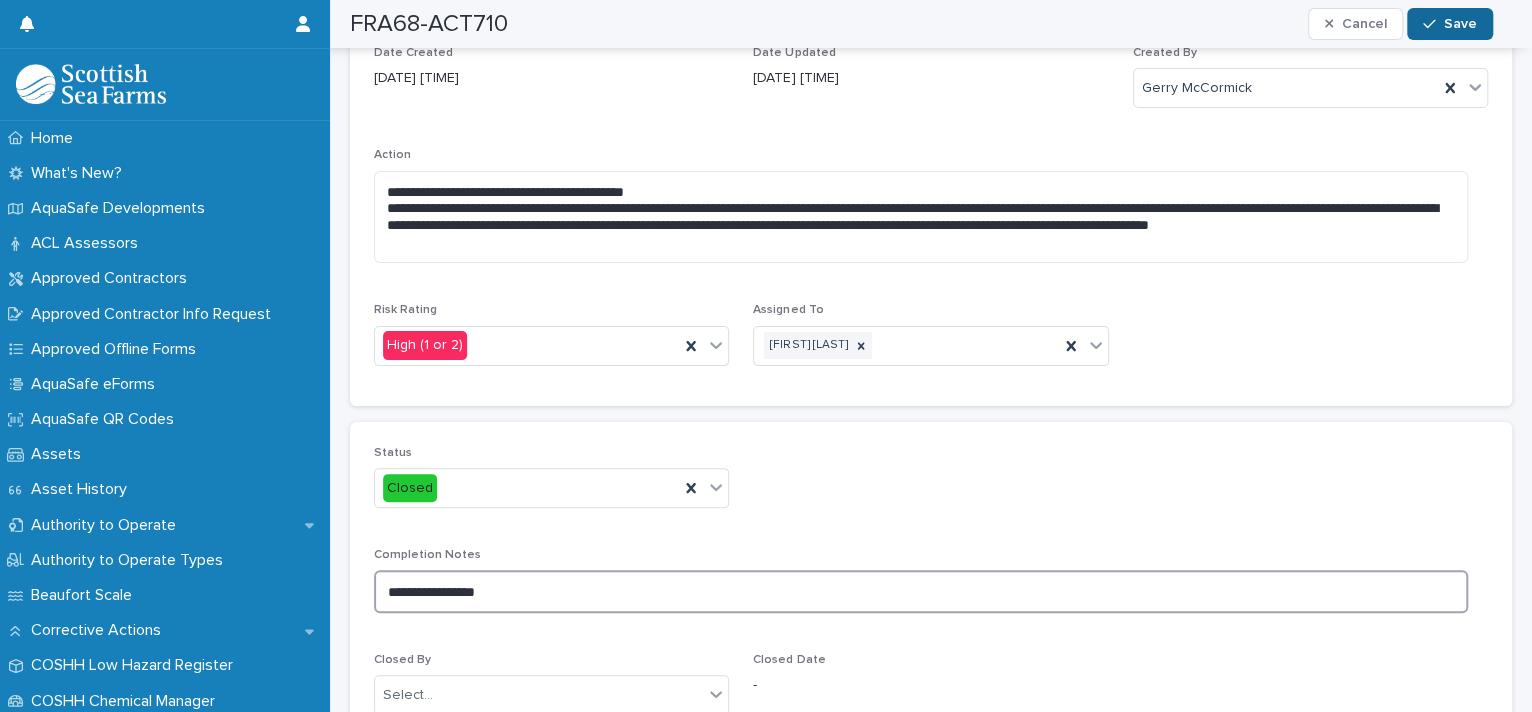 type on "**********" 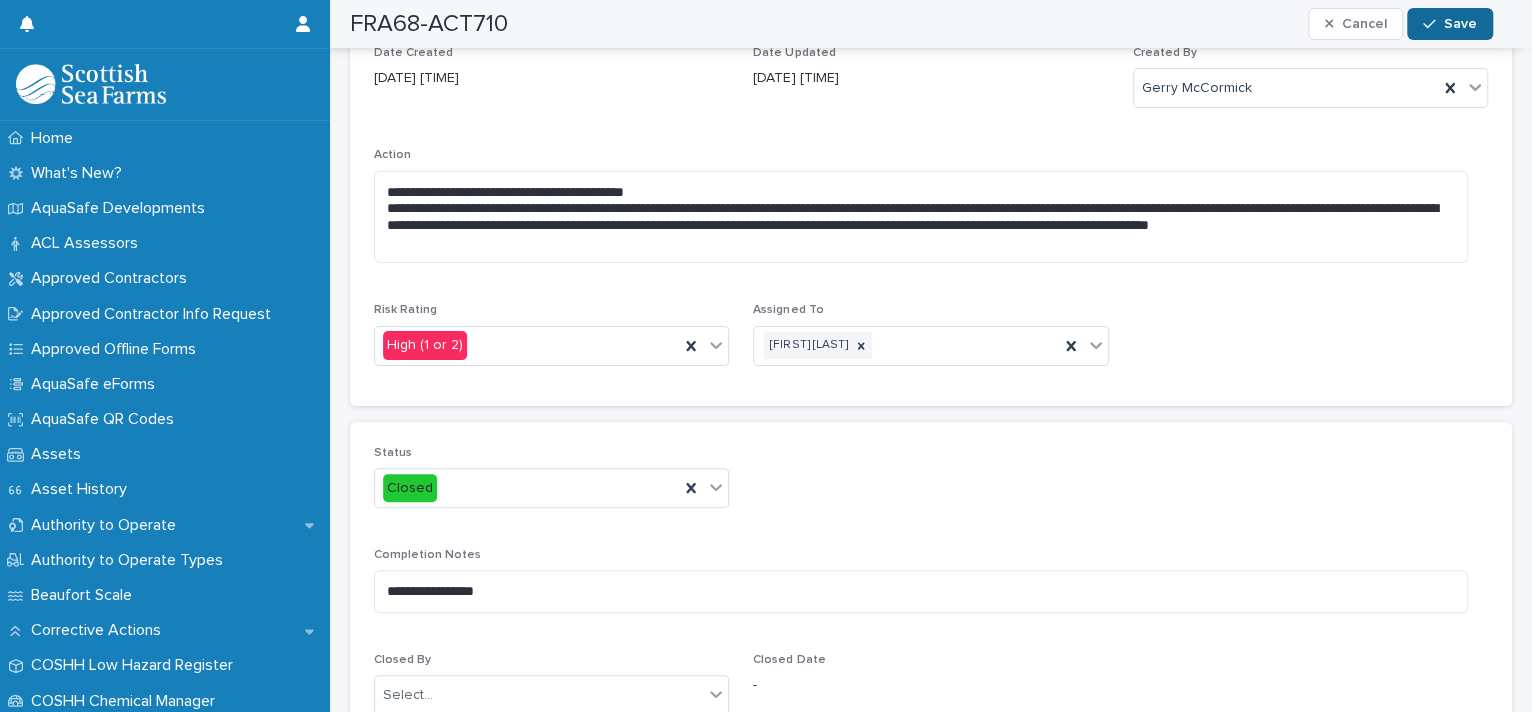 click on "Save" at bounding box center (1460, 24) 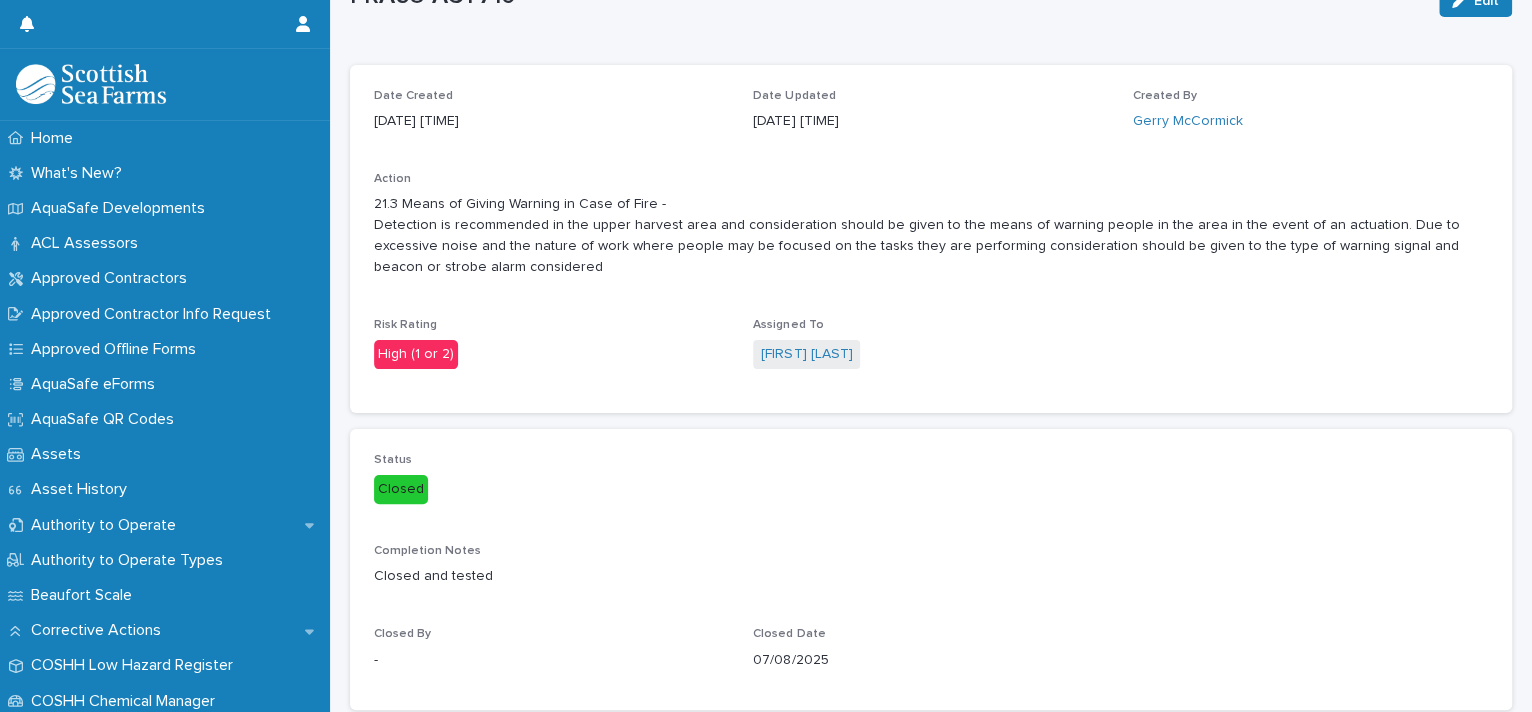 scroll, scrollTop: 0, scrollLeft: 0, axis: both 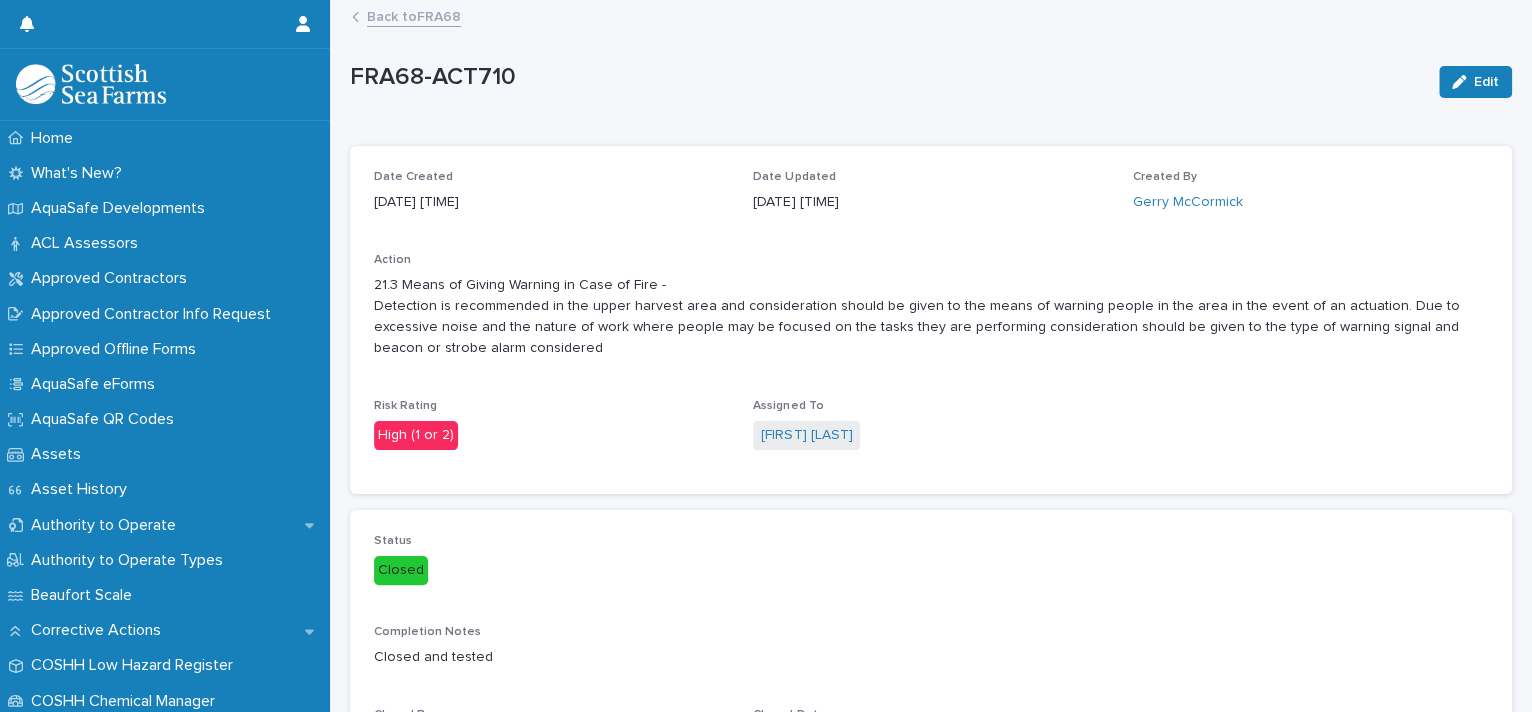 click on "Back to  FRA68" at bounding box center [414, 15] 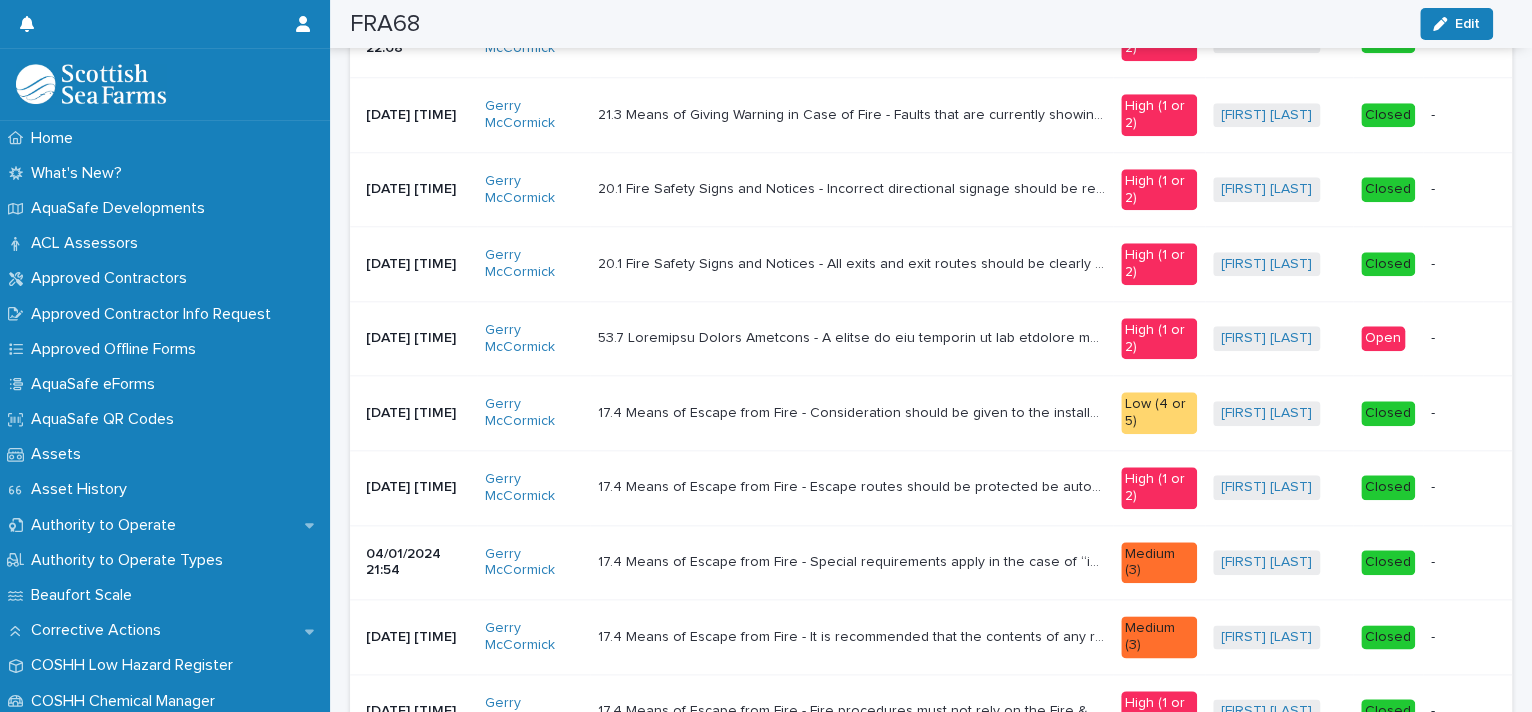 scroll, scrollTop: 1125, scrollLeft: 0, axis: vertical 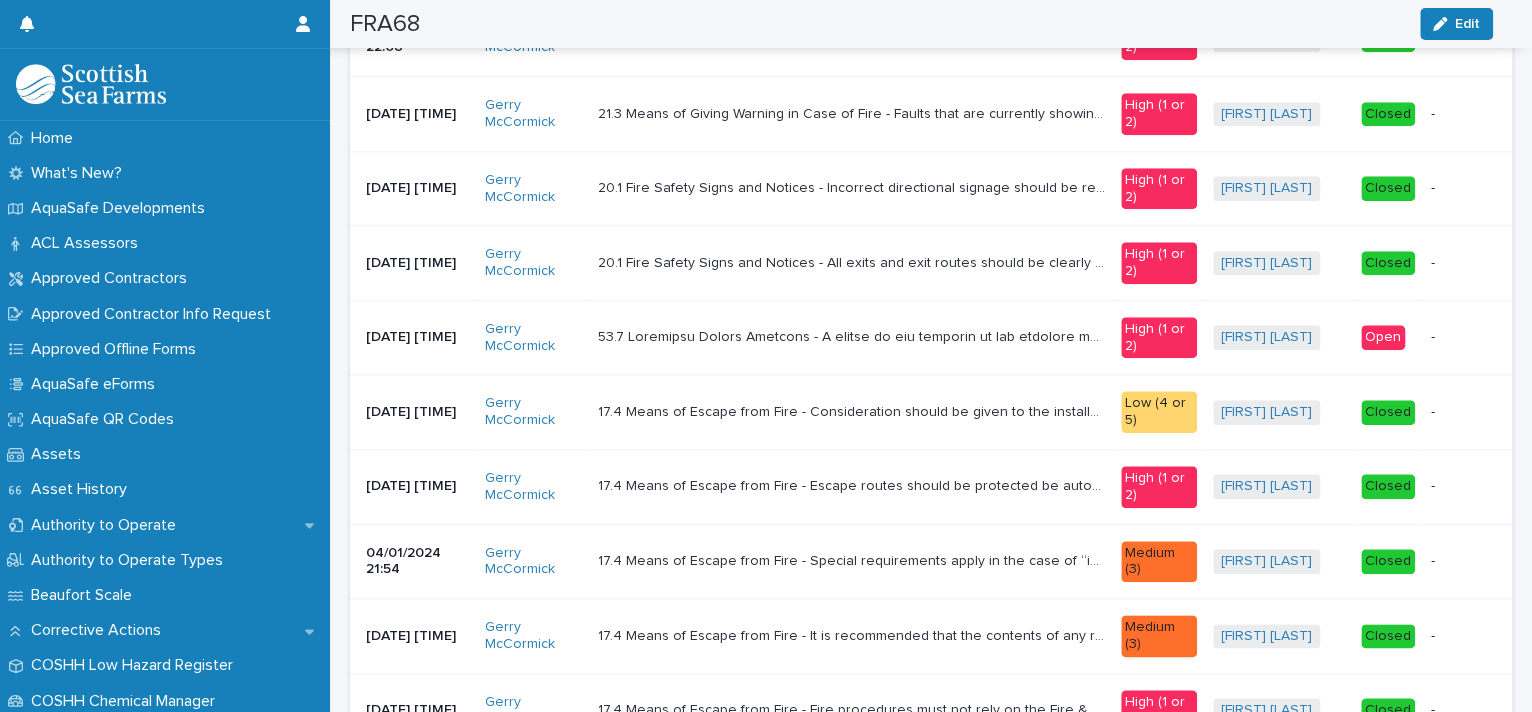 click at bounding box center (851, 337) 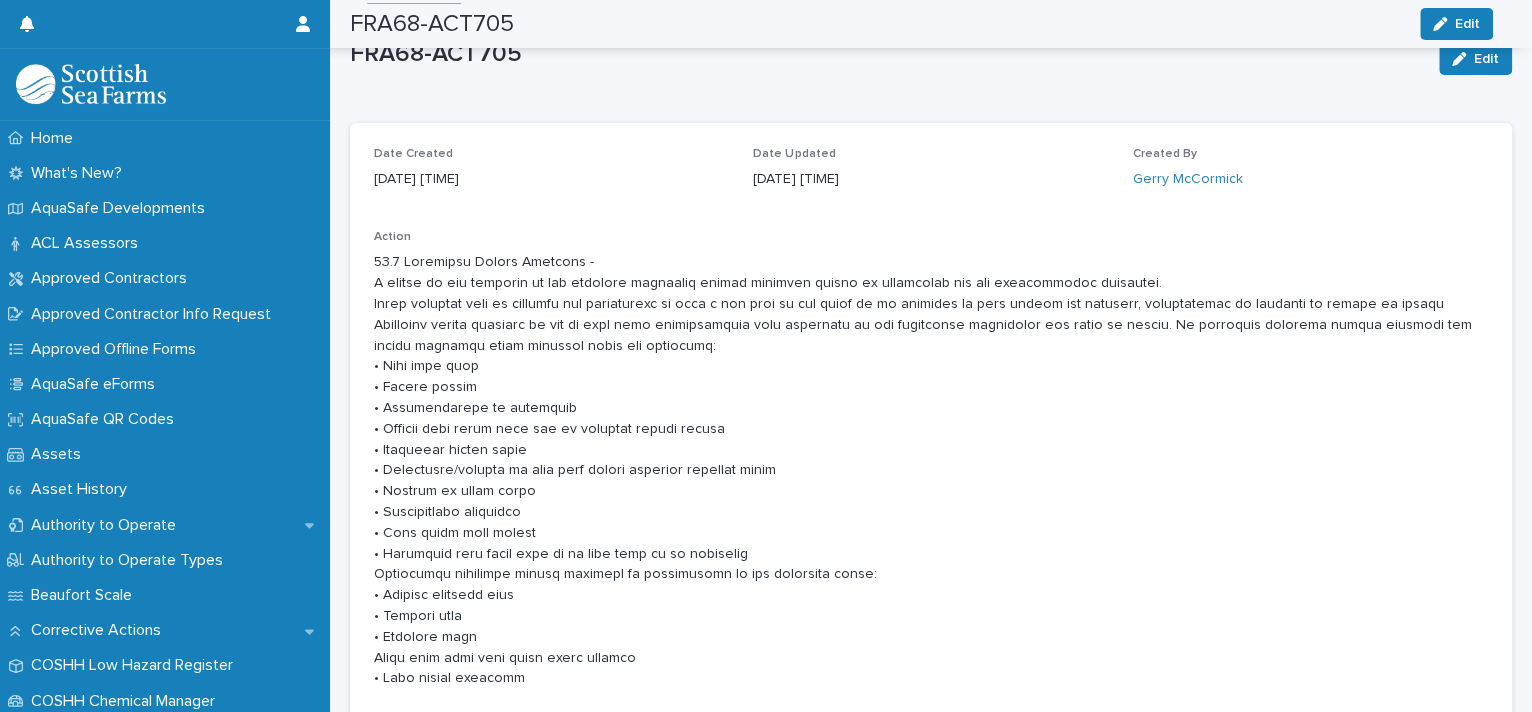 scroll, scrollTop: 0, scrollLeft: 0, axis: both 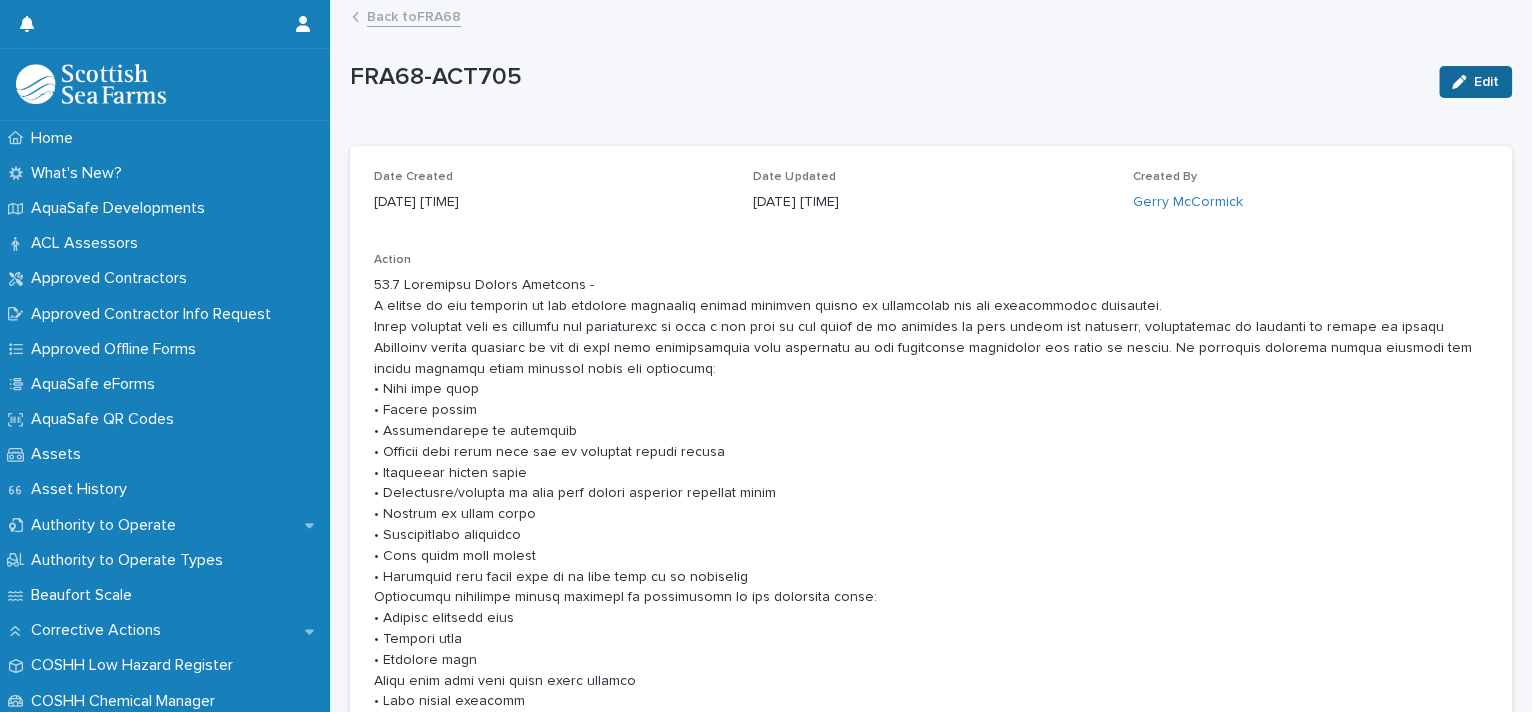 click 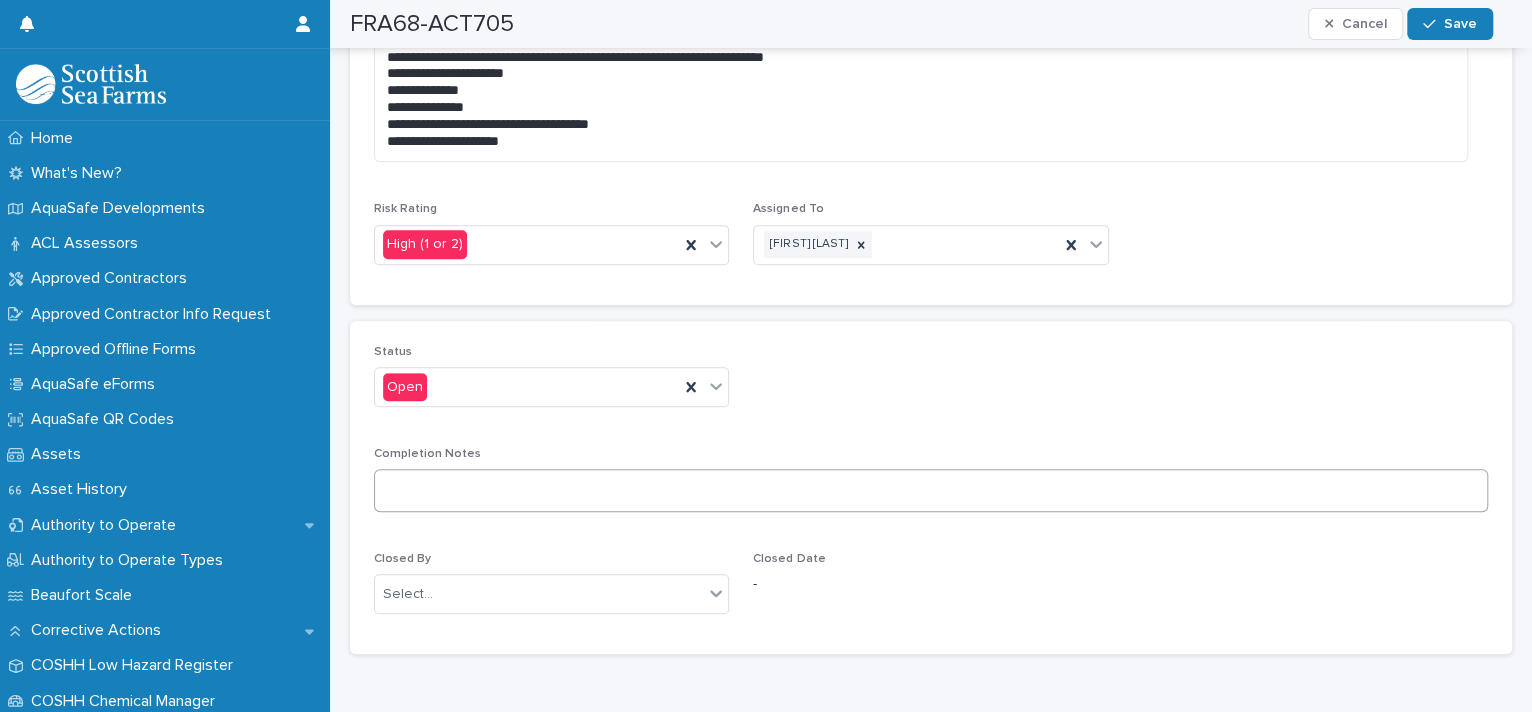 scroll, scrollTop: 586, scrollLeft: 0, axis: vertical 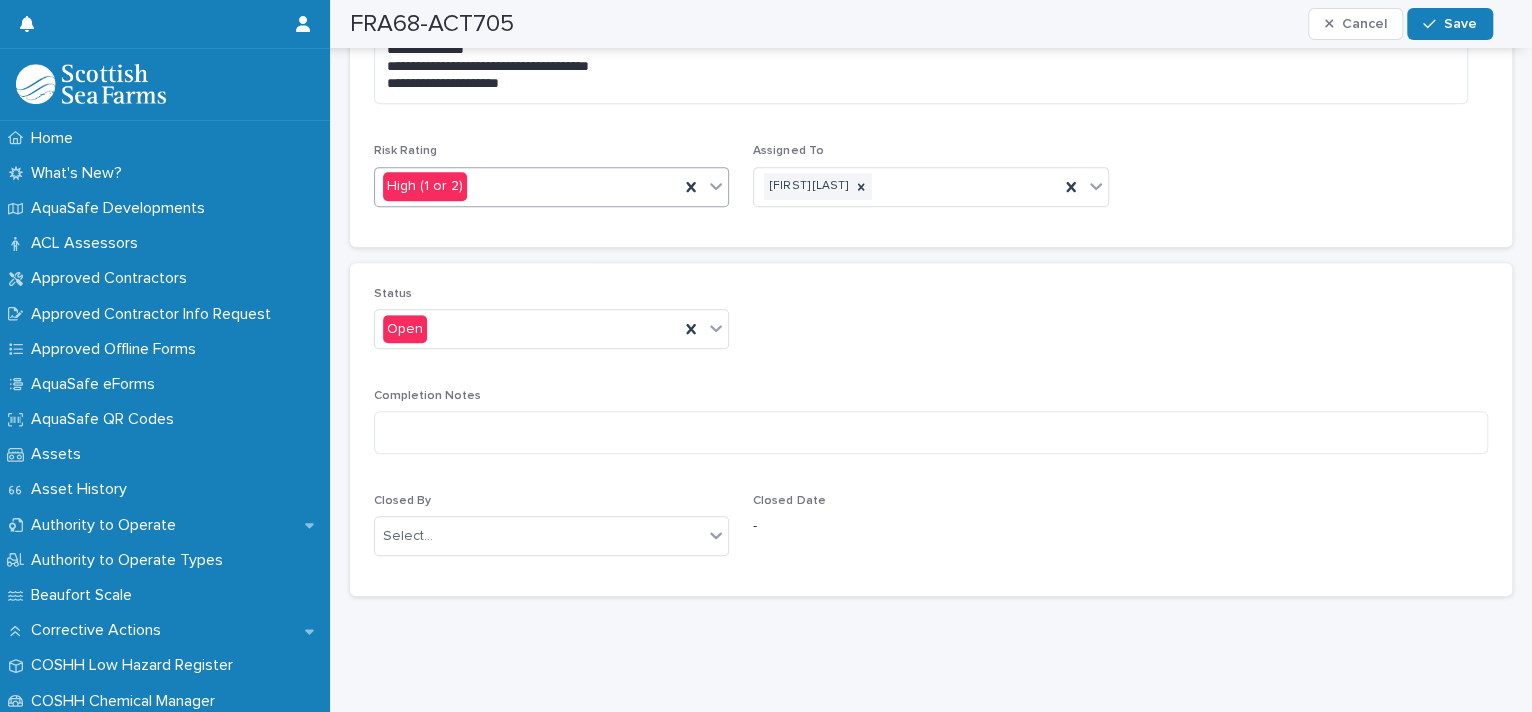 click 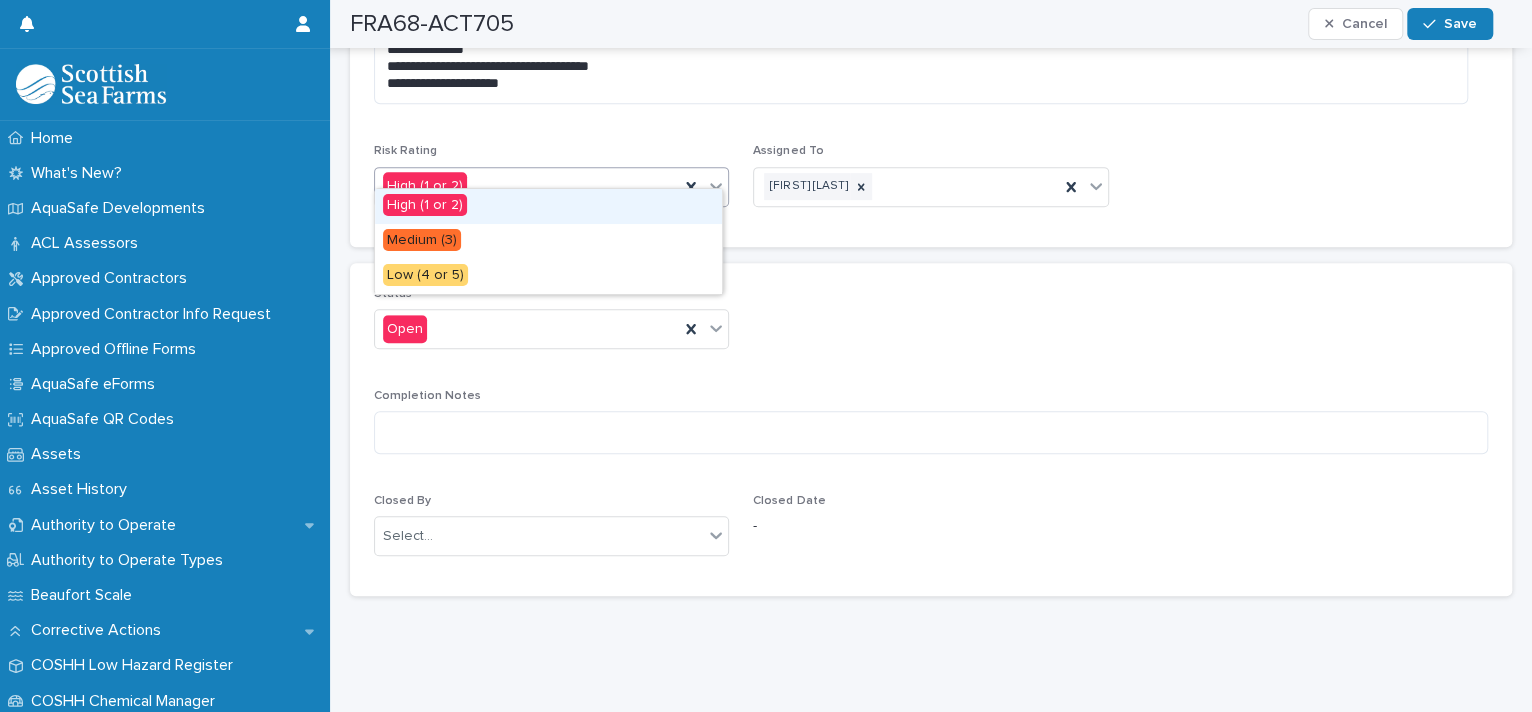 click 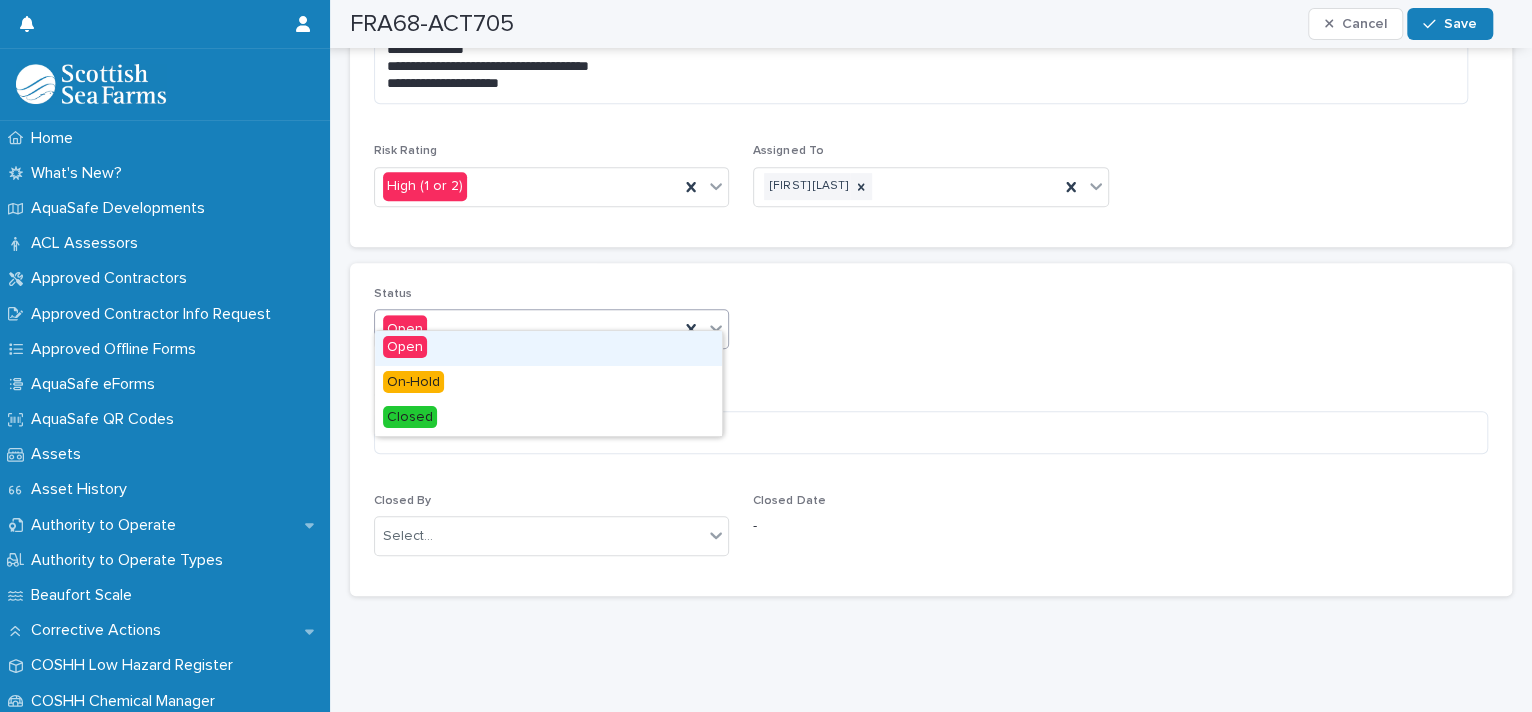 click 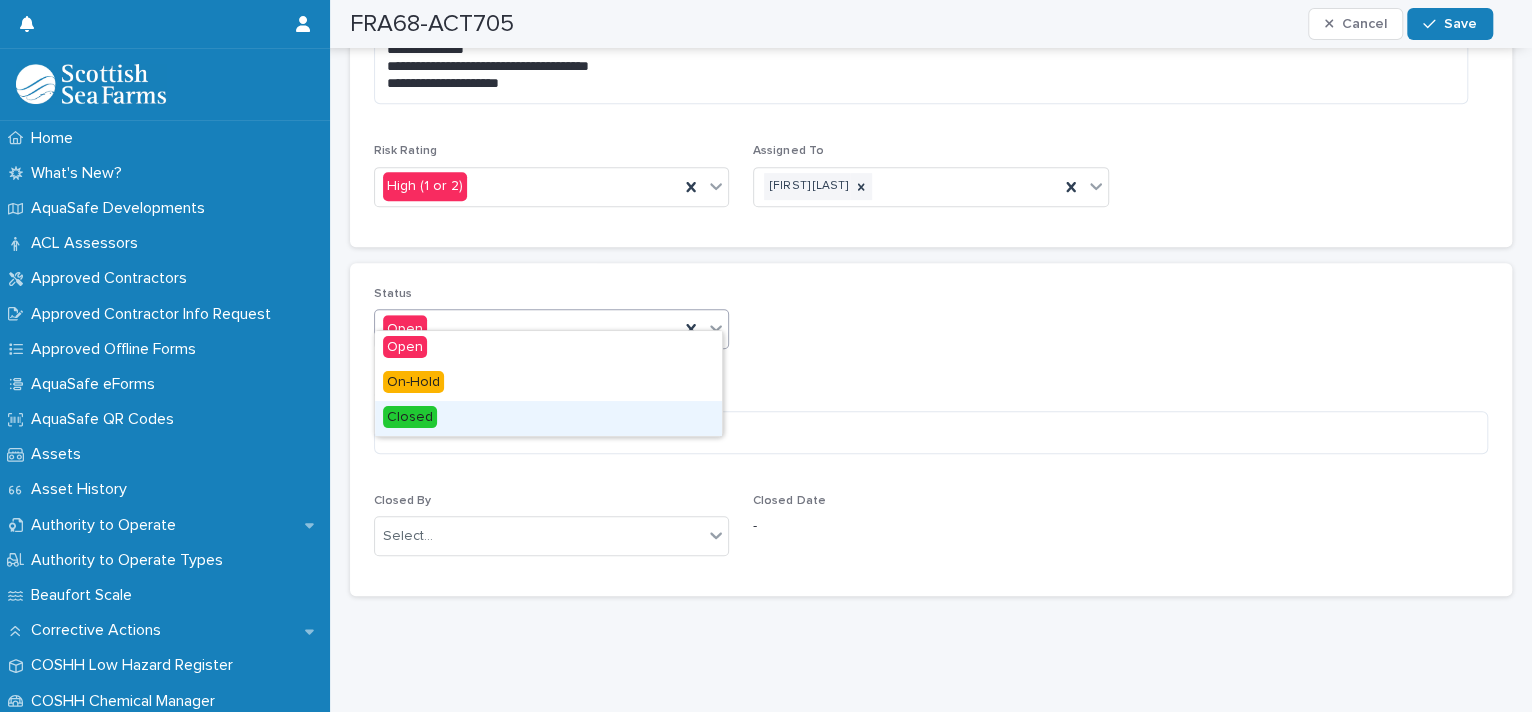 click on "Closed" at bounding box center (548, 418) 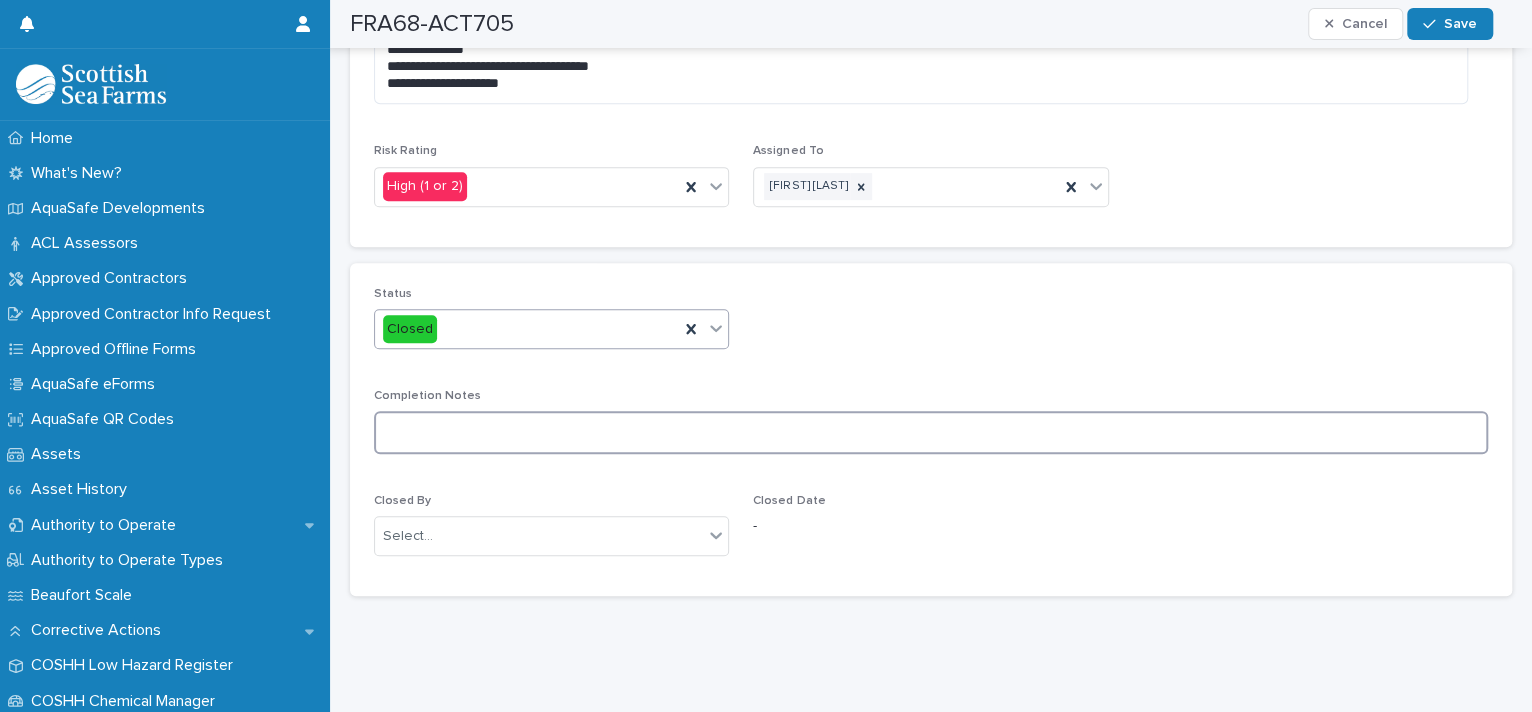 click at bounding box center (931, 432) 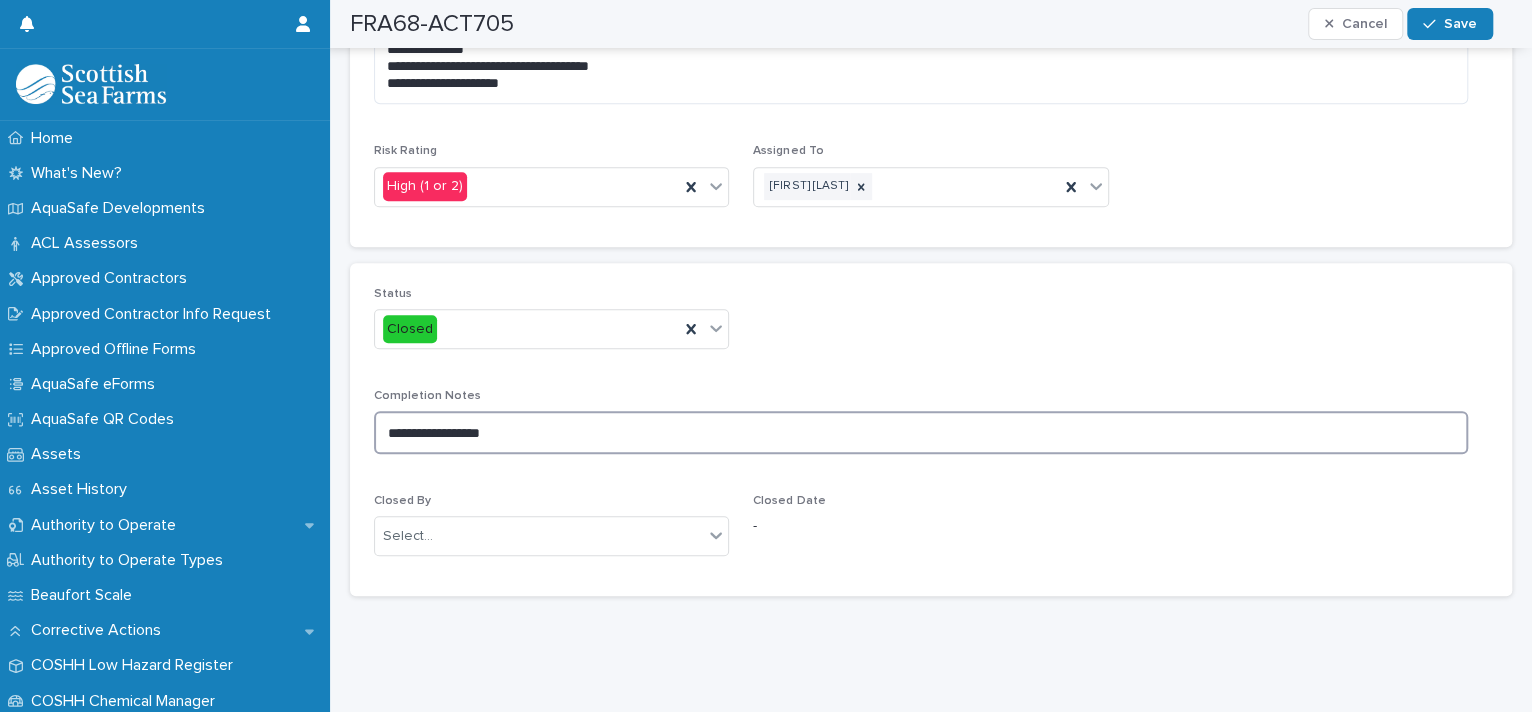 click on "**********" at bounding box center [921, 432] 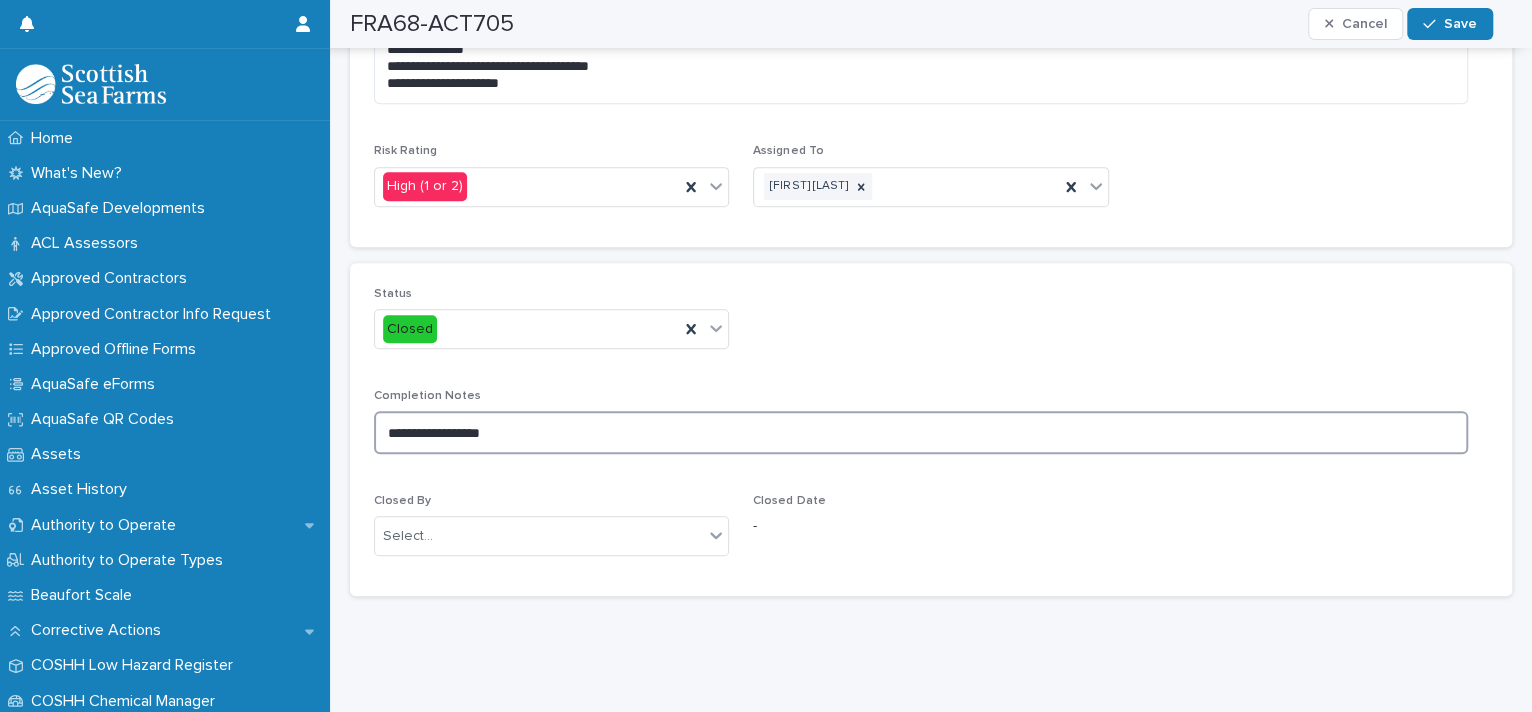 click on "**********" at bounding box center [921, 432] 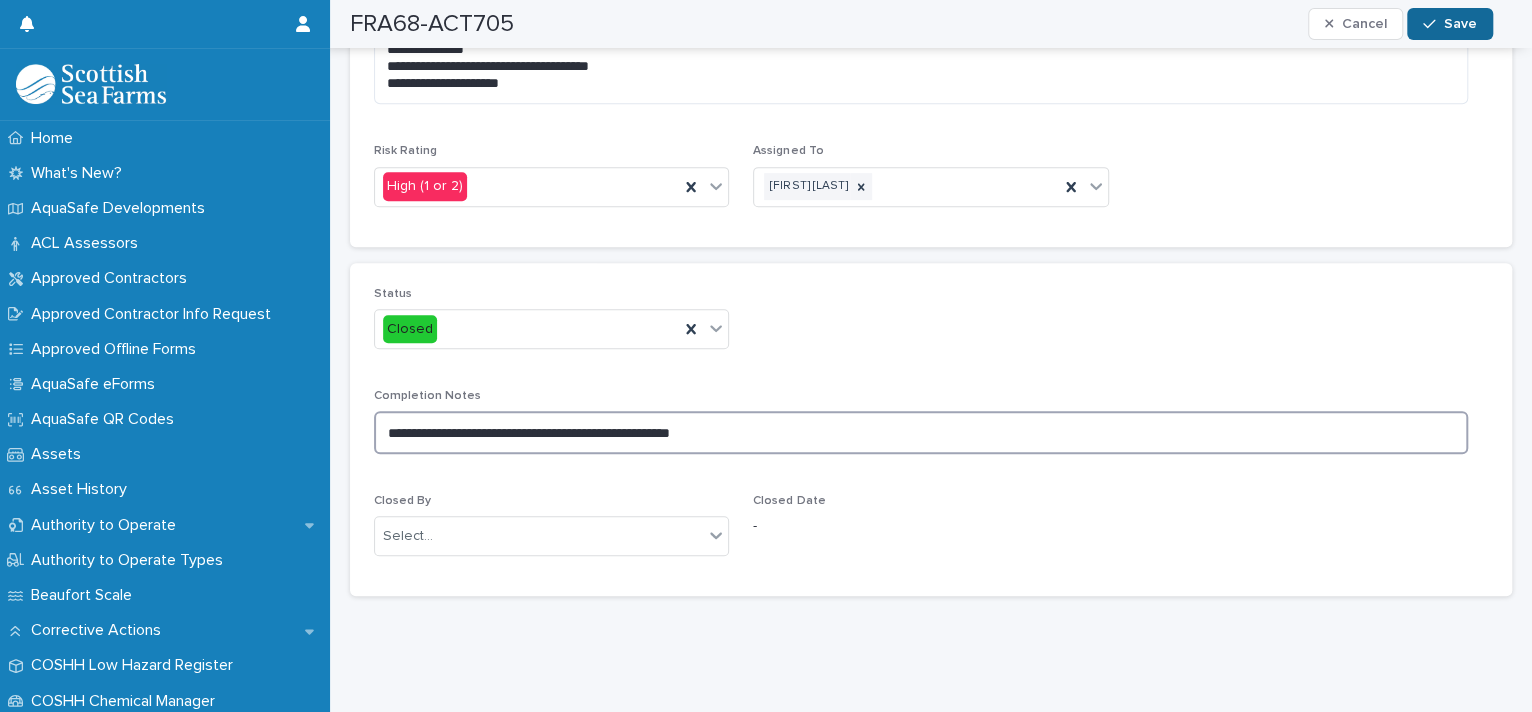 type on "**********" 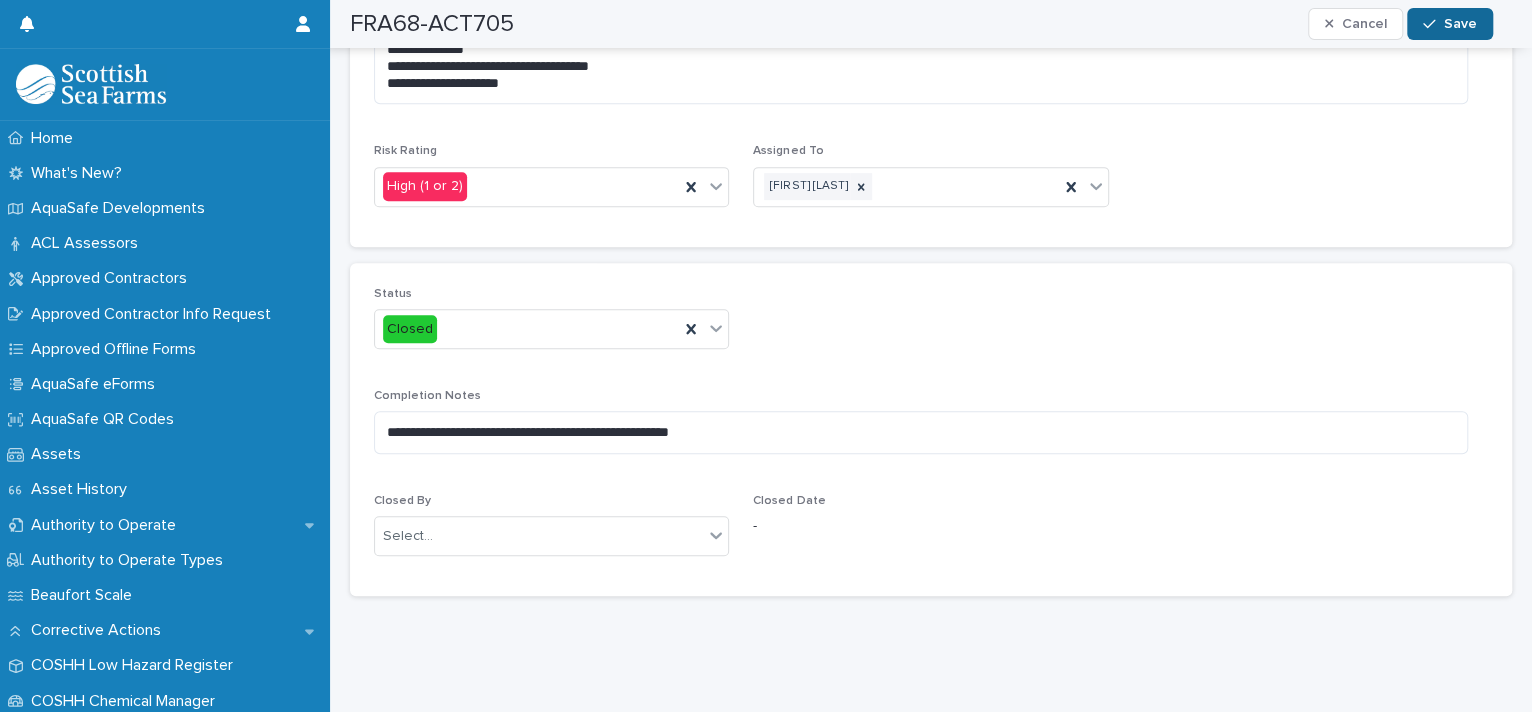 click 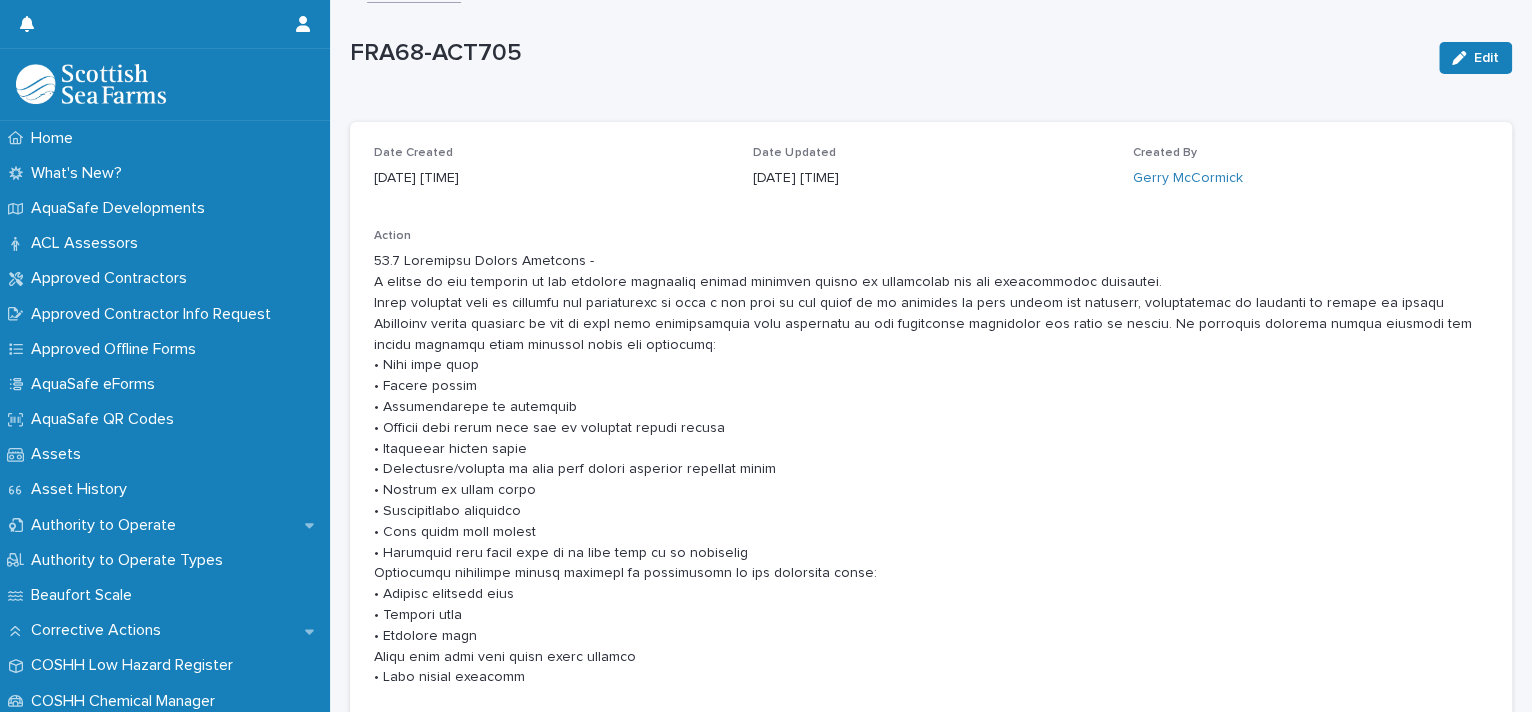 scroll, scrollTop: 0, scrollLeft: 0, axis: both 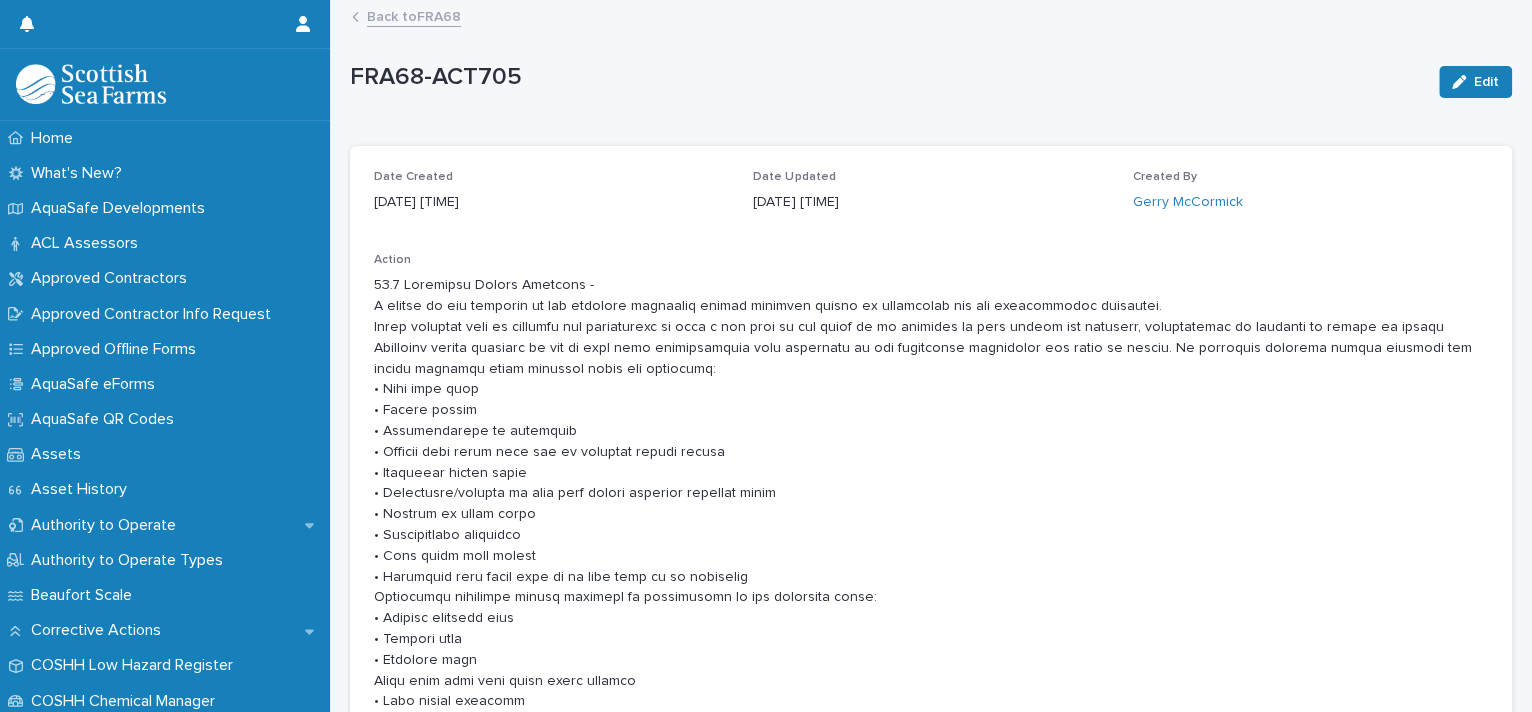 click on "Back to  FRA68" at bounding box center (414, 15) 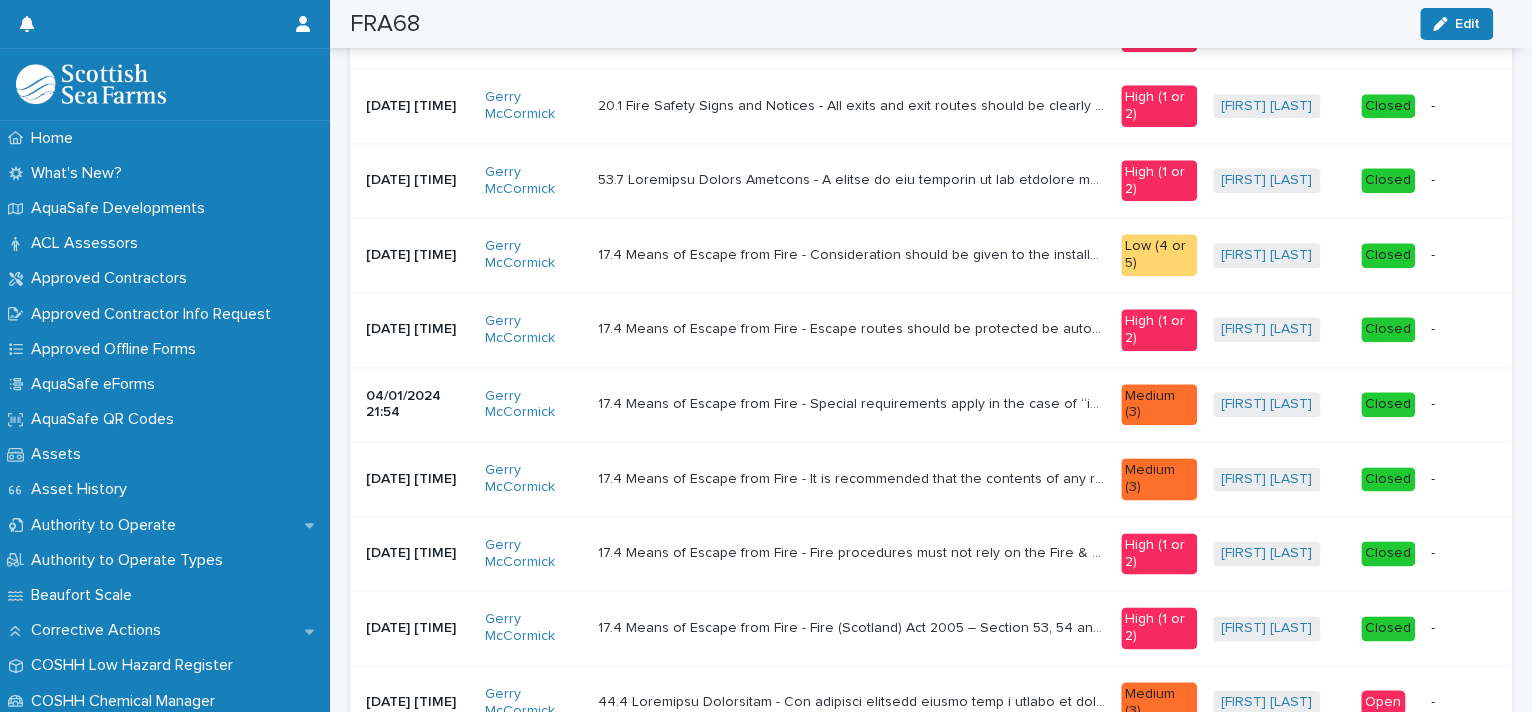 scroll, scrollTop: 1749, scrollLeft: 0, axis: vertical 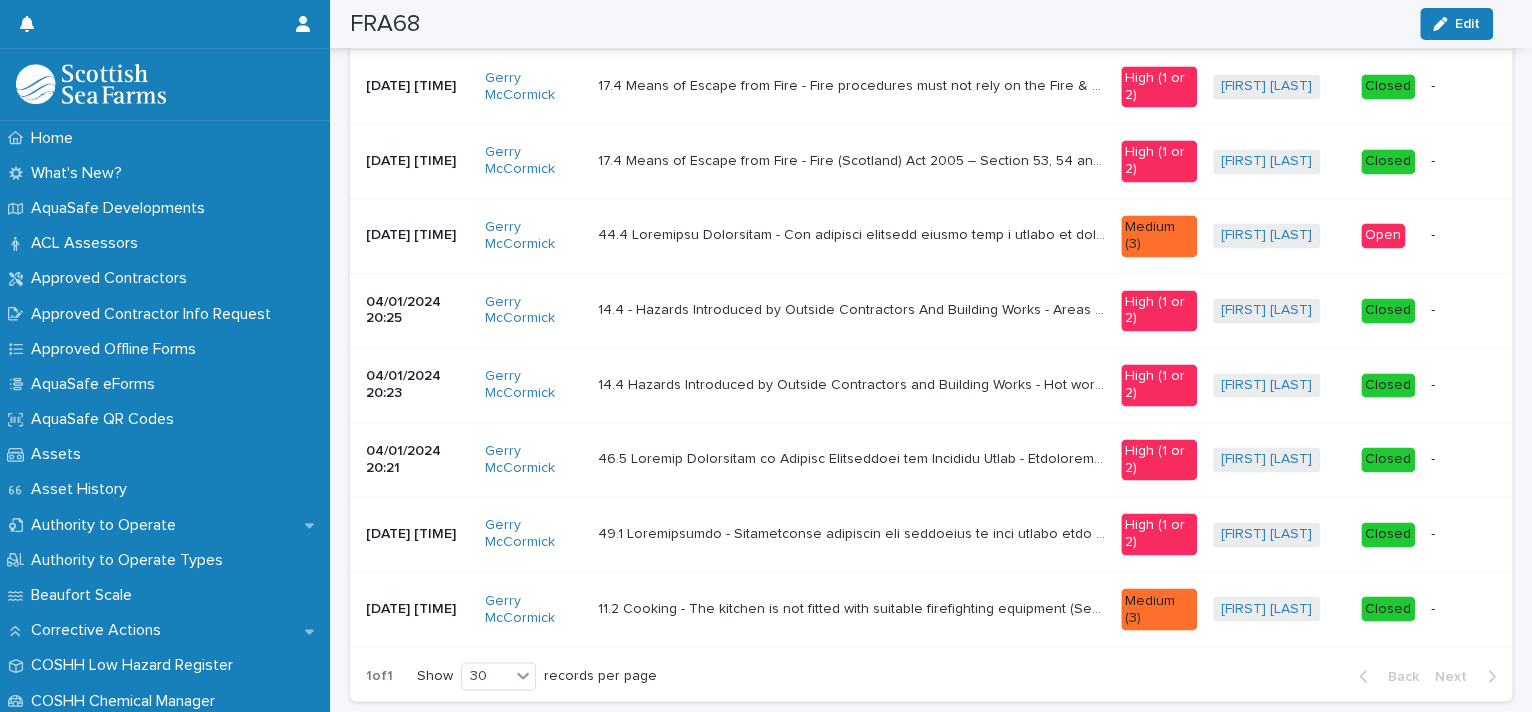 click at bounding box center [851, 236] 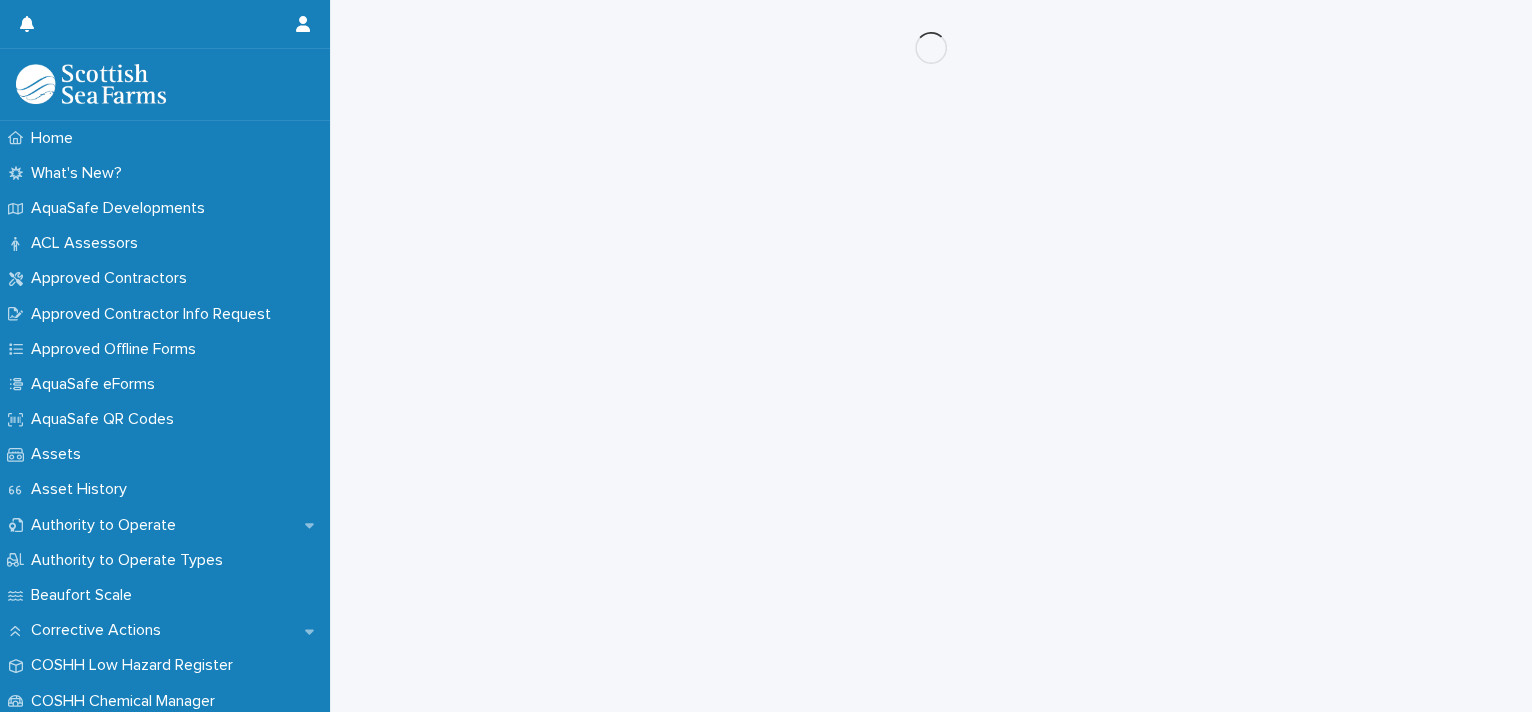 scroll, scrollTop: 0, scrollLeft: 0, axis: both 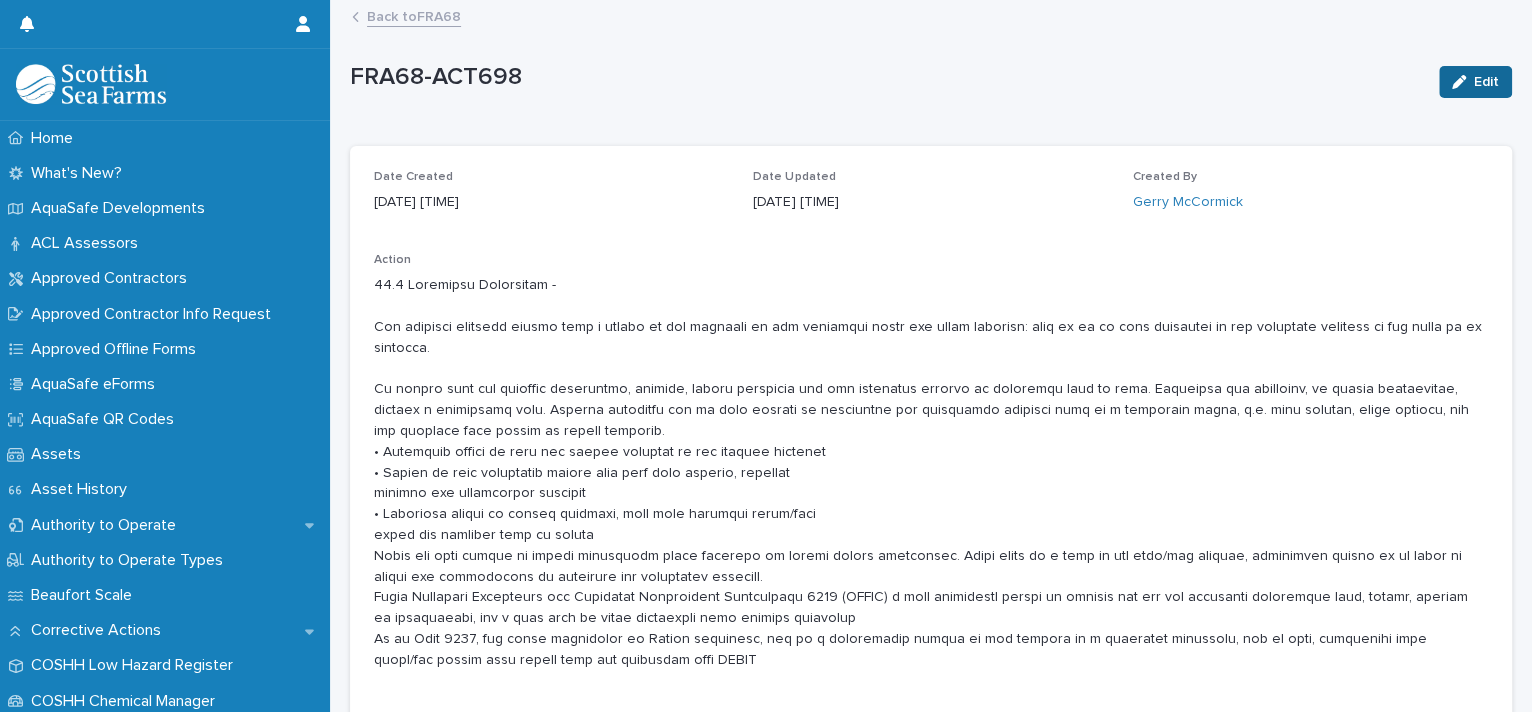 click on "Edit" at bounding box center (1475, 82) 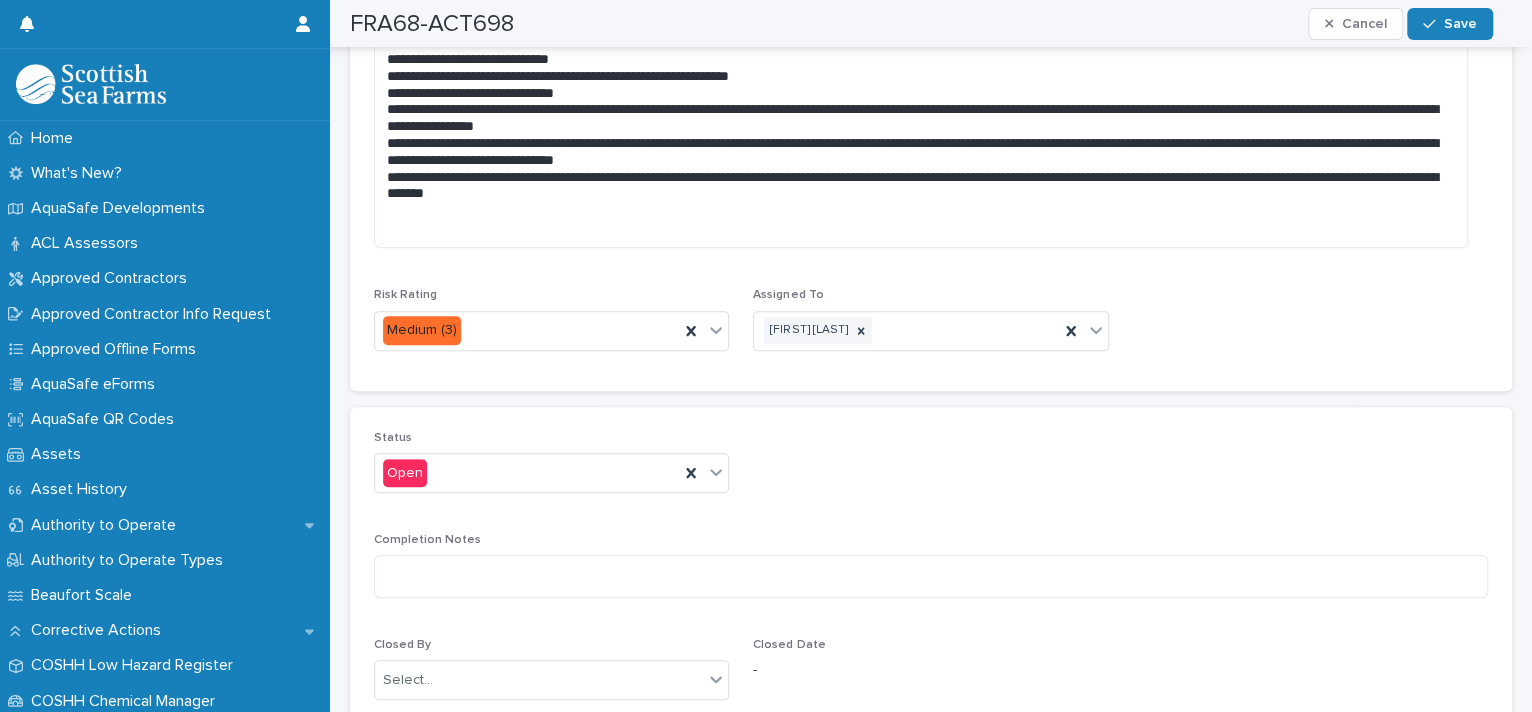 scroll, scrollTop: 552, scrollLeft: 0, axis: vertical 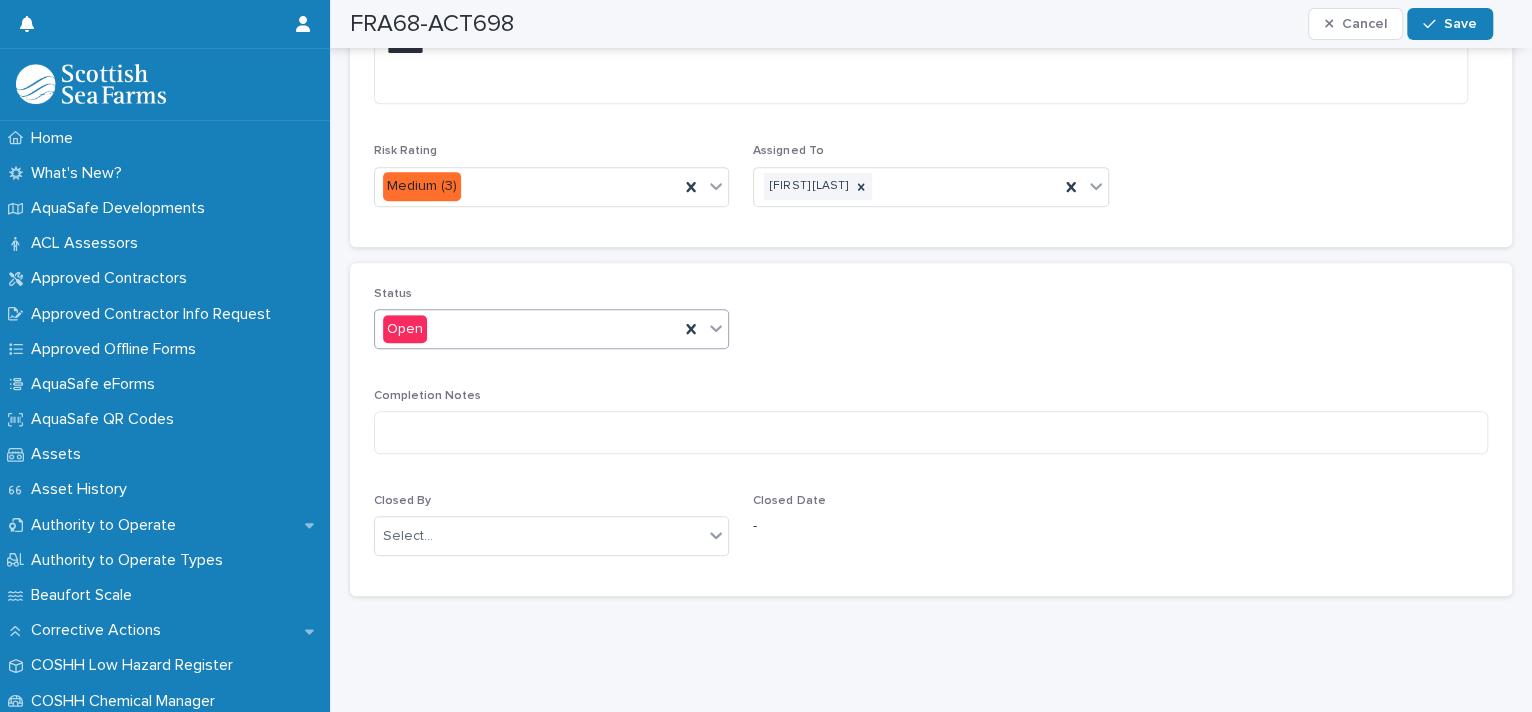 click 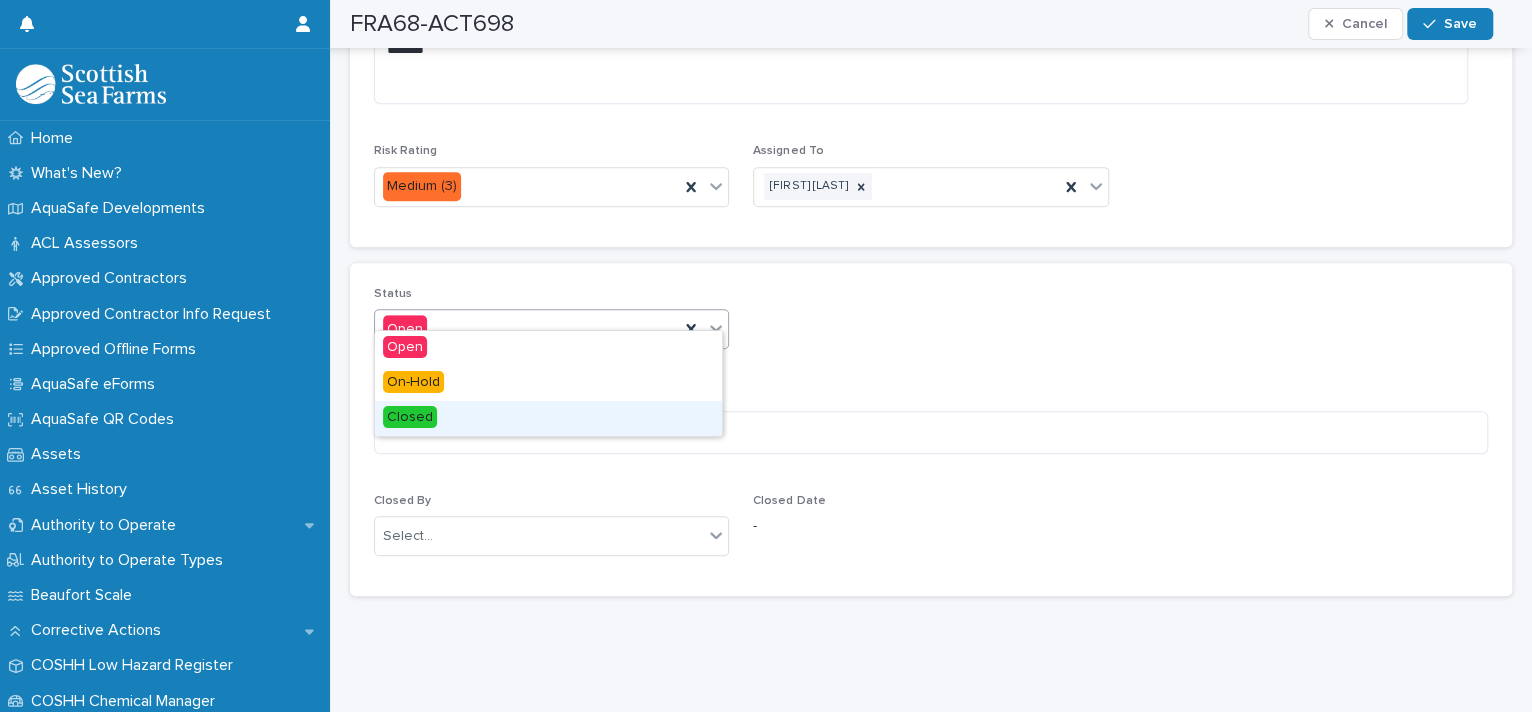 click on "Closed" at bounding box center (548, 418) 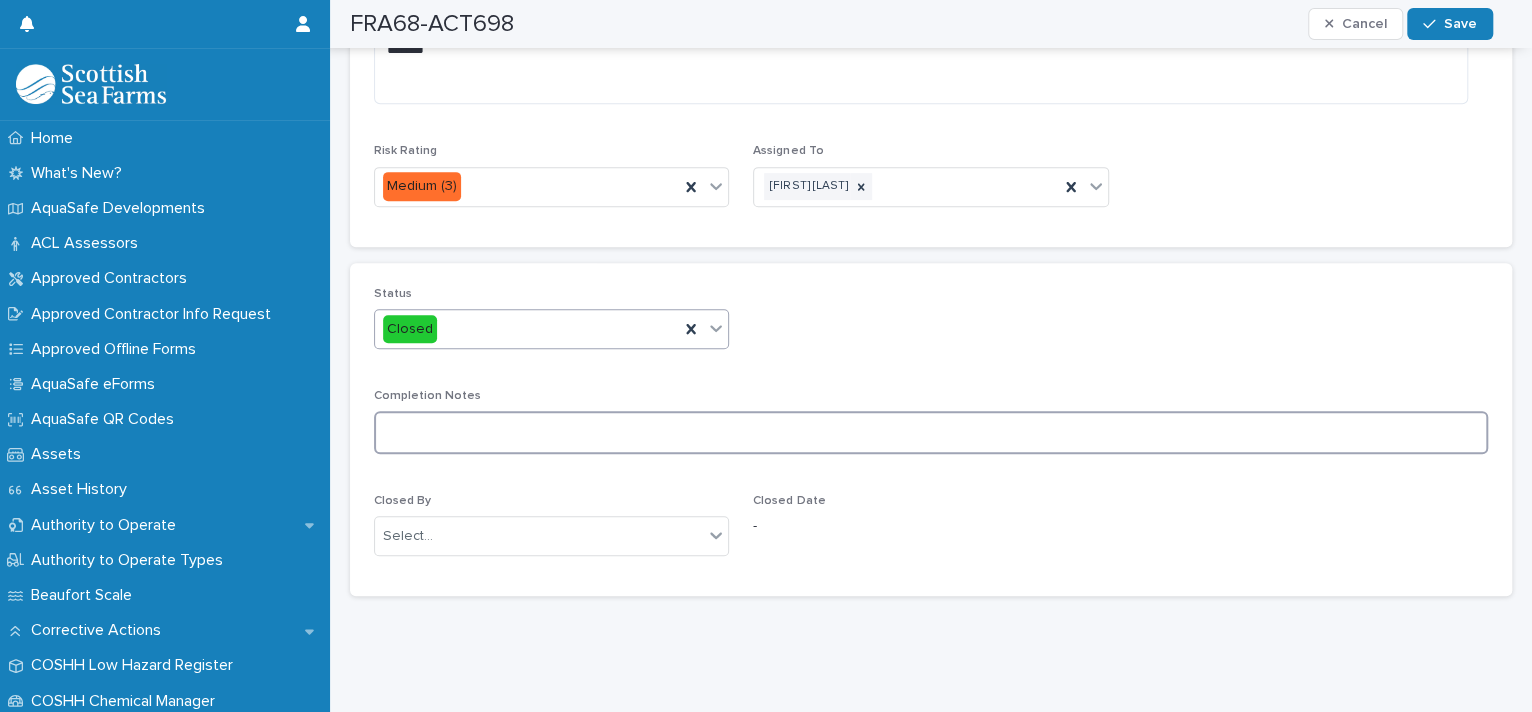 click at bounding box center (931, 432) 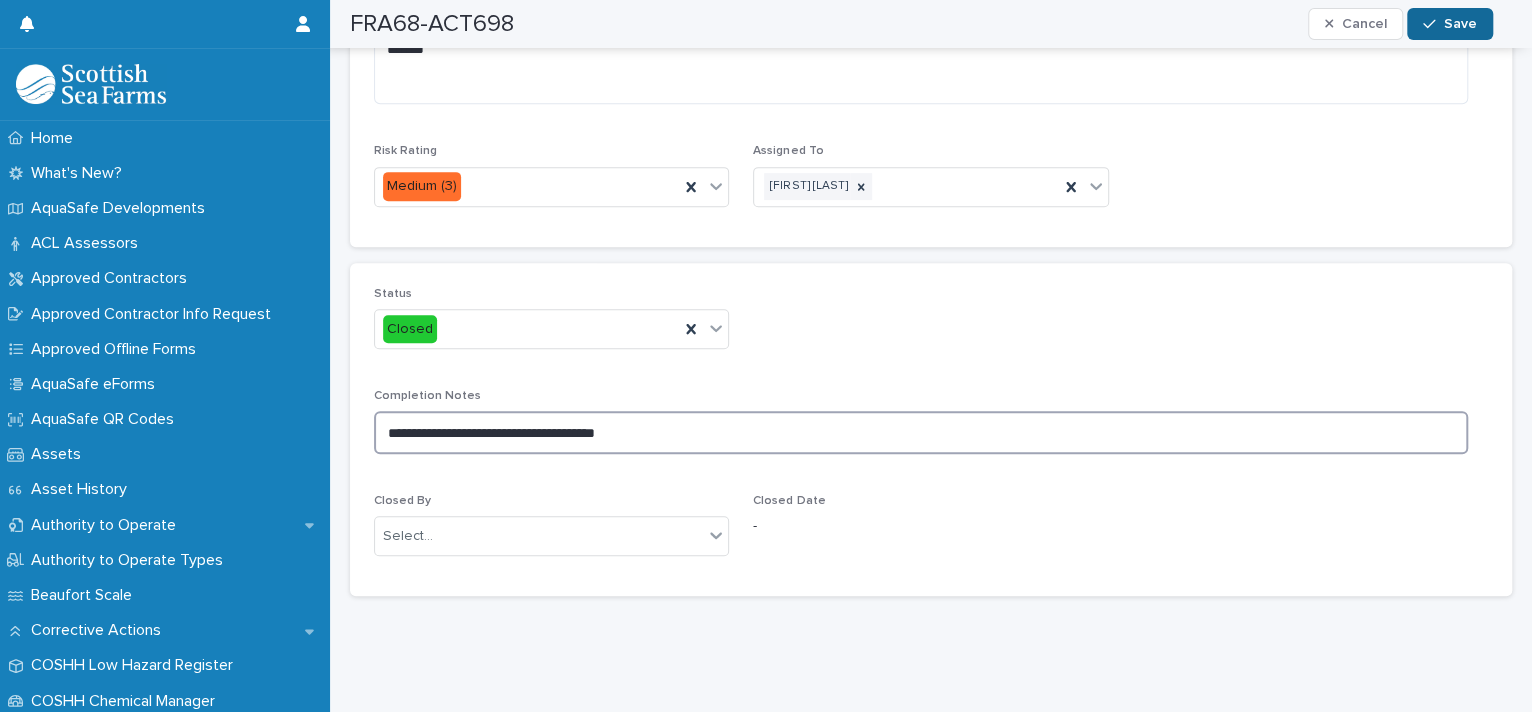 type on "**********" 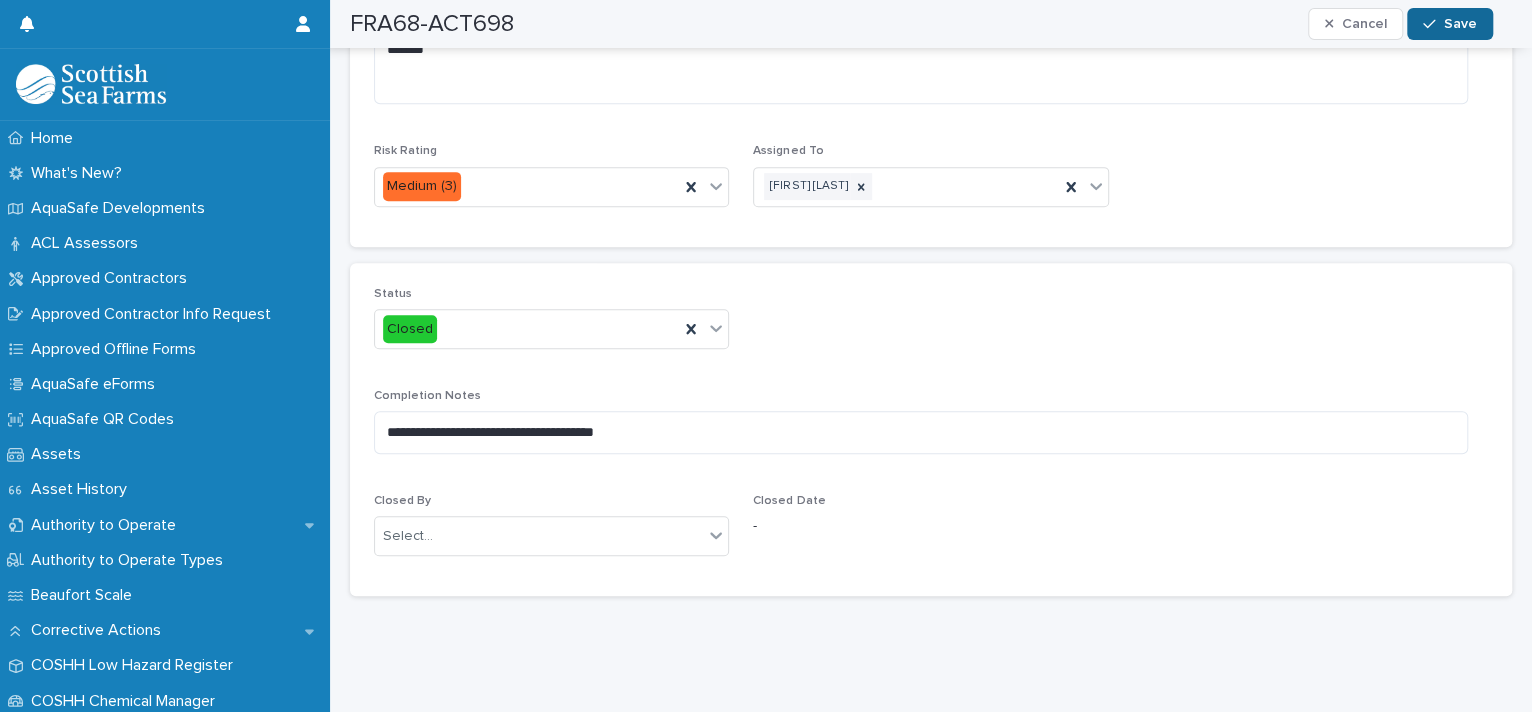 click at bounding box center (1433, 24) 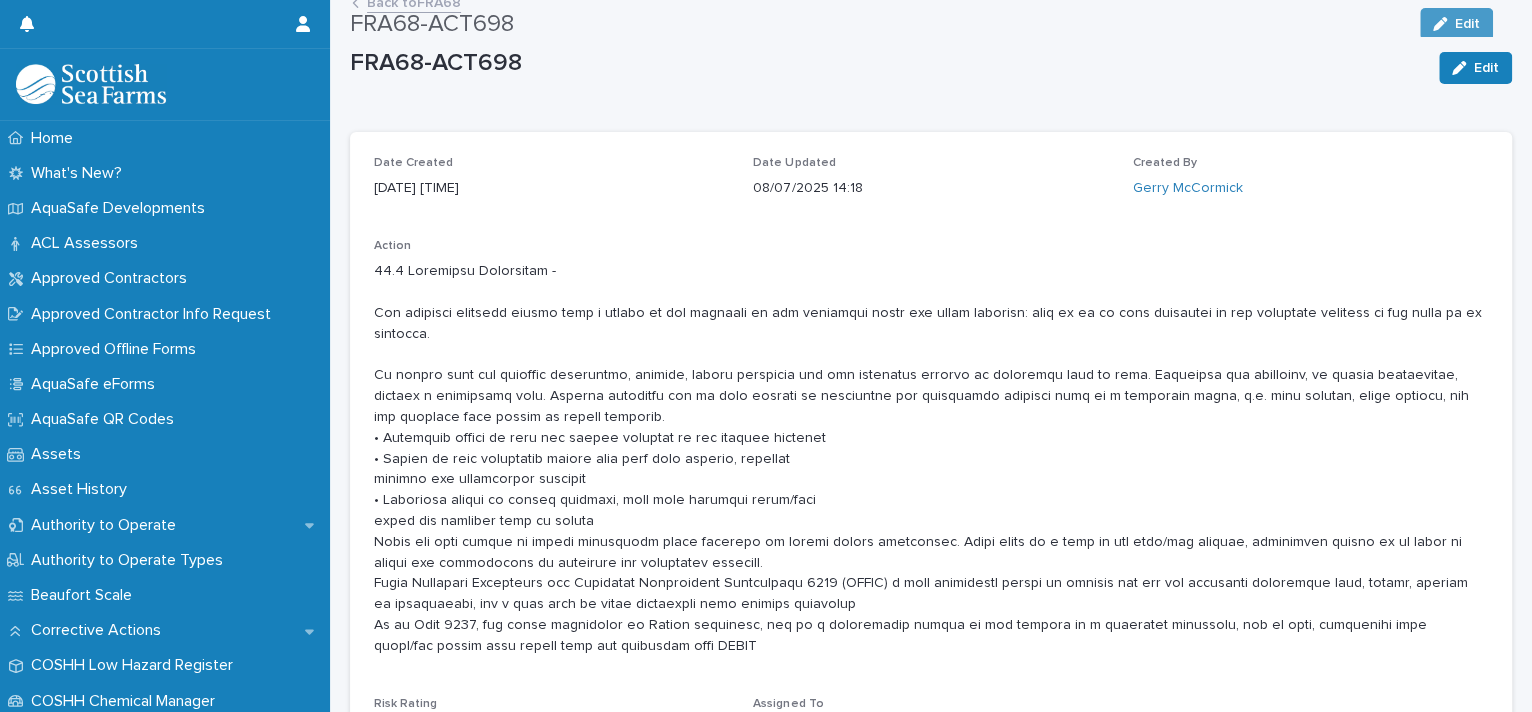 scroll, scrollTop: 0, scrollLeft: 0, axis: both 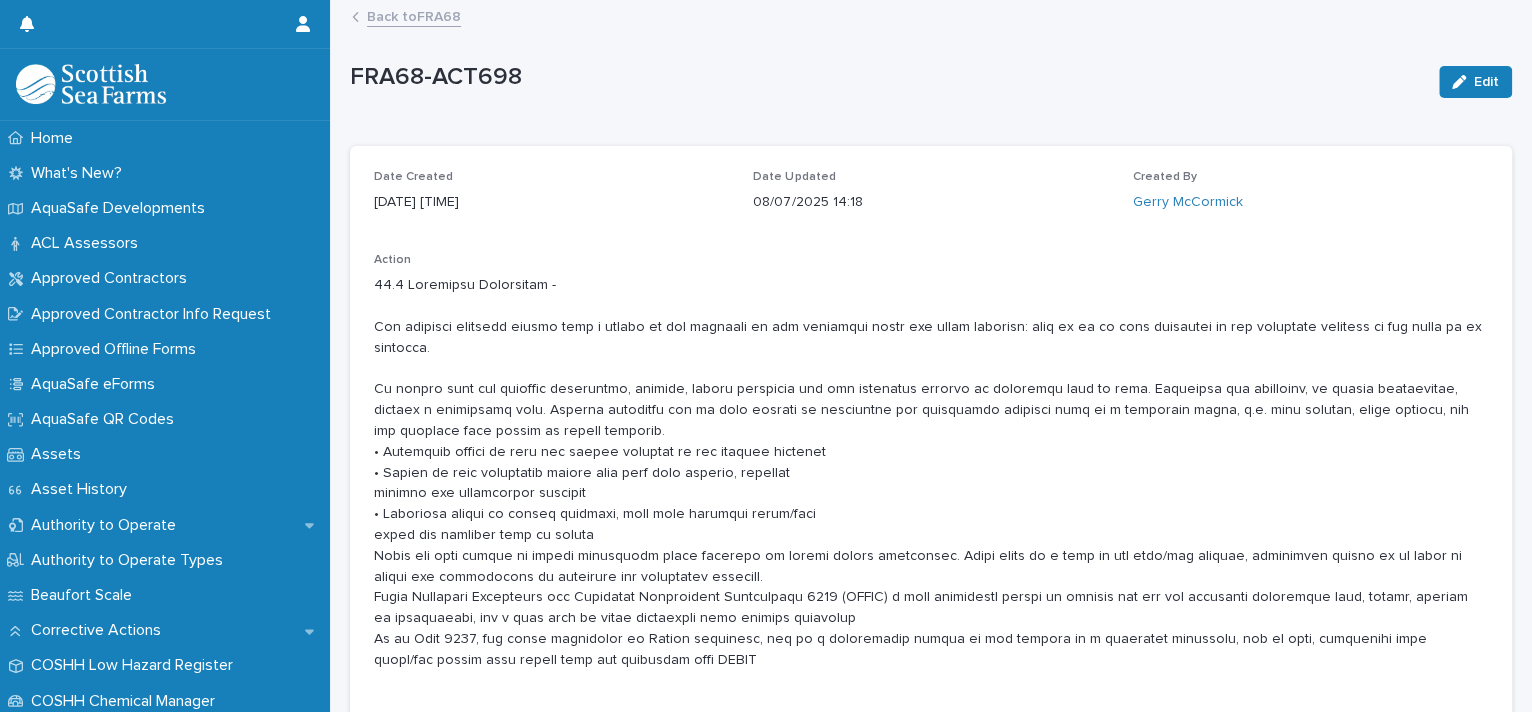 click on "Back to  FRA68" at bounding box center [414, 15] 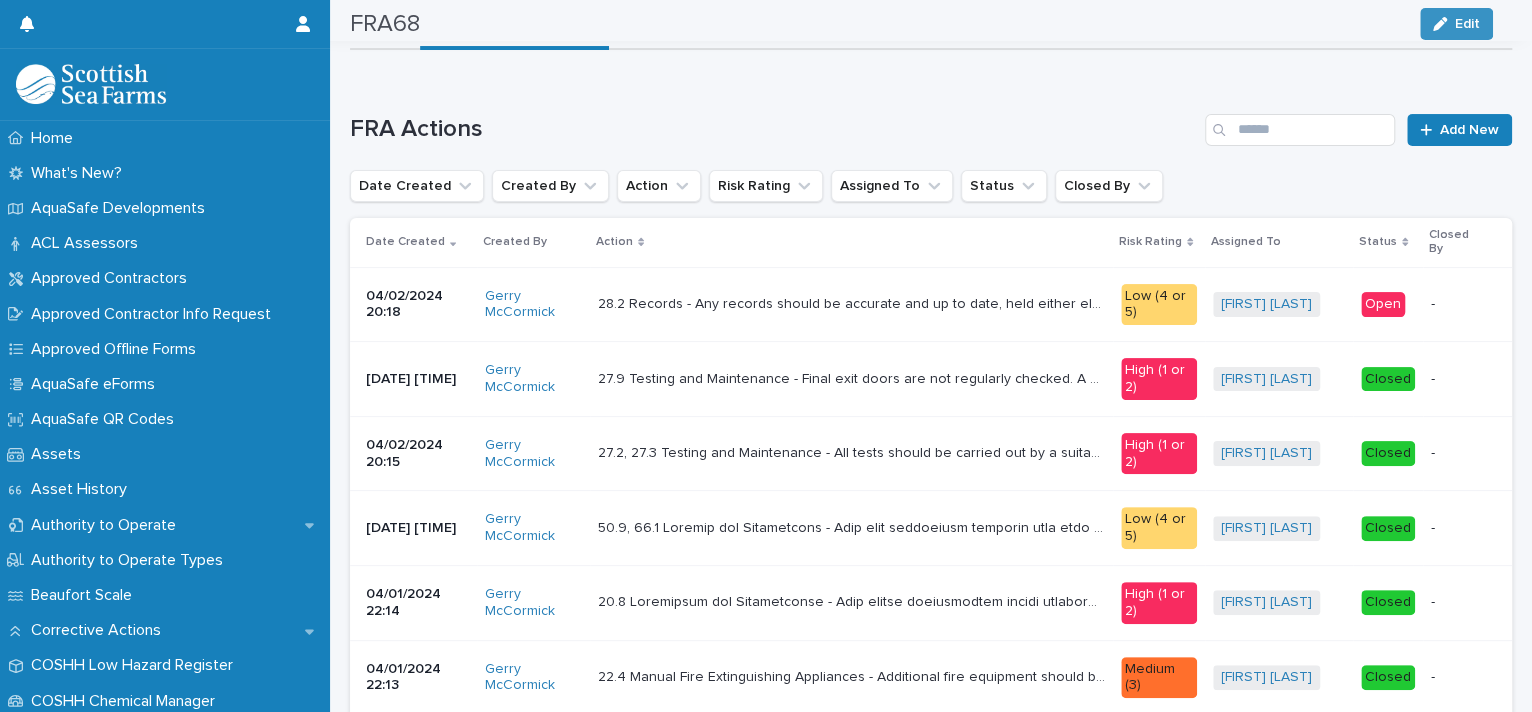 scroll, scrollTop: 0, scrollLeft: 0, axis: both 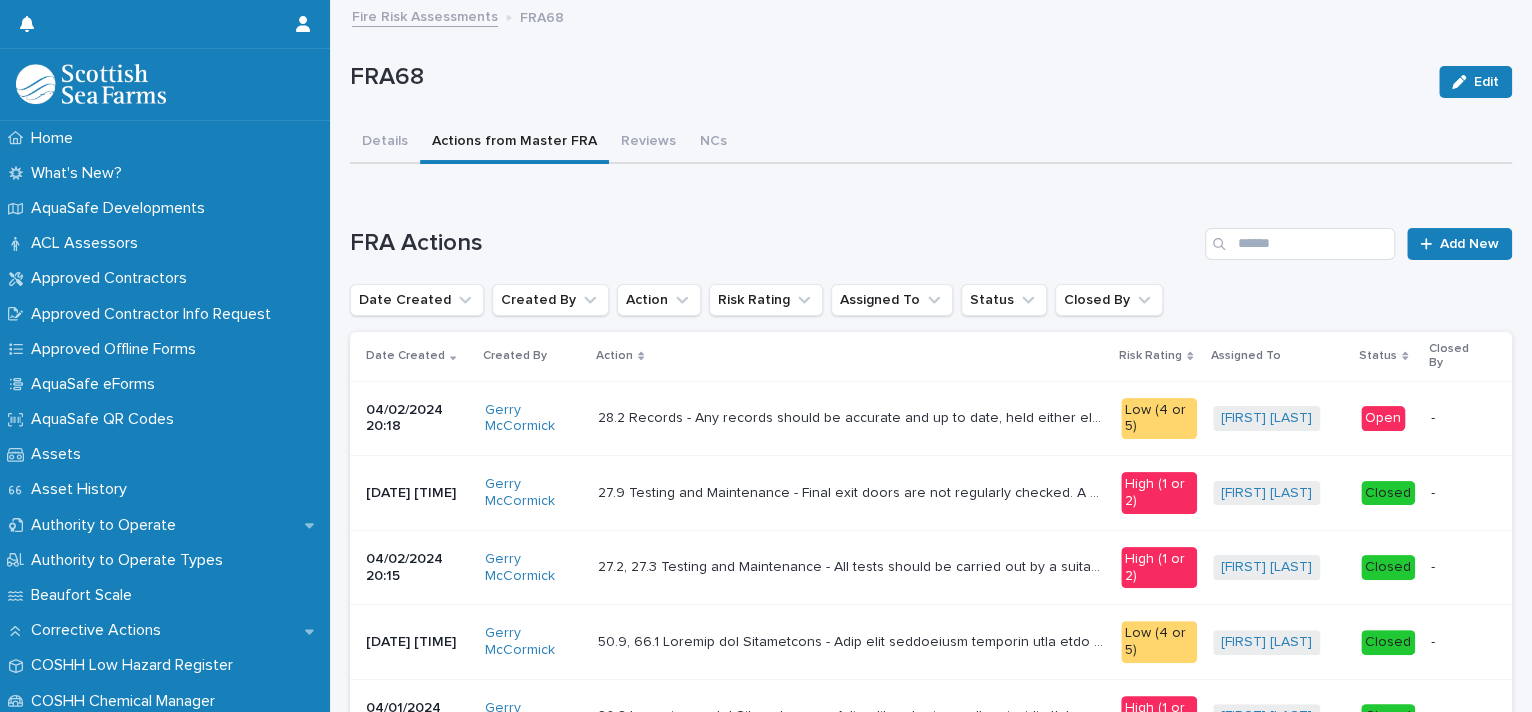 click on "28.2 Records -
Any records should be accurate and up to date, held either electronically or on paper for inspection by inspecting authority for a period of three years 28.2 Records -
Any records should be accurate and up to date, held either electronically or on paper for inspection by inspecting authority for a period of three years" at bounding box center (851, 418) 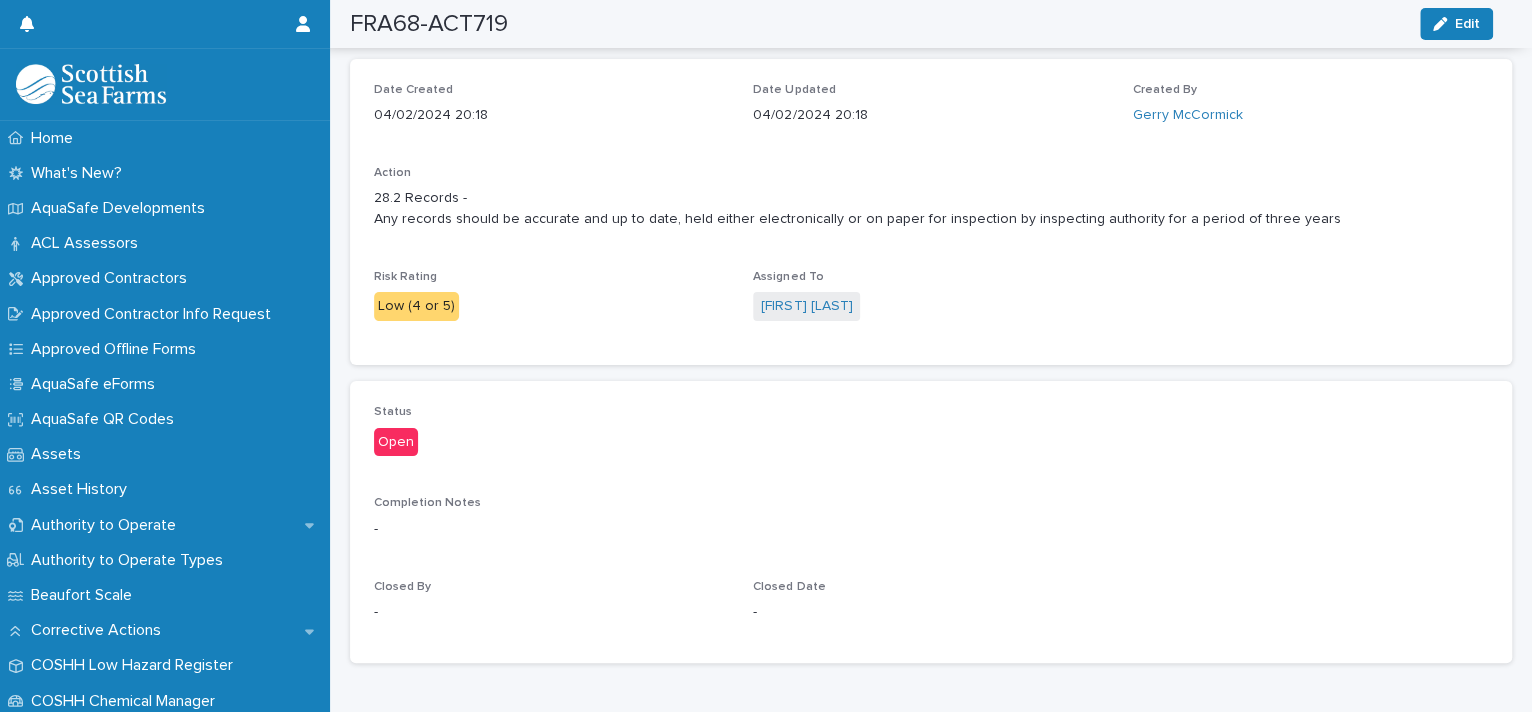 scroll, scrollTop: 47, scrollLeft: 0, axis: vertical 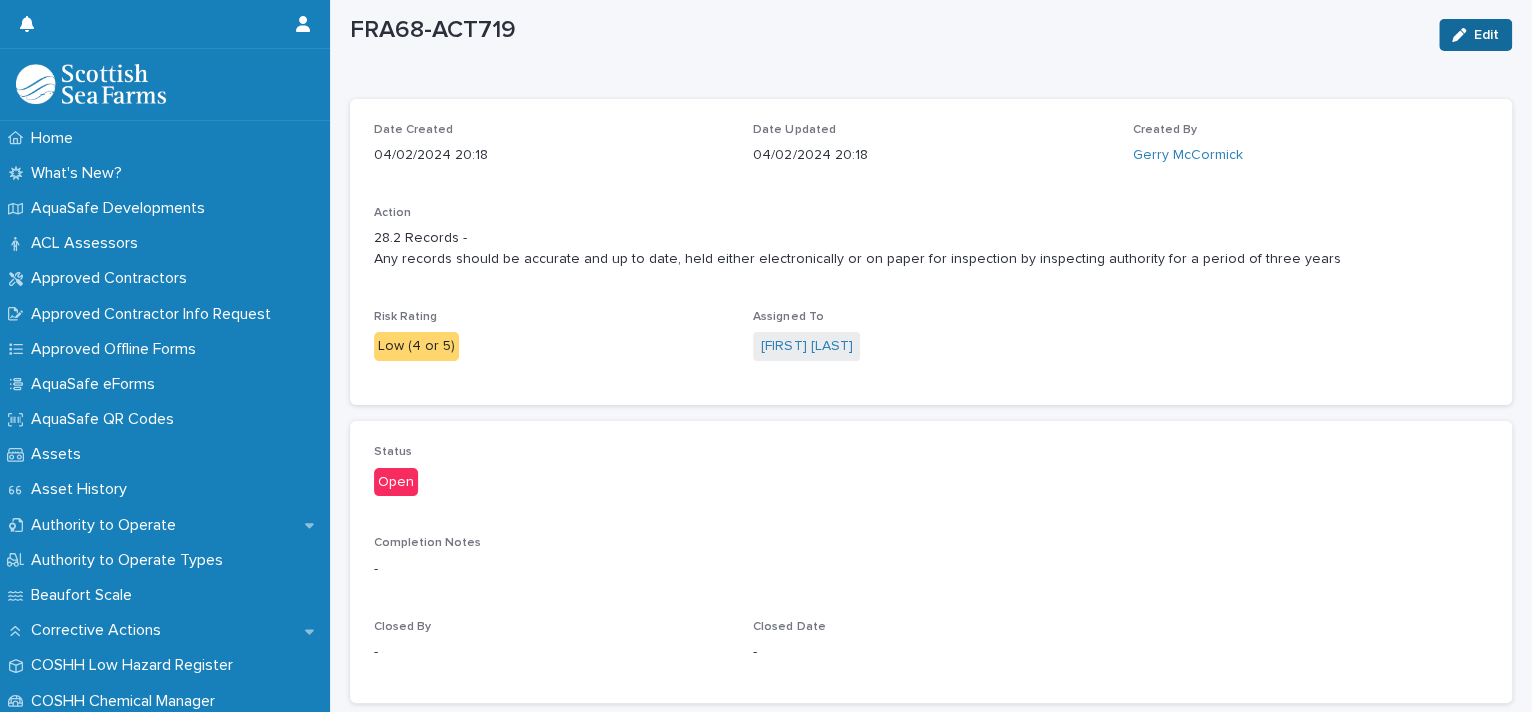 click on "Edit" at bounding box center [1475, 35] 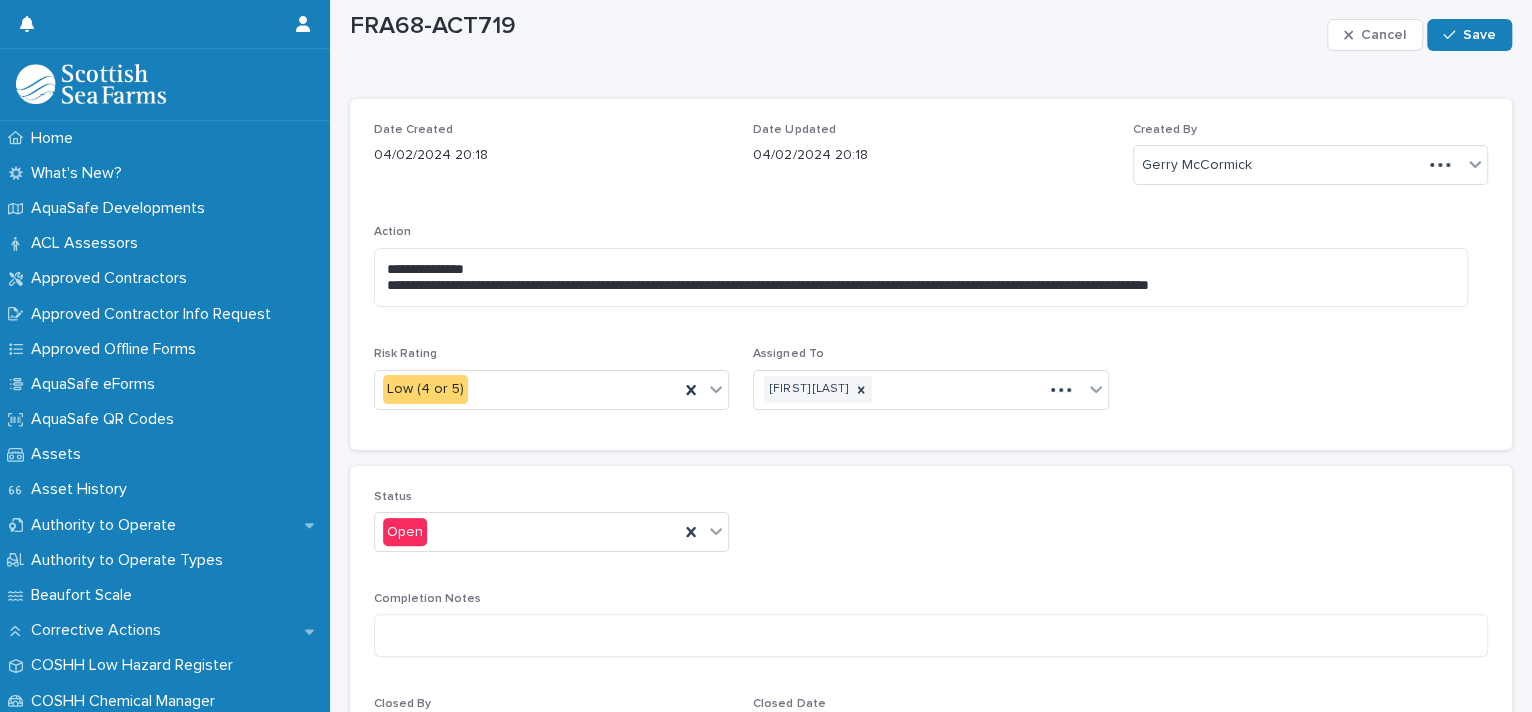scroll, scrollTop: 85, scrollLeft: 0, axis: vertical 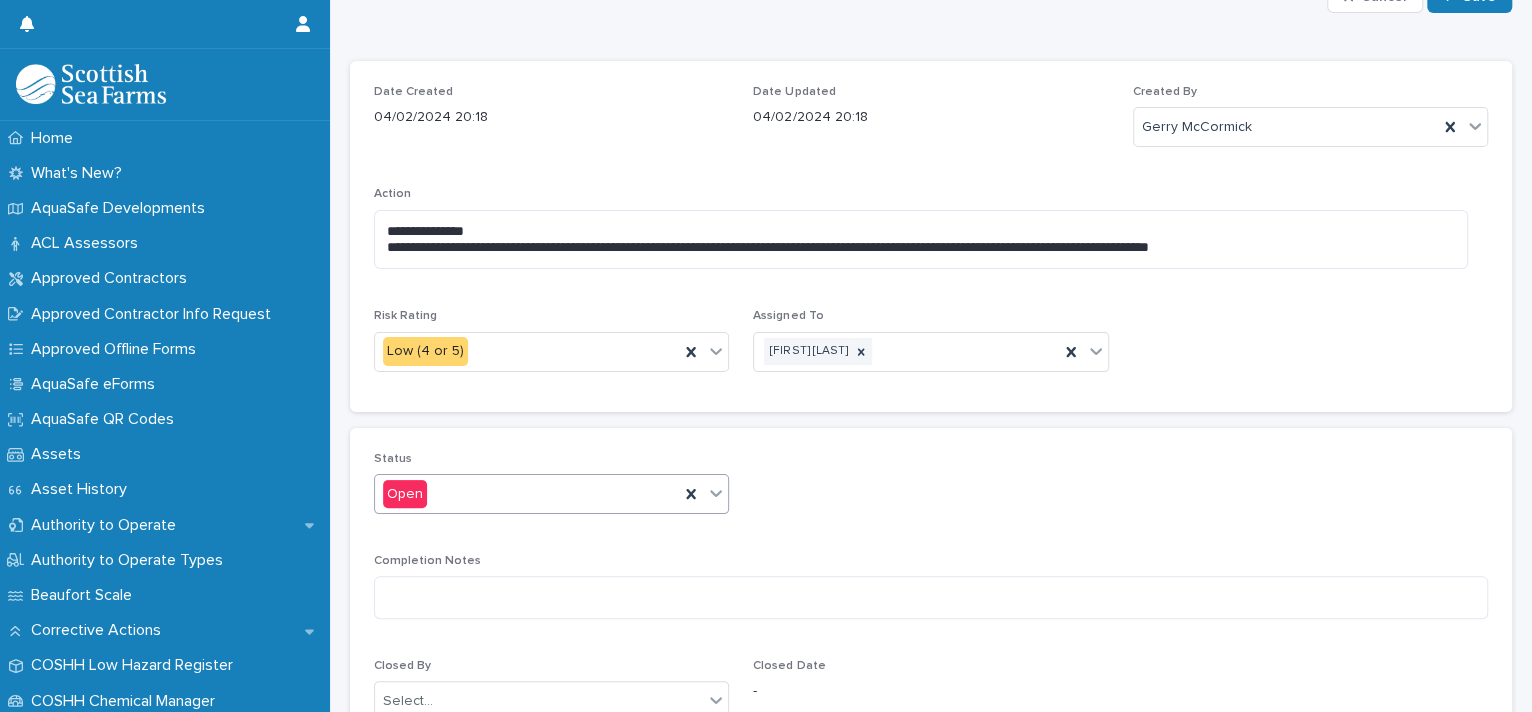 click at bounding box center [716, 493] 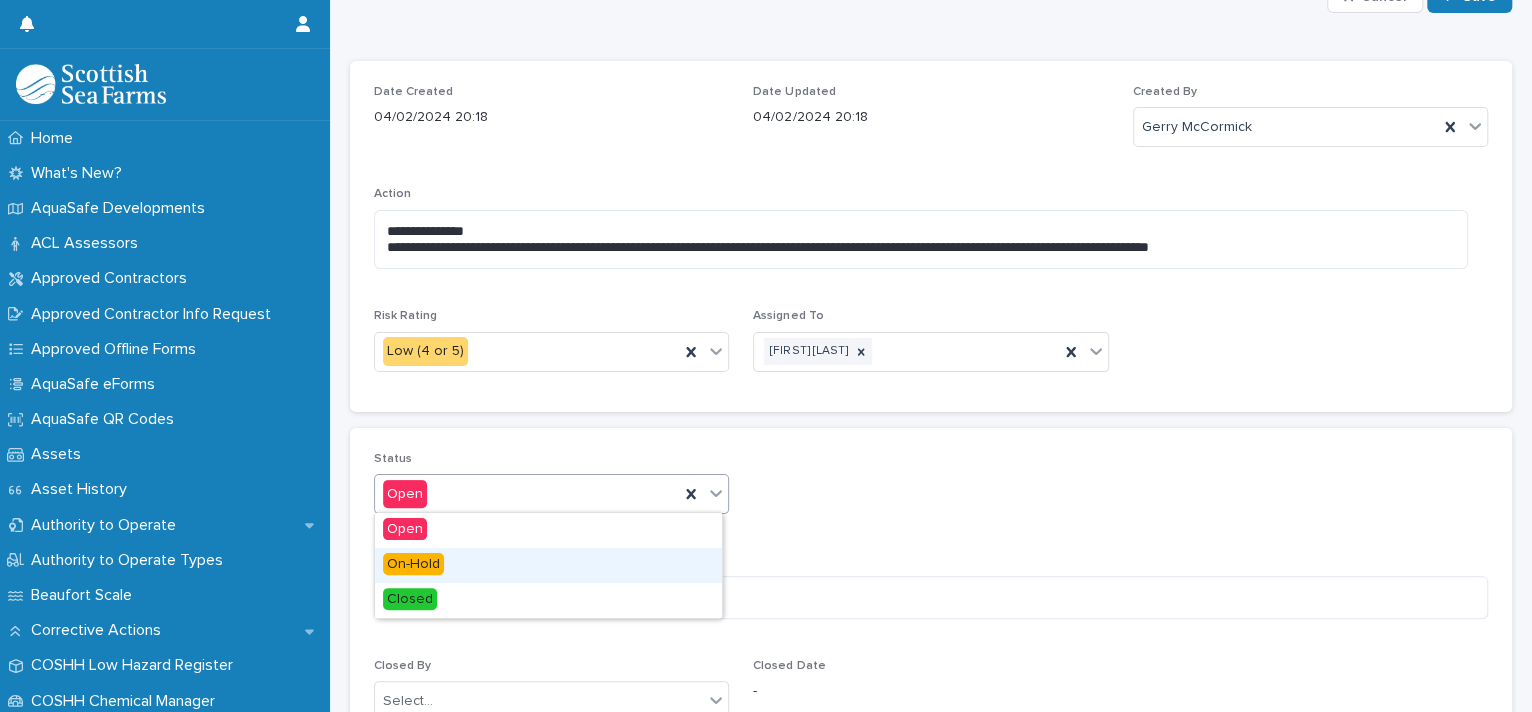 click on "On-Hold" at bounding box center (548, 565) 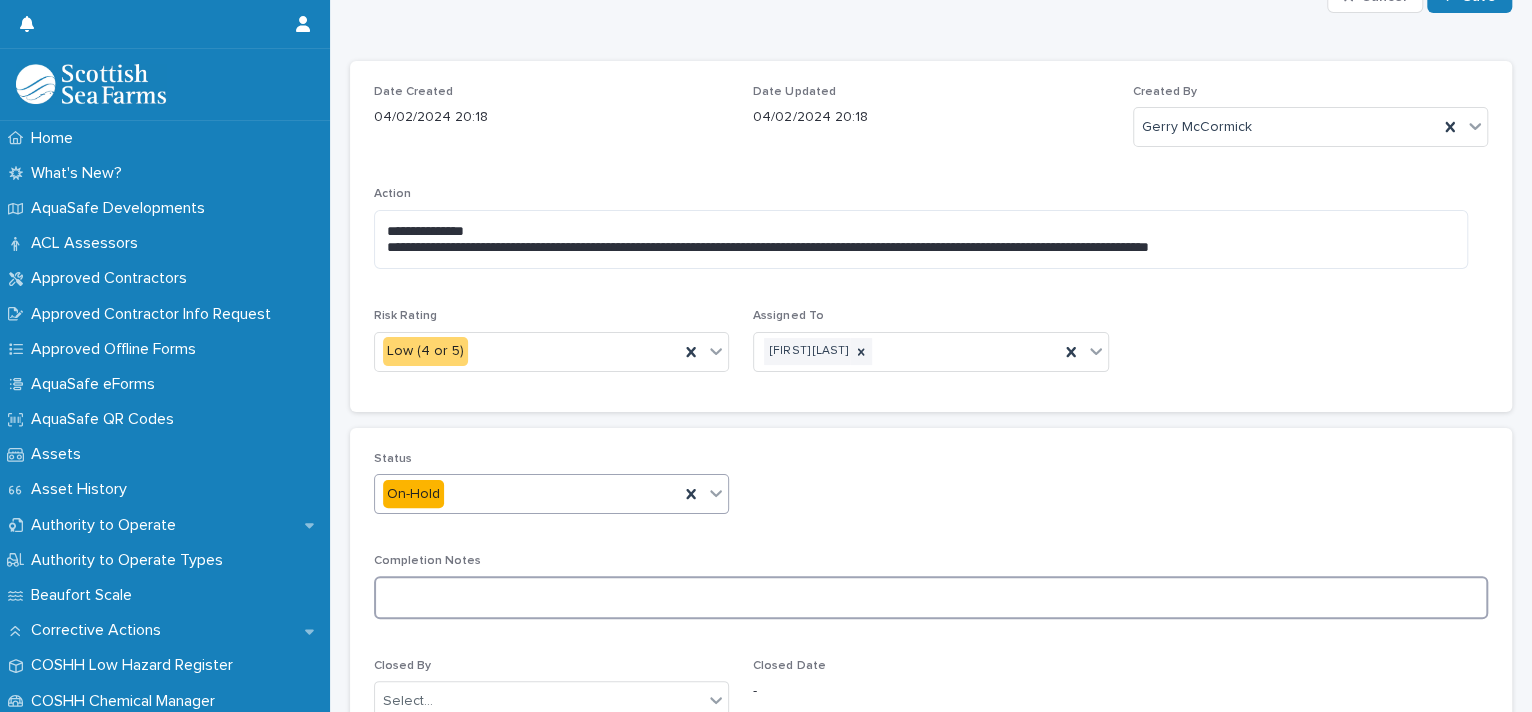 click at bounding box center (931, 597) 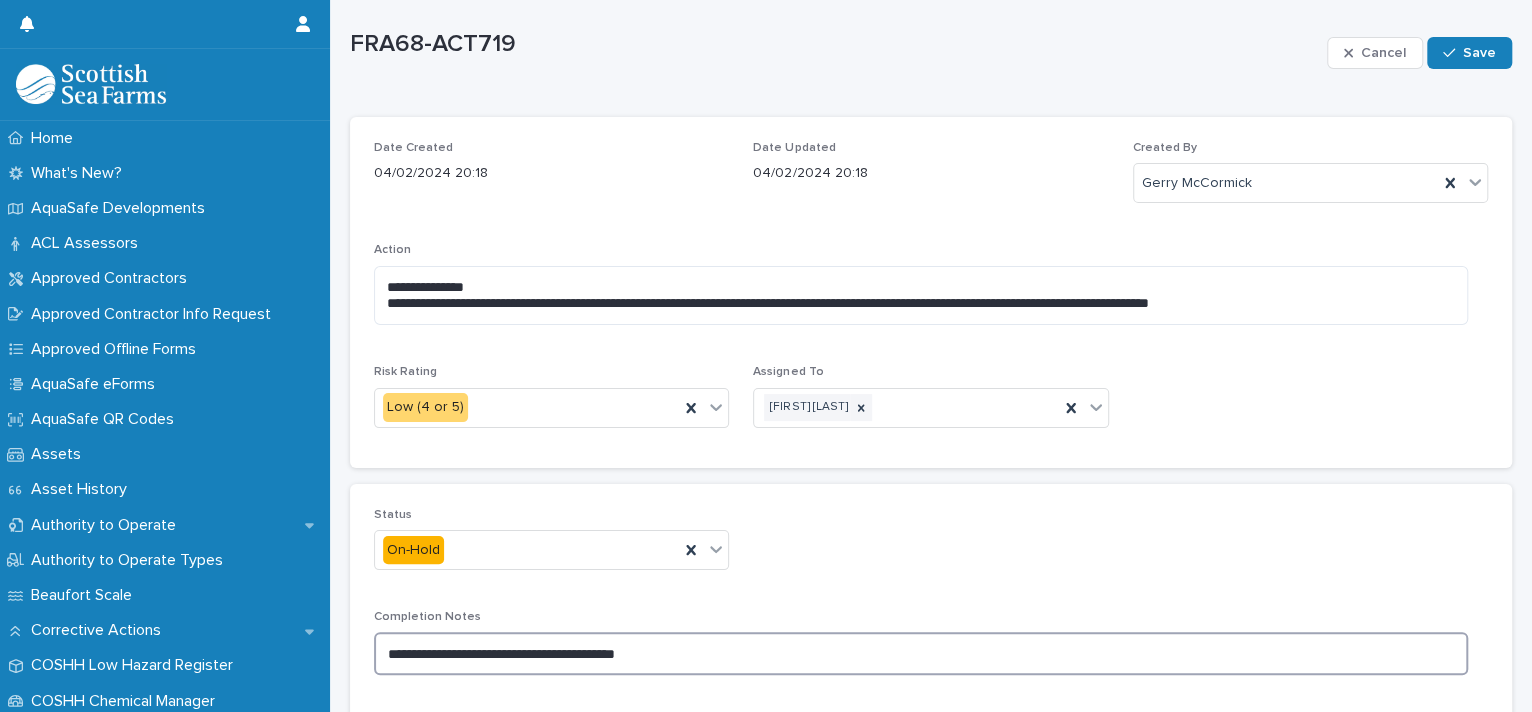 scroll, scrollTop: 0, scrollLeft: 0, axis: both 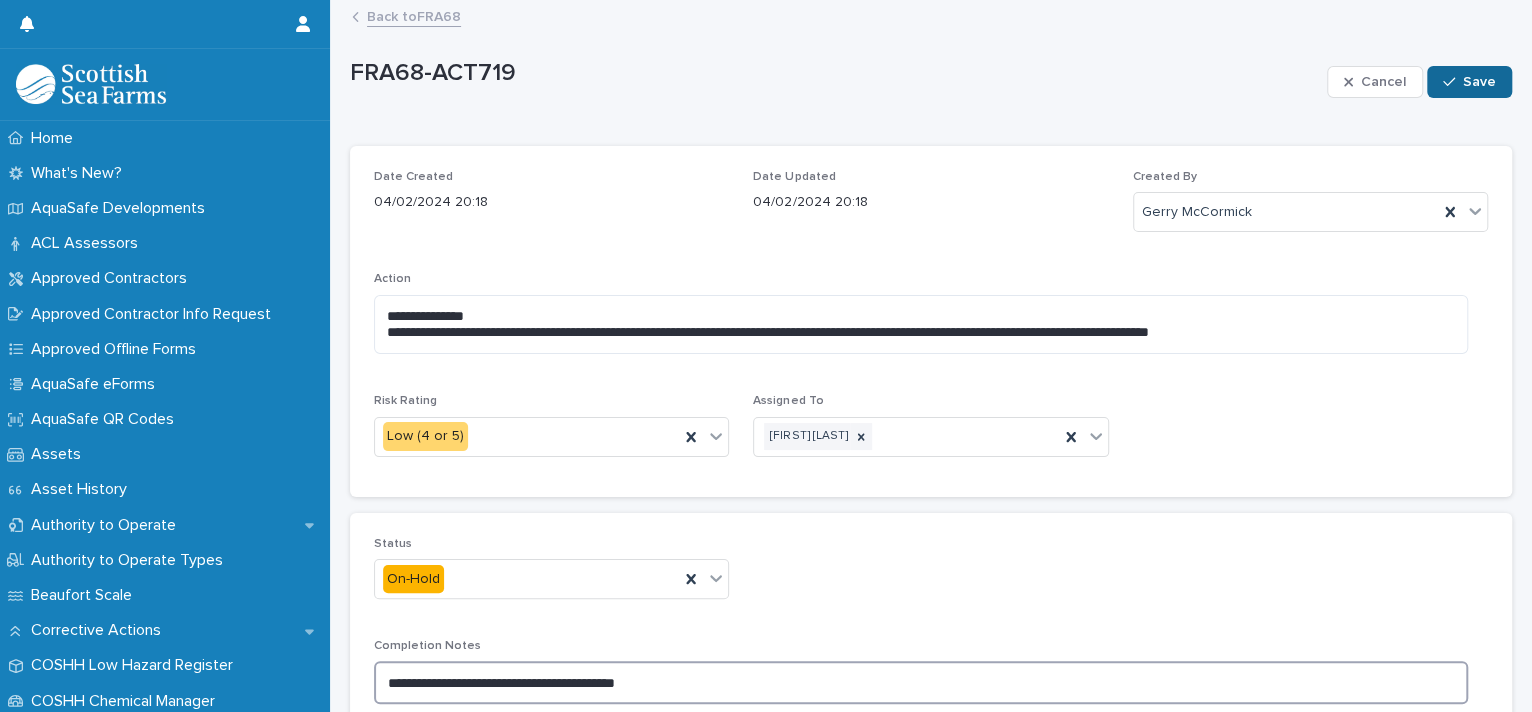 type on "**********" 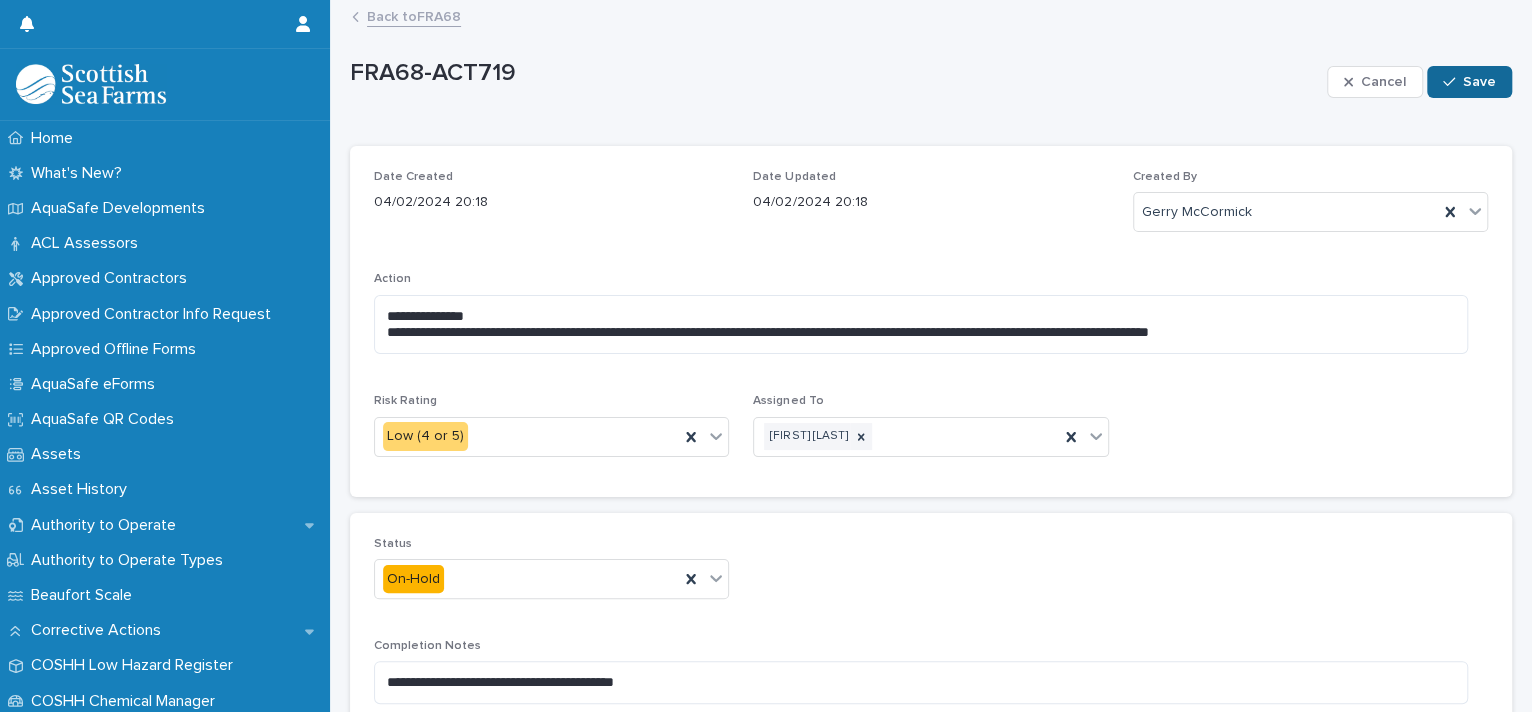 click at bounding box center [1453, 82] 